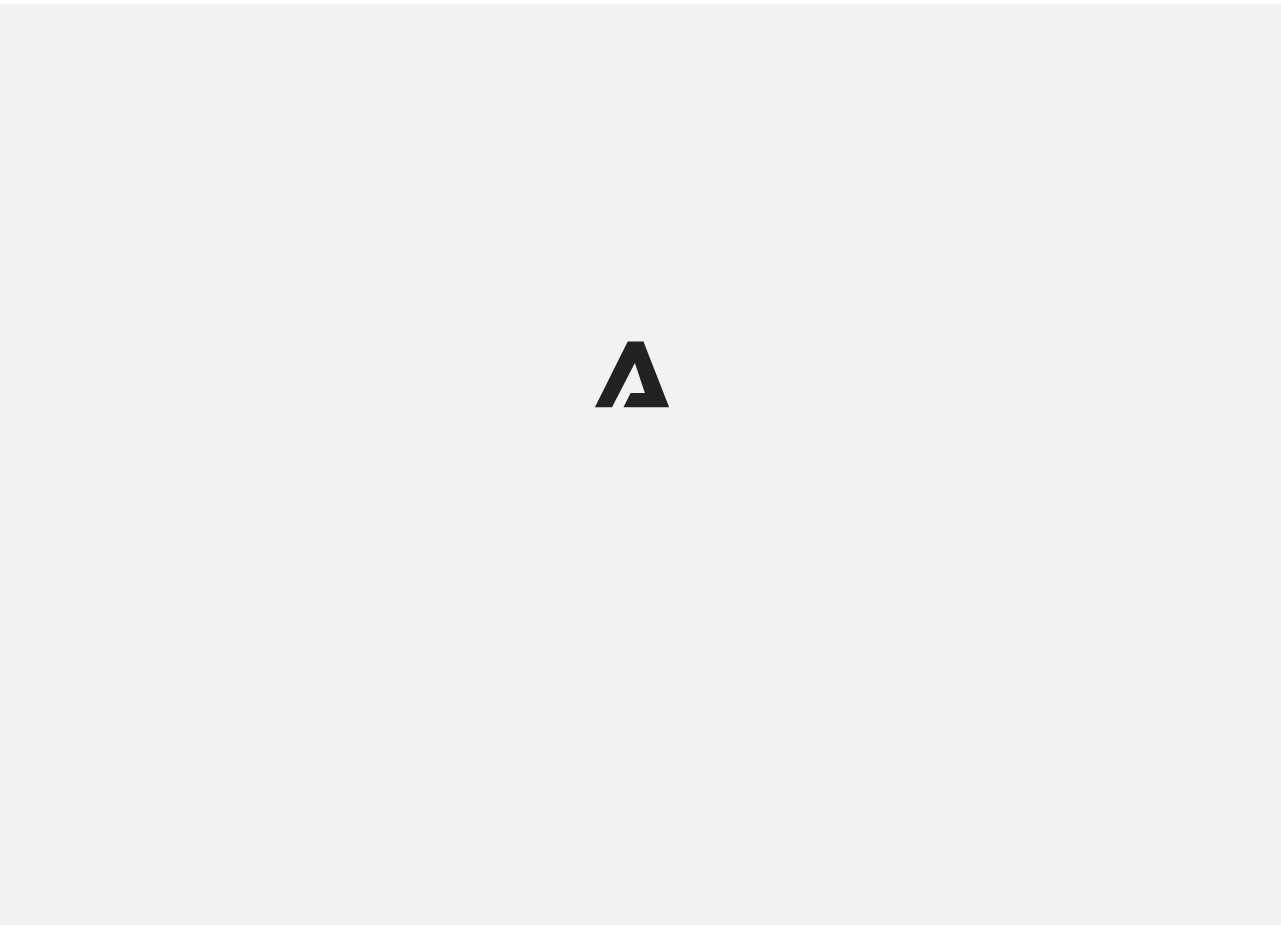 scroll, scrollTop: 0, scrollLeft: 0, axis: both 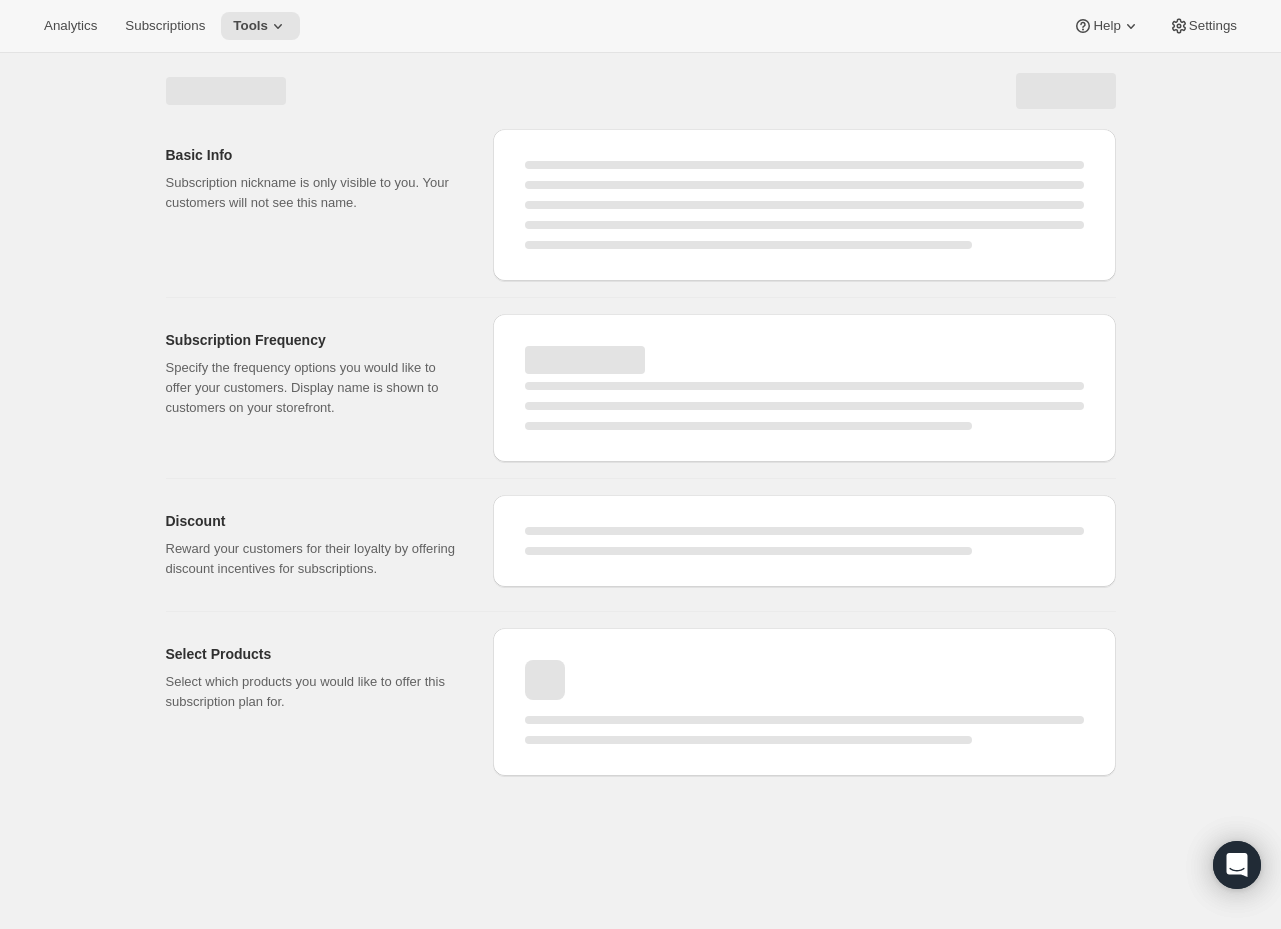 select on "WEEK" 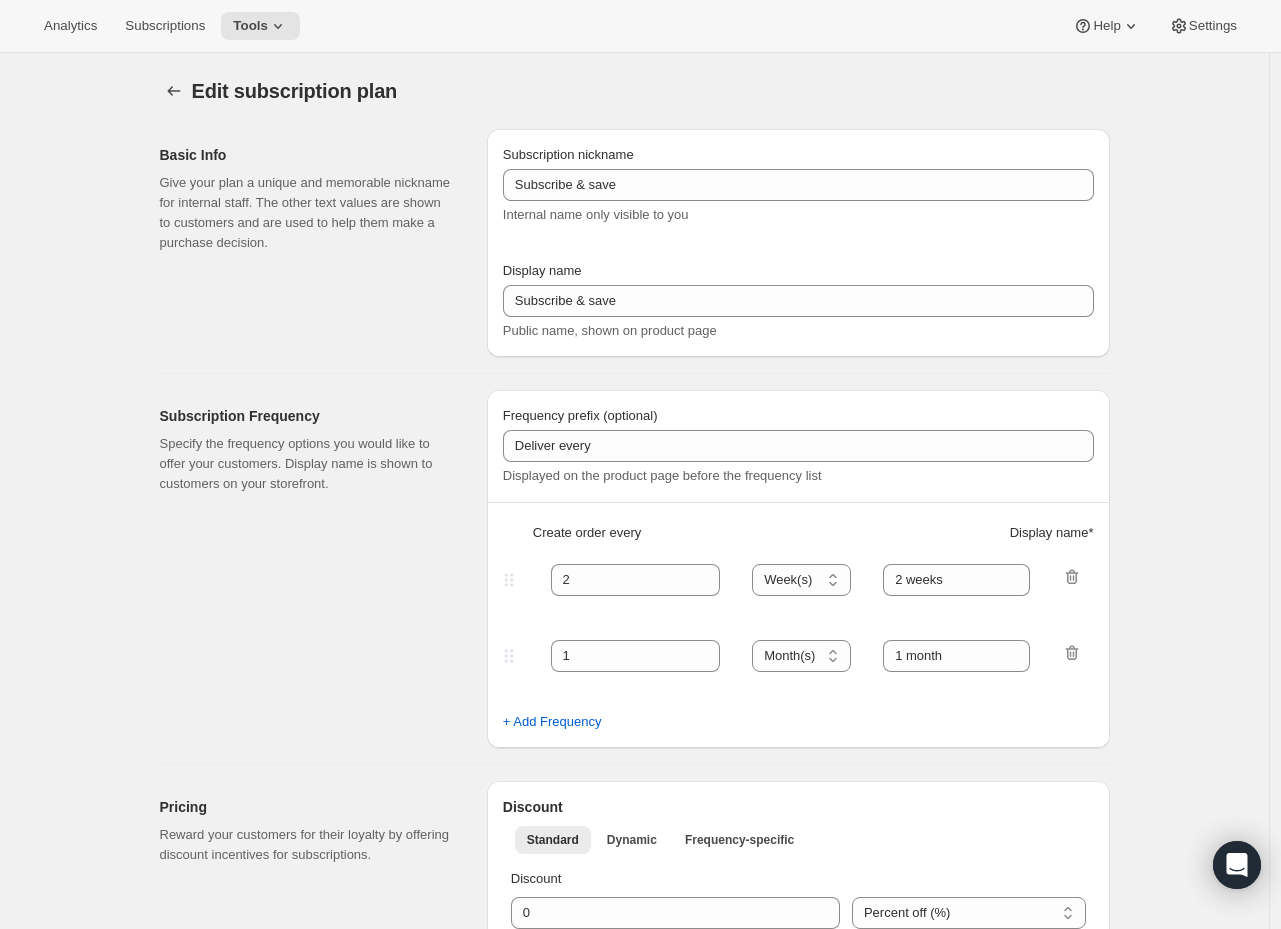 type on "Sermonary [Monthly]" 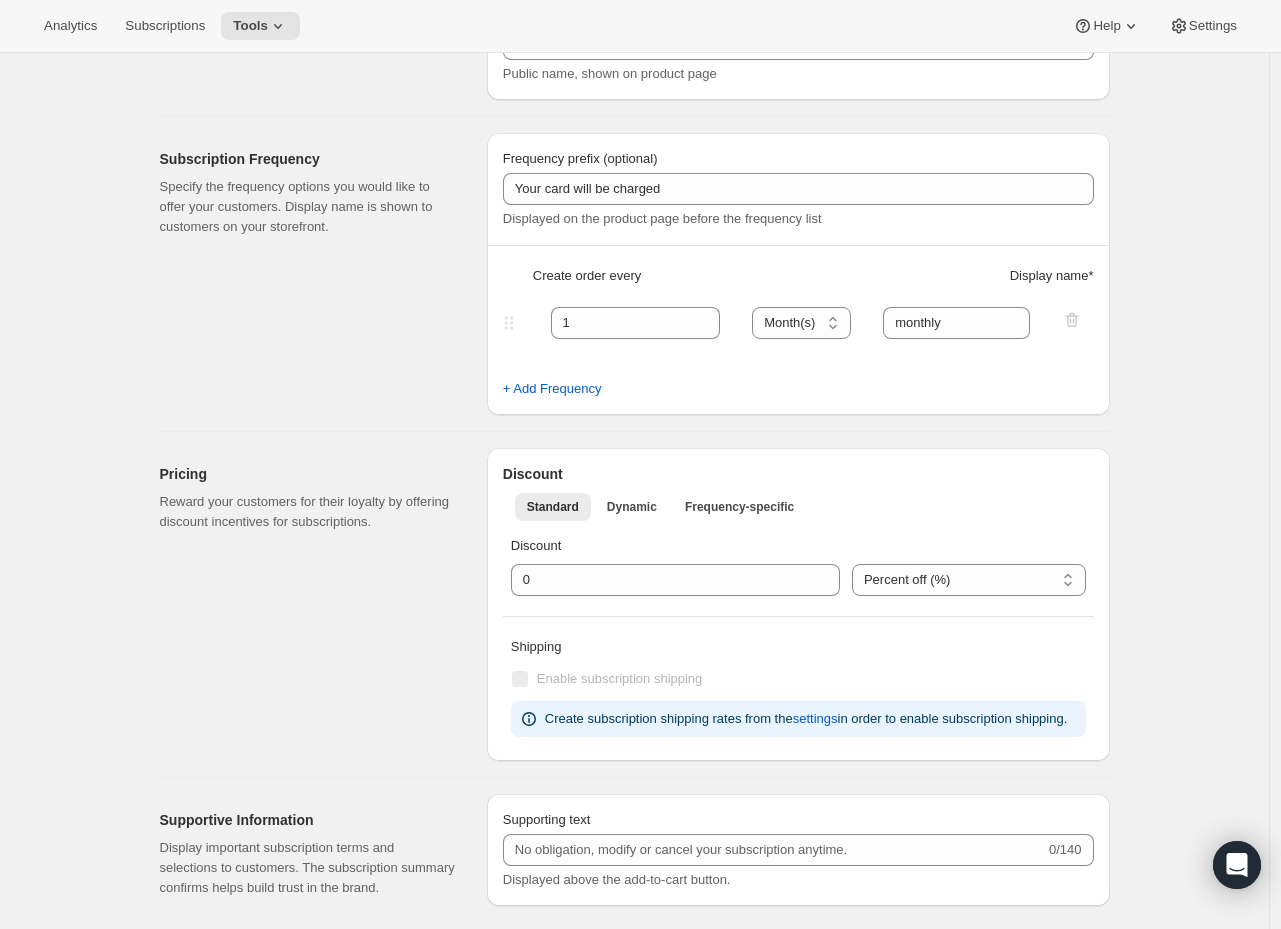 scroll, scrollTop: 611, scrollLeft: 0, axis: vertical 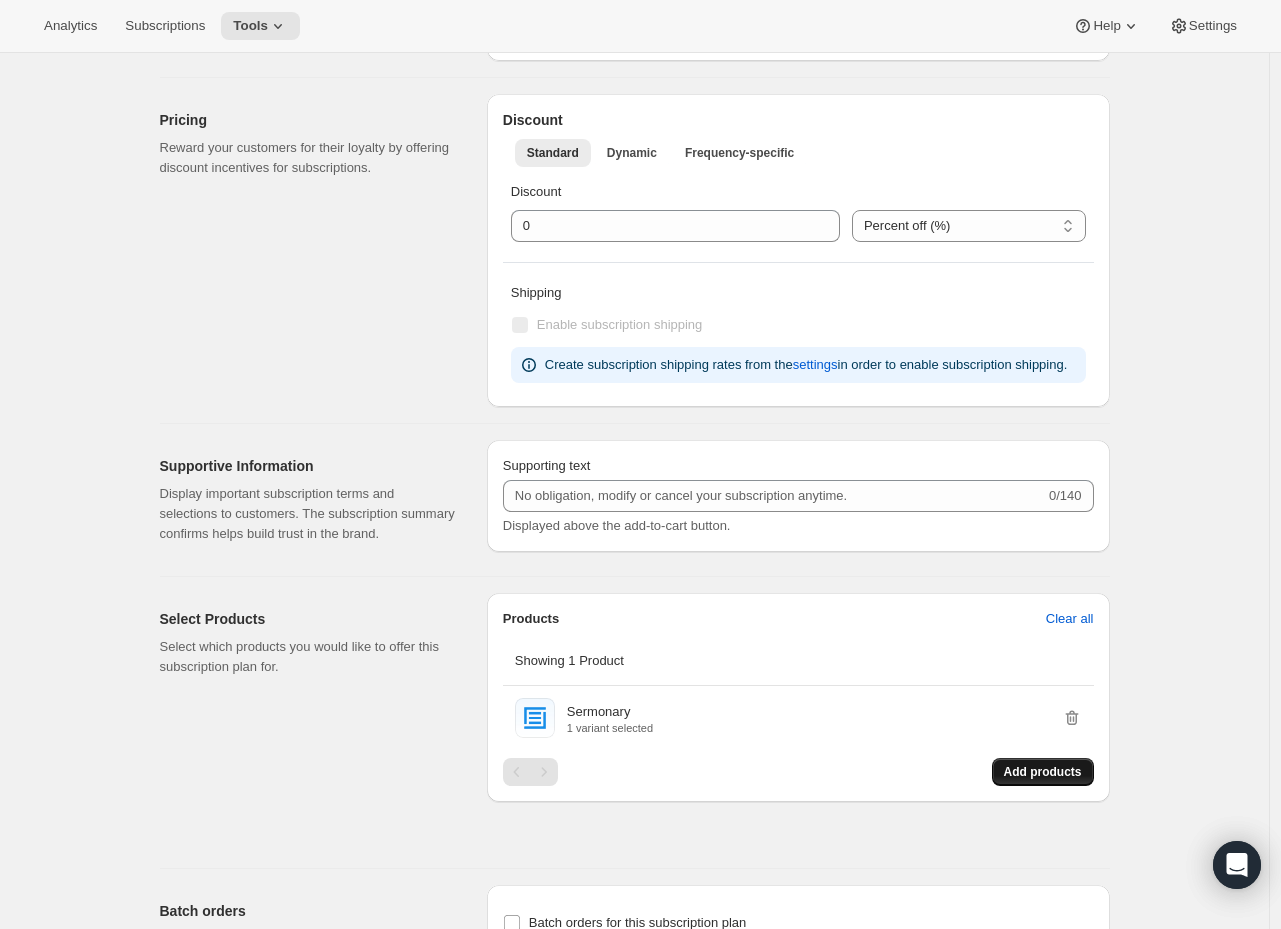 click on "Add products" at bounding box center [1043, 772] 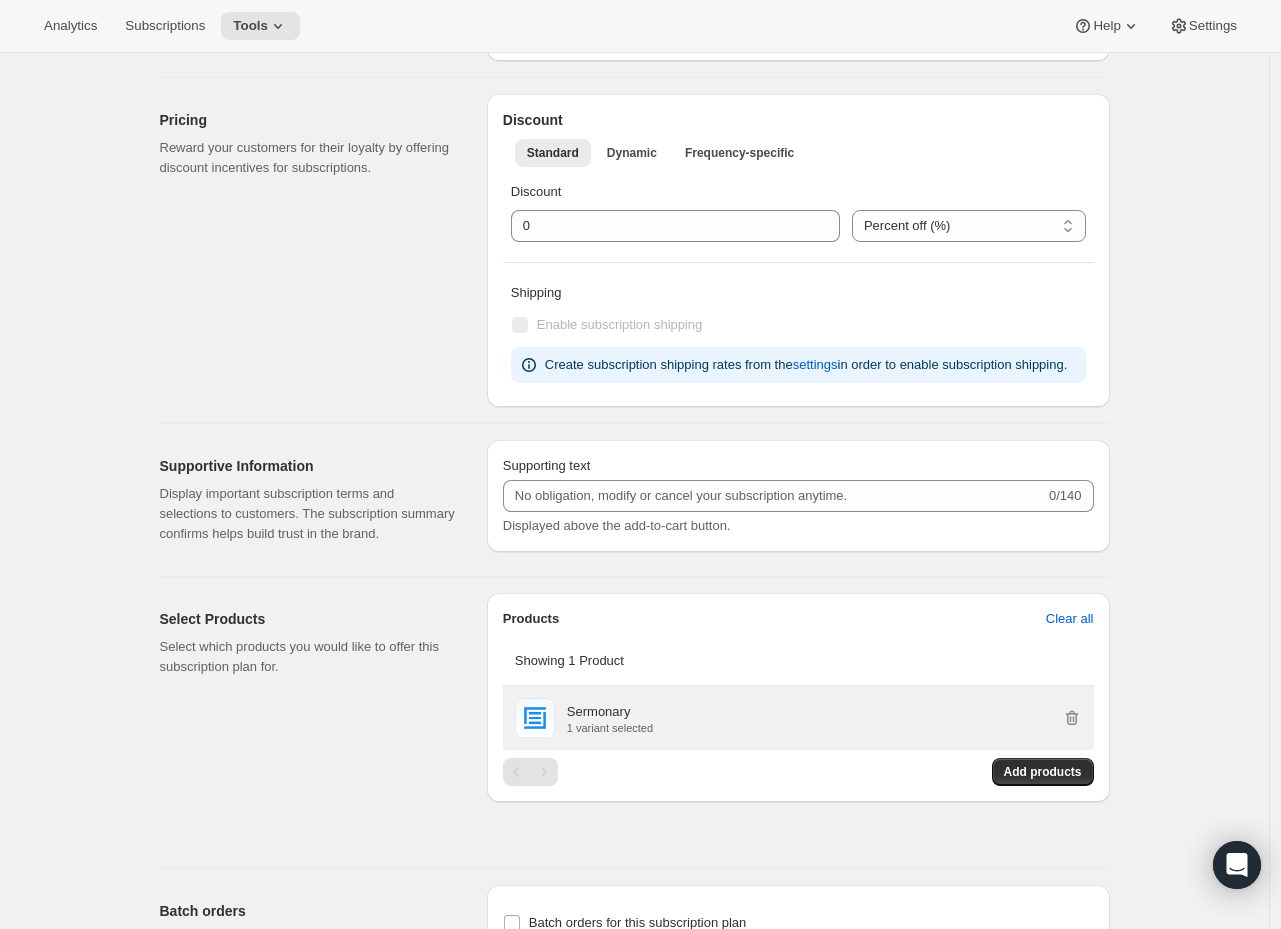 click on "1 variant selected" at bounding box center (610, 728) 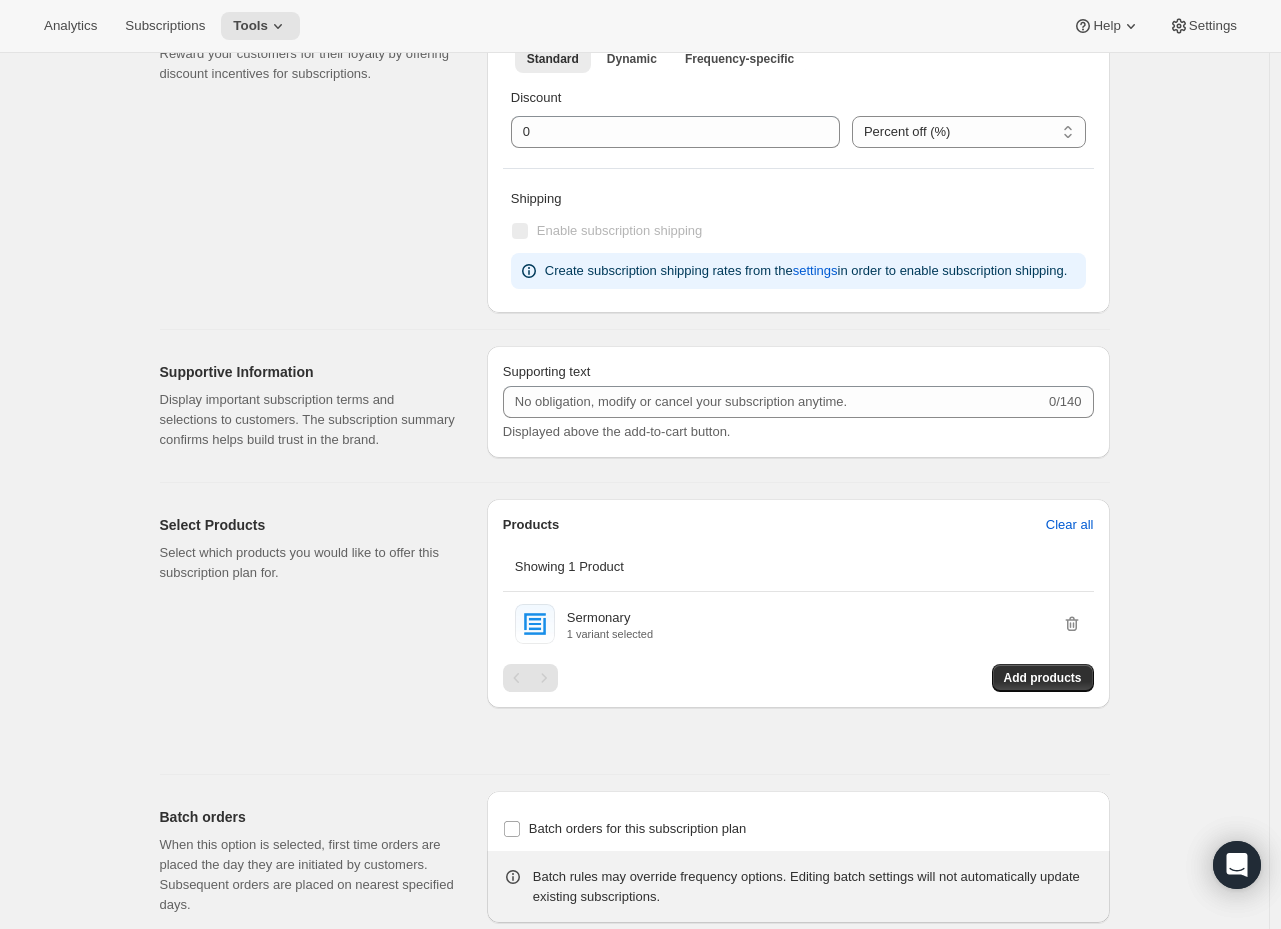 scroll, scrollTop: 1044, scrollLeft: 0, axis: vertical 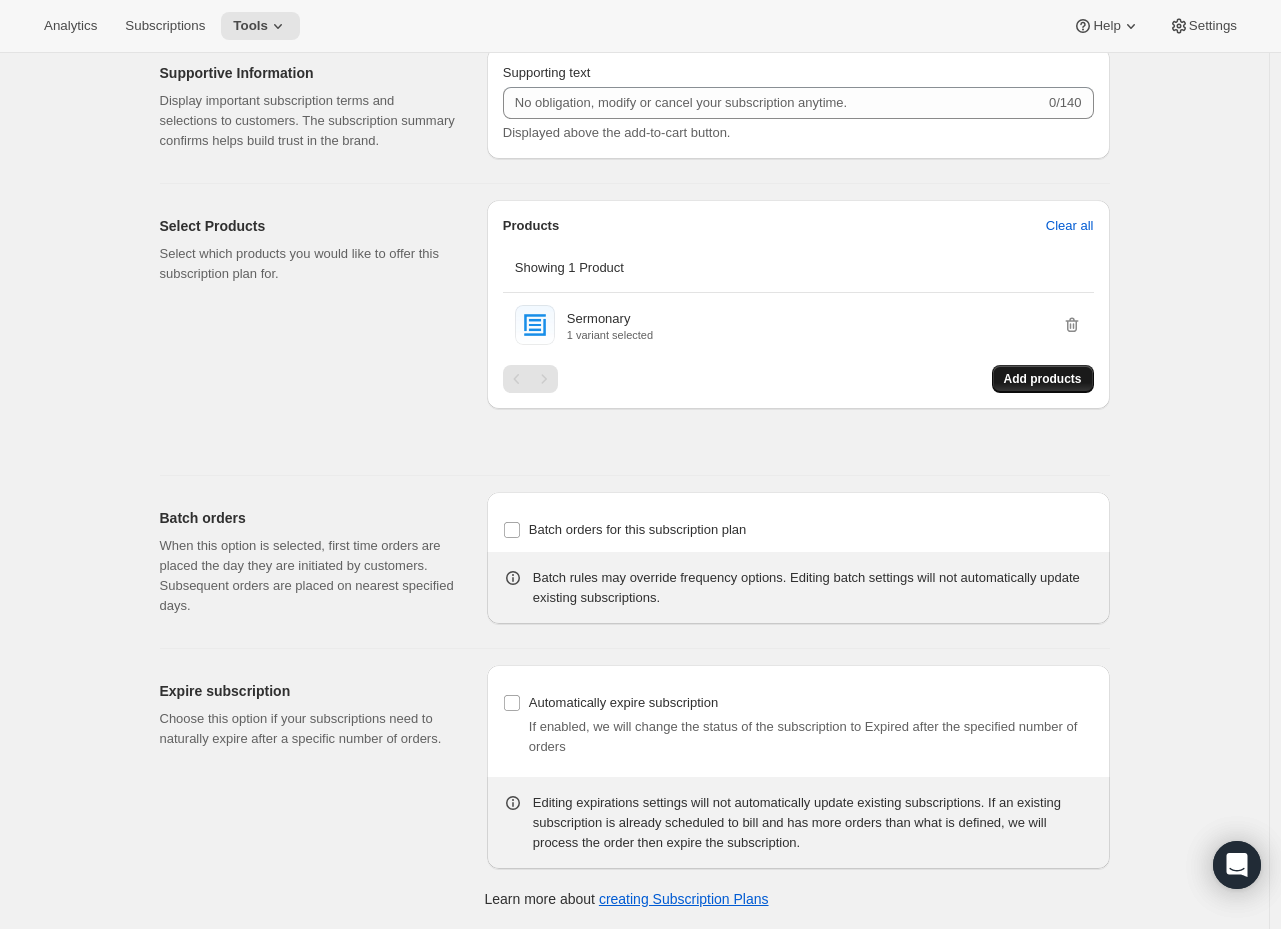 click on "Add products" at bounding box center (1043, 379) 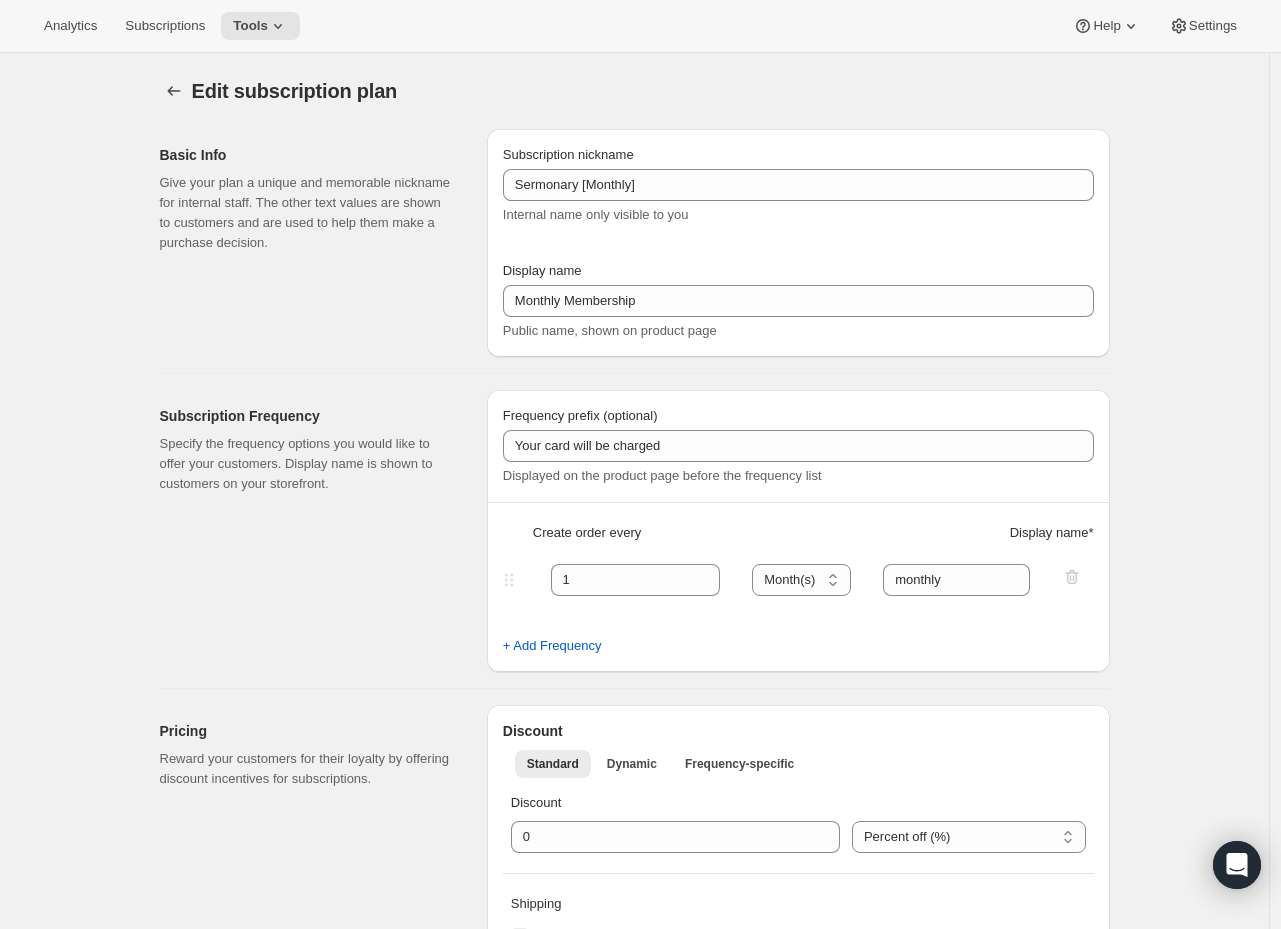 scroll, scrollTop: 1044, scrollLeft: 0, axis: vertical 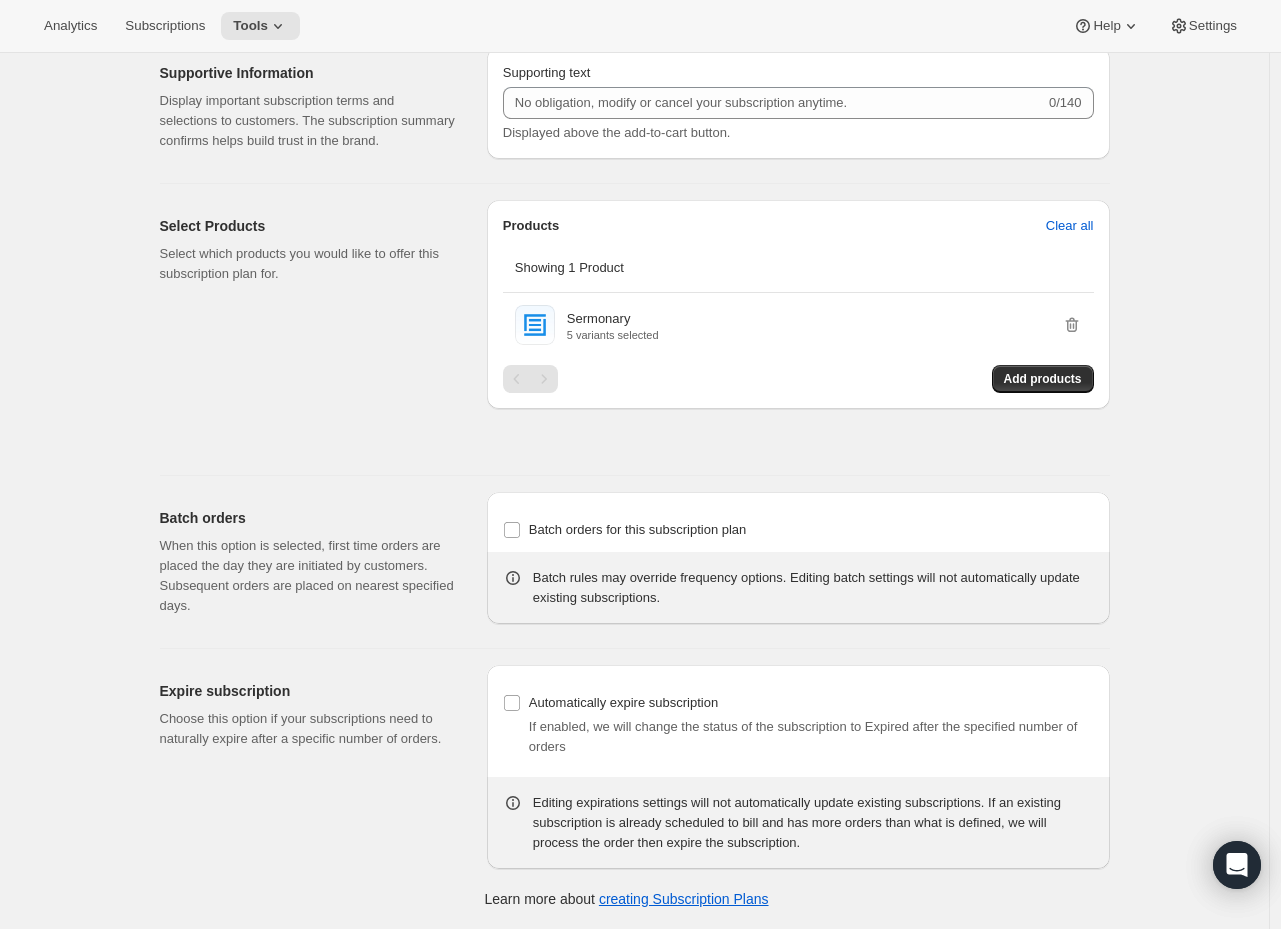 click on "Edit subscription plan. This page is ready Edit subscription plan Basic Info Give your plan a unique and memorable nickname for internal staff. The other text values are shown to customers and are used to help them make a purchase decision. Subscription nickname Sermonary [Monthly] Internal name only visible to you Display name Monthly Membership Public name, shown on product page Subscription Frequency Specify the frequency options you would like to offer your customers. Display name is shown to customers on your storefront. Frequency prefix (optional) Your card will be charged Displayed on the product page before the frequency list Create order every Display name * 1 Day(s) Week(s) Month(s) Year(s) Month(s) monthly + Add Frequency Pricing Reward your customers for their loyalty by offering discount incentives for subscriptions. Discount Standard Dynamic Frequency-specific More views Standard Dynamic Frequency-specific More views Discount Percent off (%) US Dollars off ($) Percent off (%) Shipping settings" at bounding box center [634, -11] 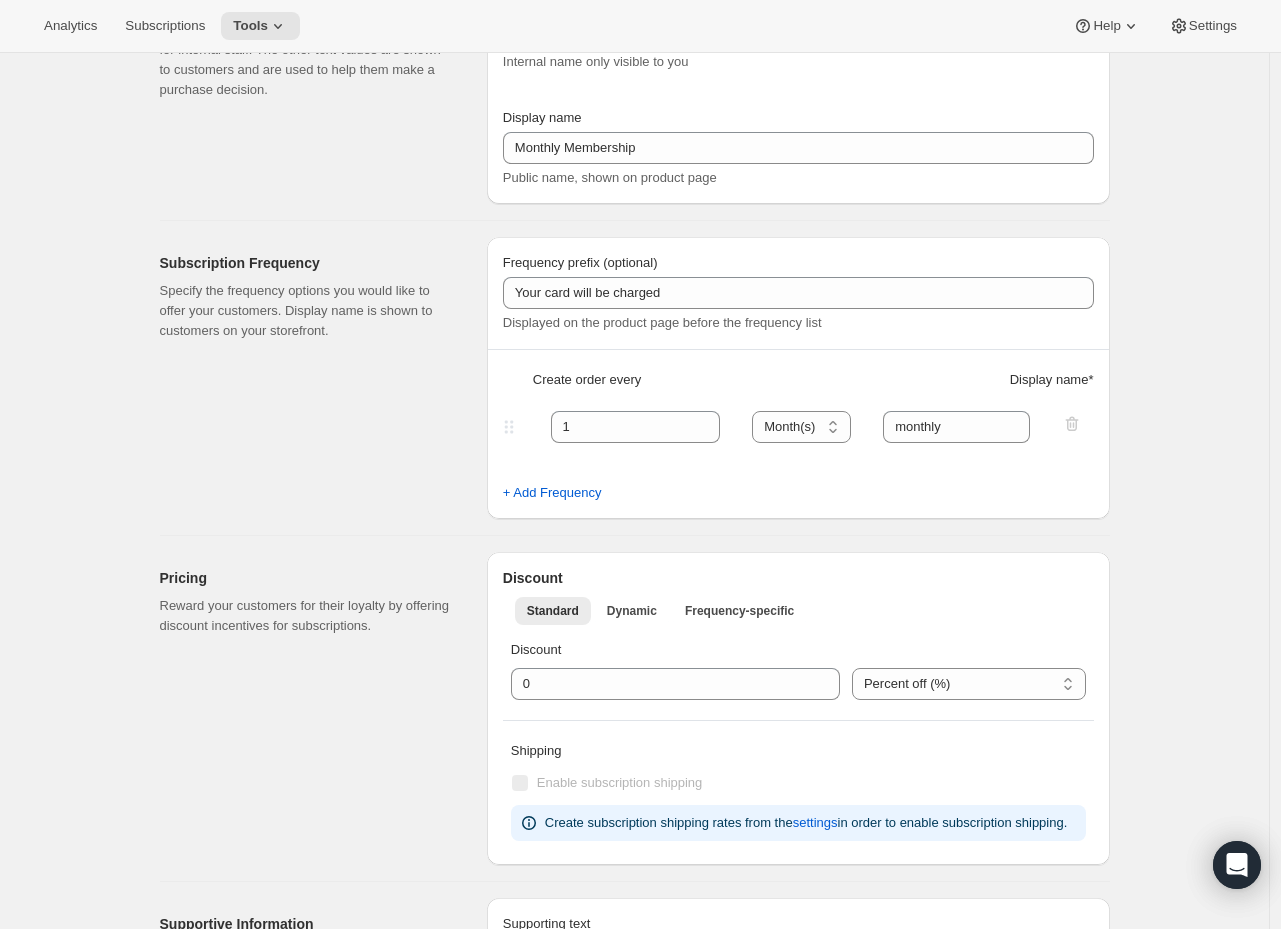 scroll, scrollTop: 0, scrollLeft: 0, axis: both 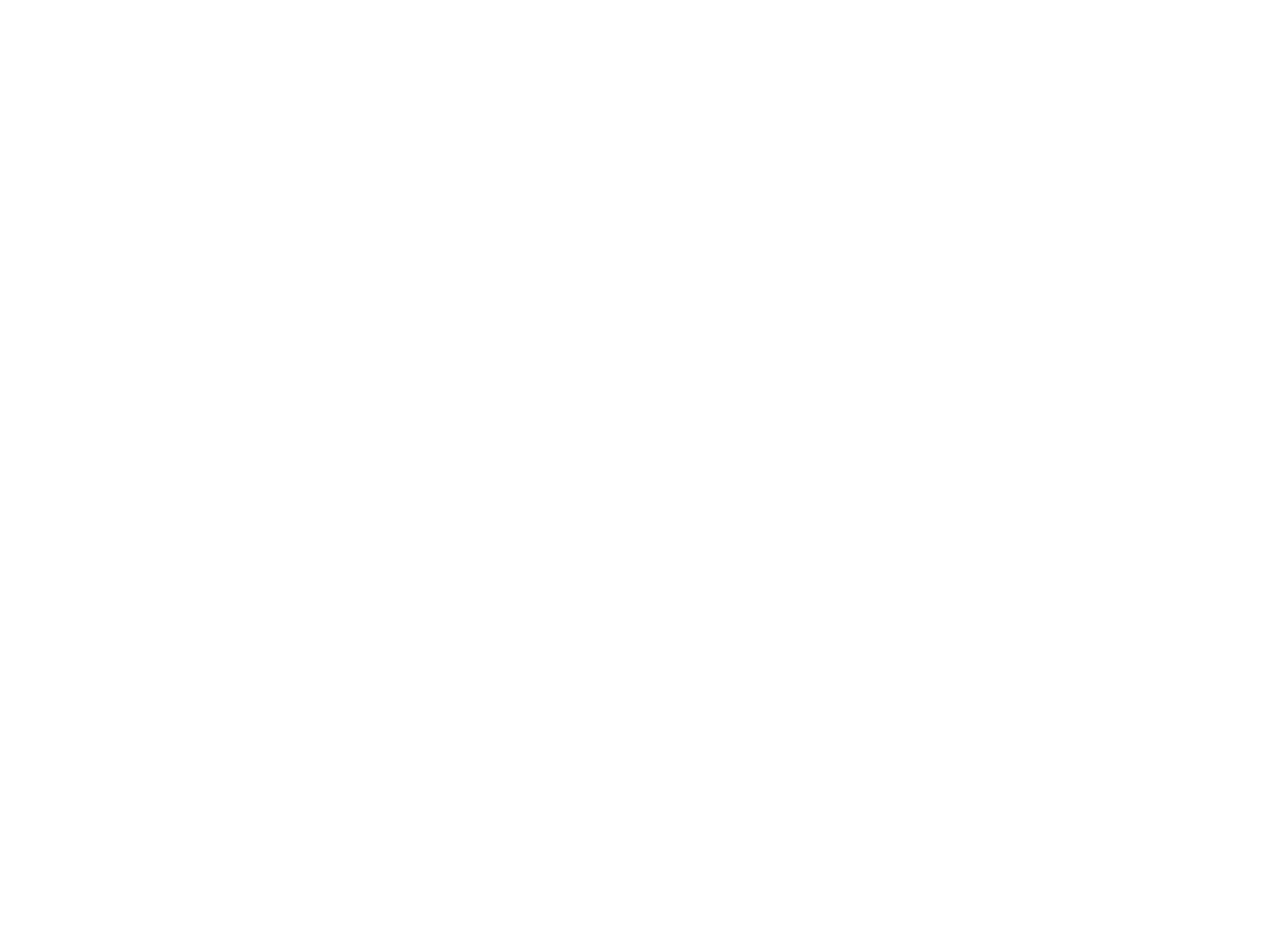 select on "MONTH" 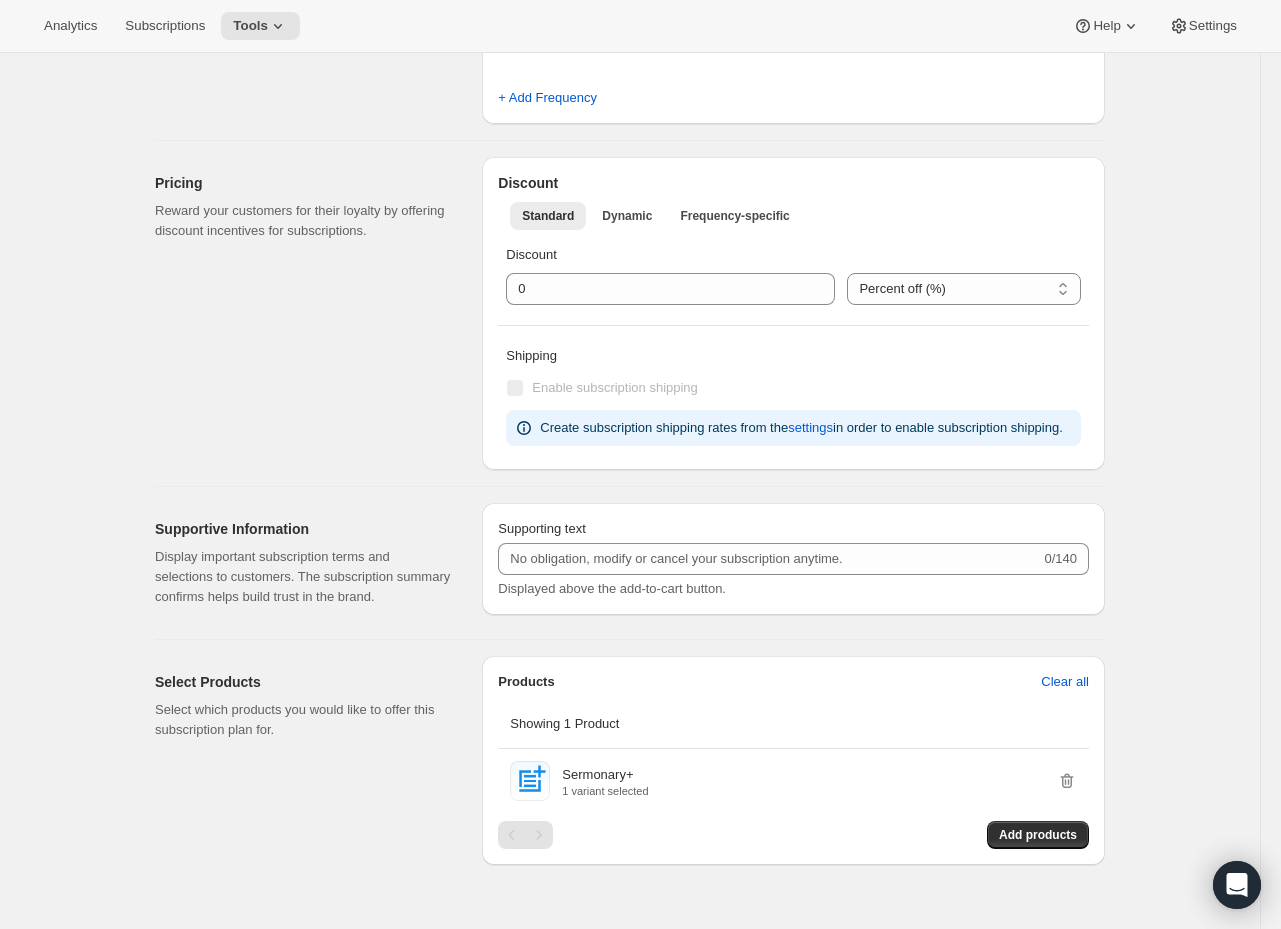 scroll, scrollTop: 692, scrollLeft: 0, axis: vertical 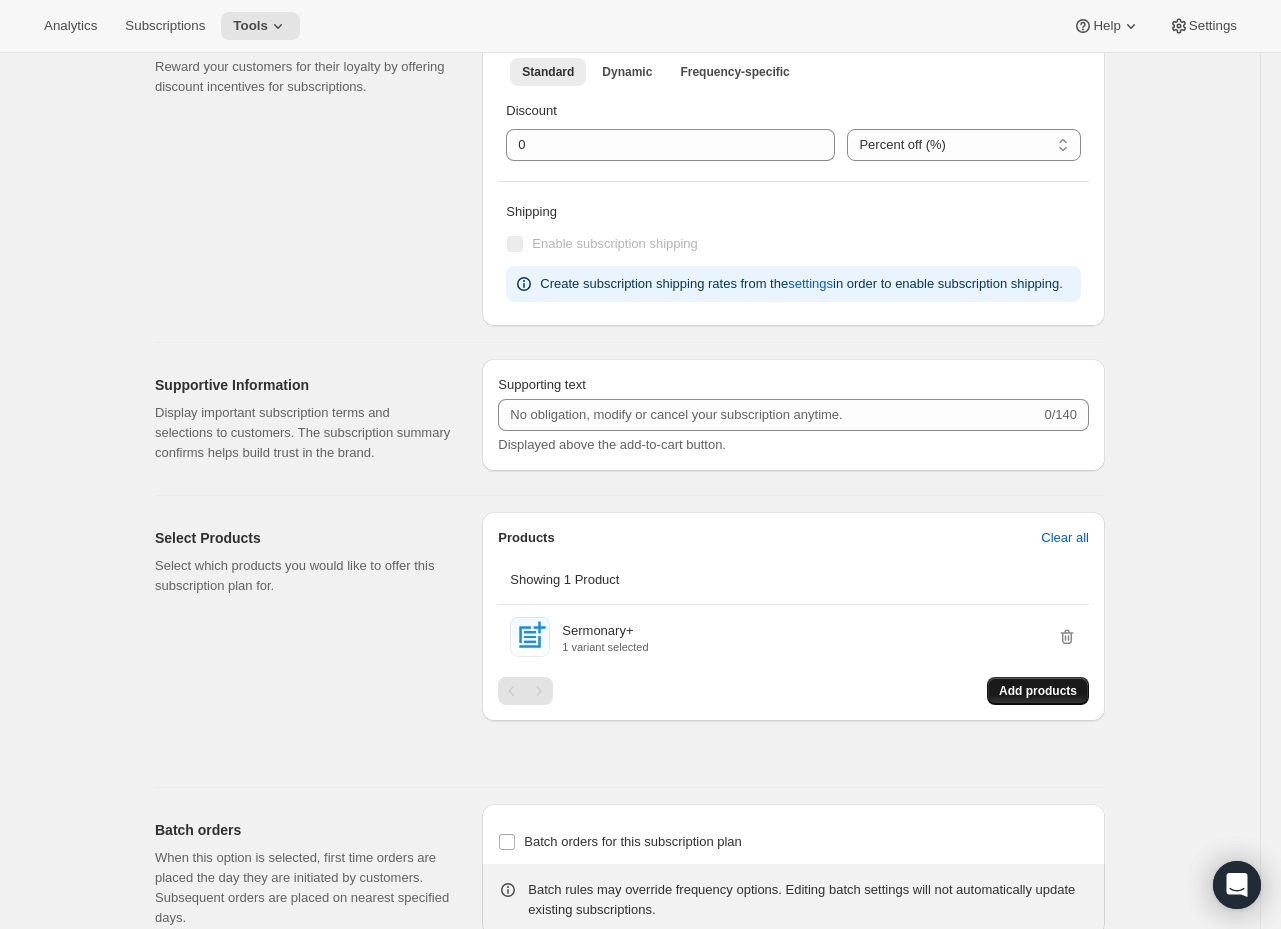 click on "Add products" at bounding box center (1038, 691) 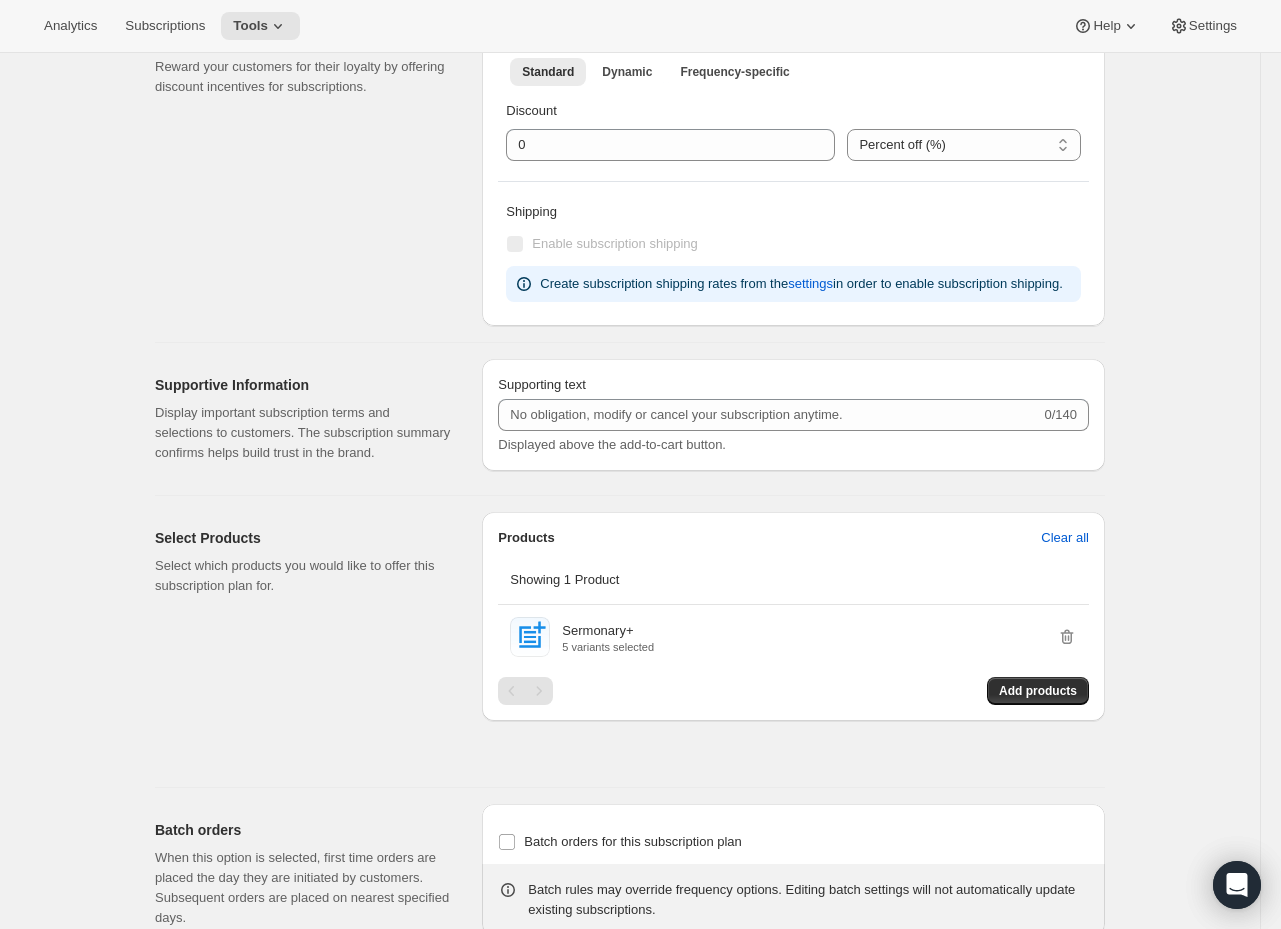 scroll, scrollTop: 0, scrollLeft: 0, axis: both 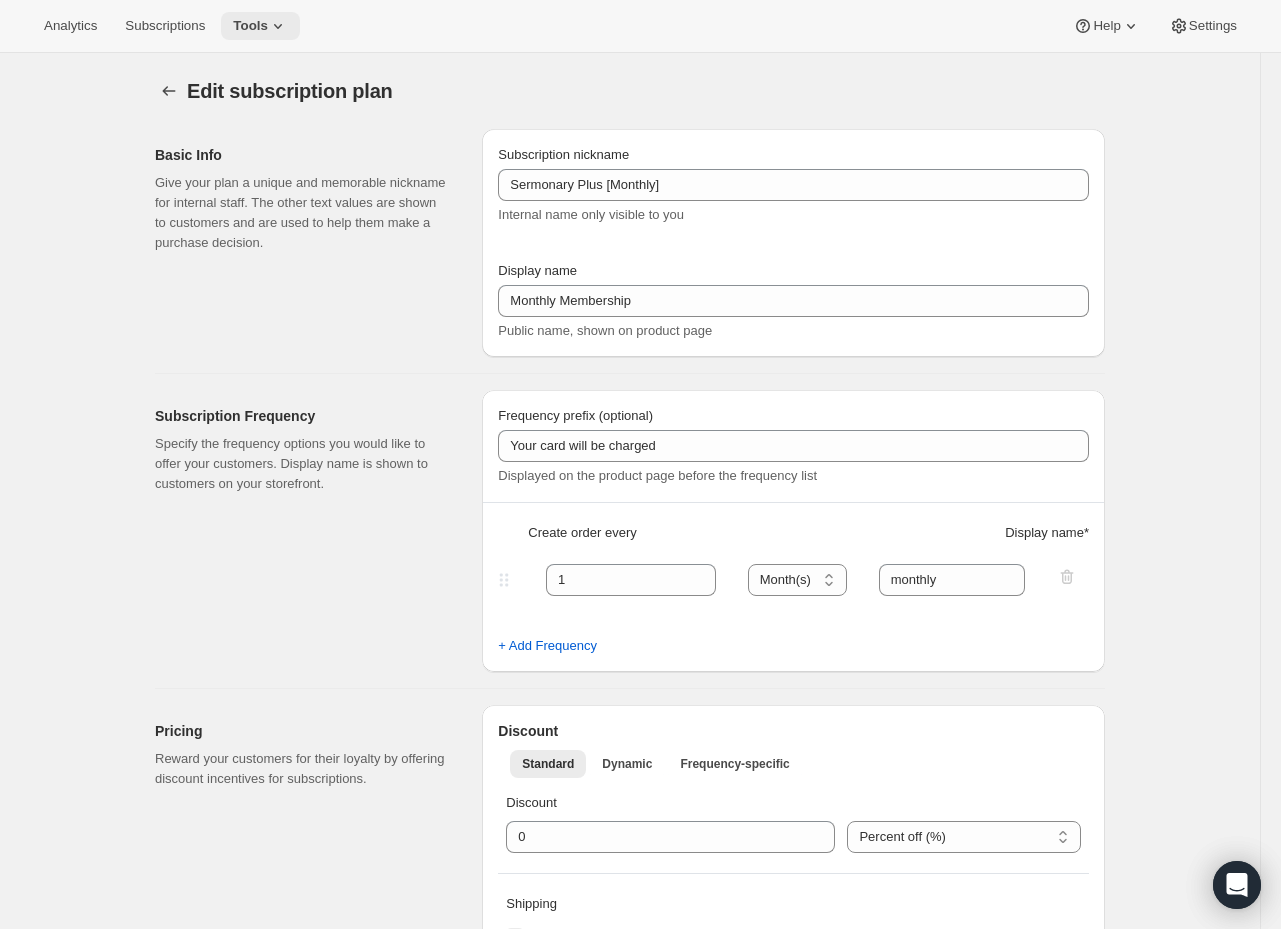 click on "Tools" at bounding box center (260, 26) 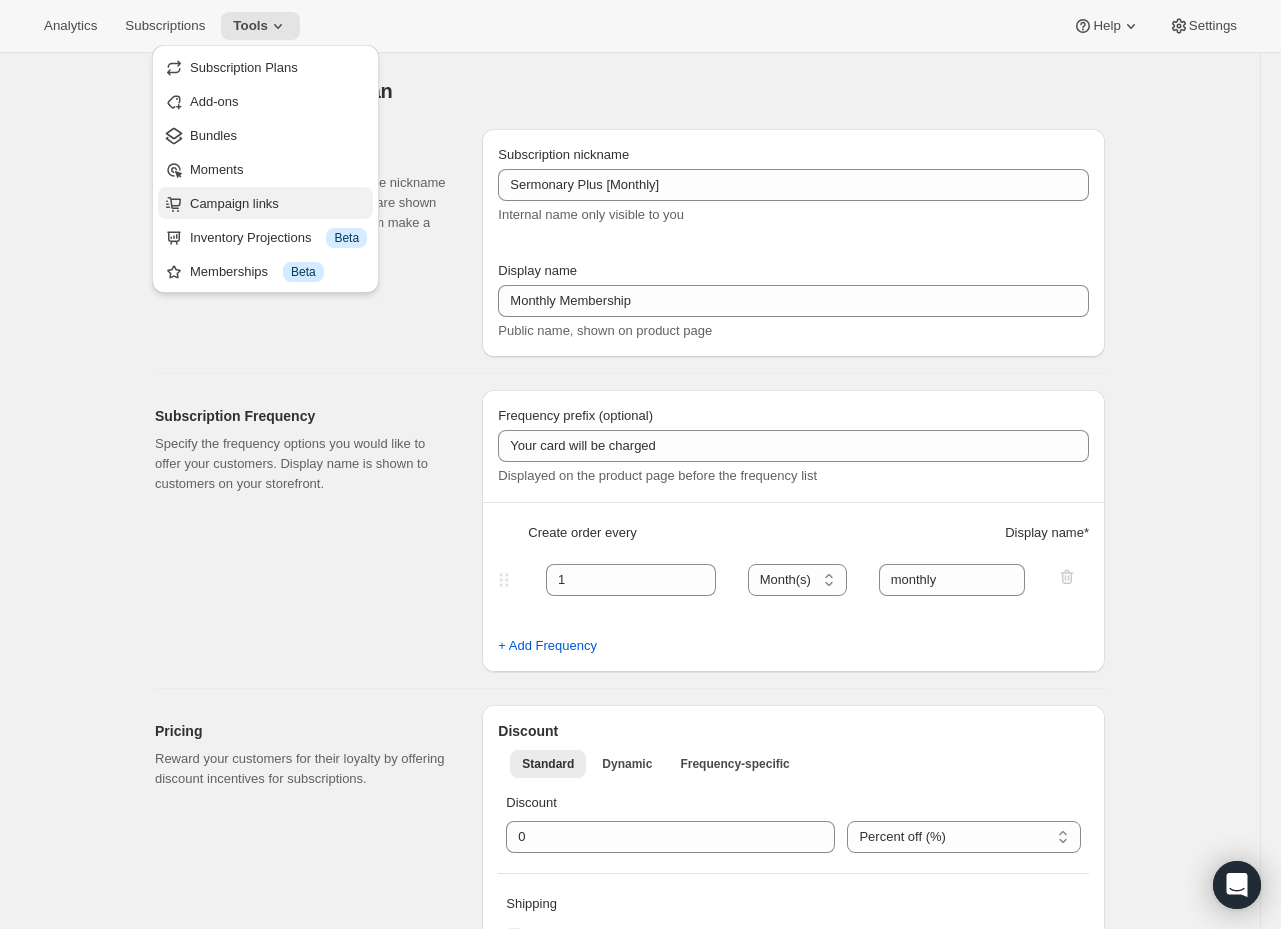 click on "Campaign links" at bounding box center (265, 203) 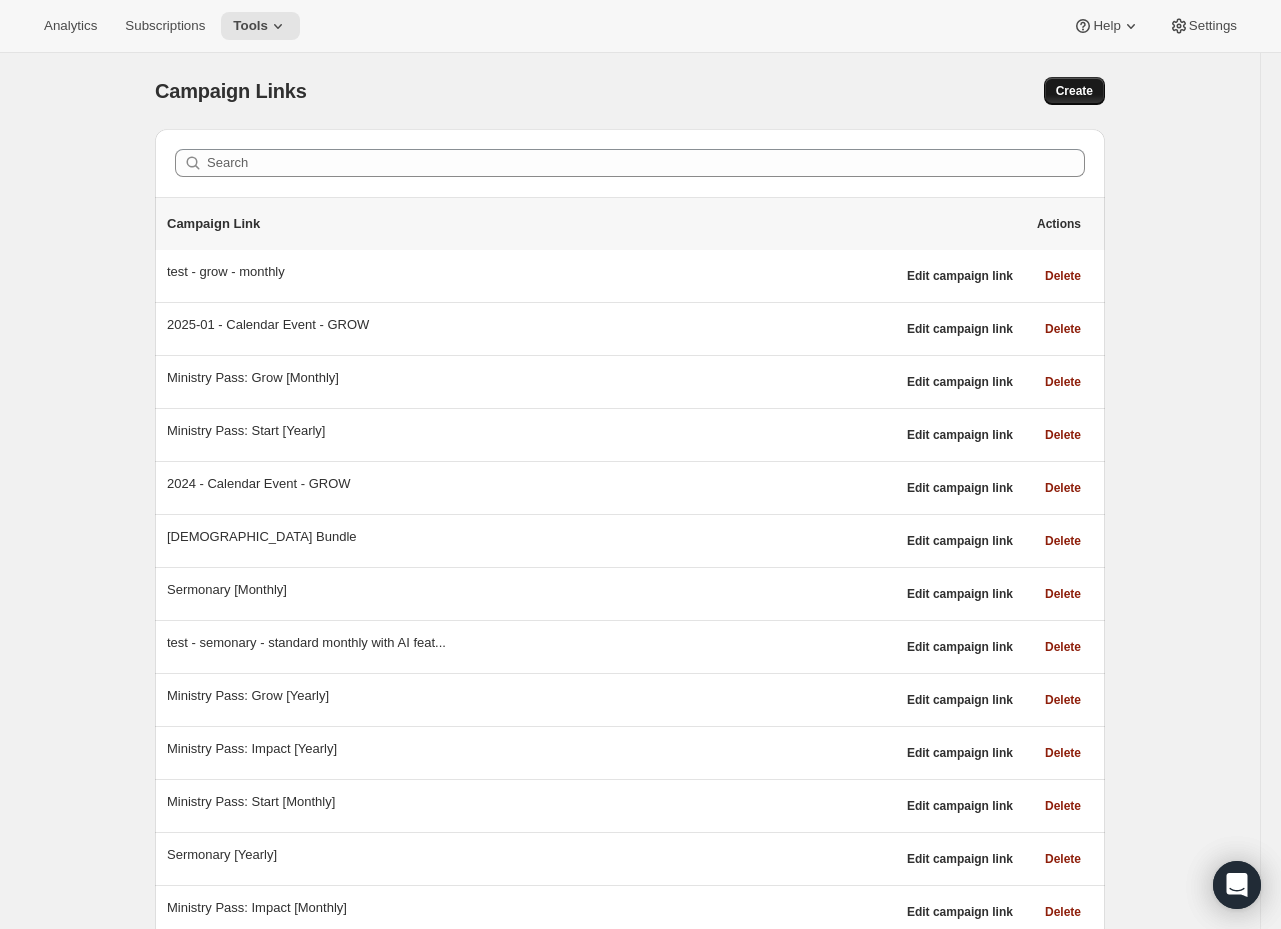 click on "Create" at bounding box center [1074, 91] 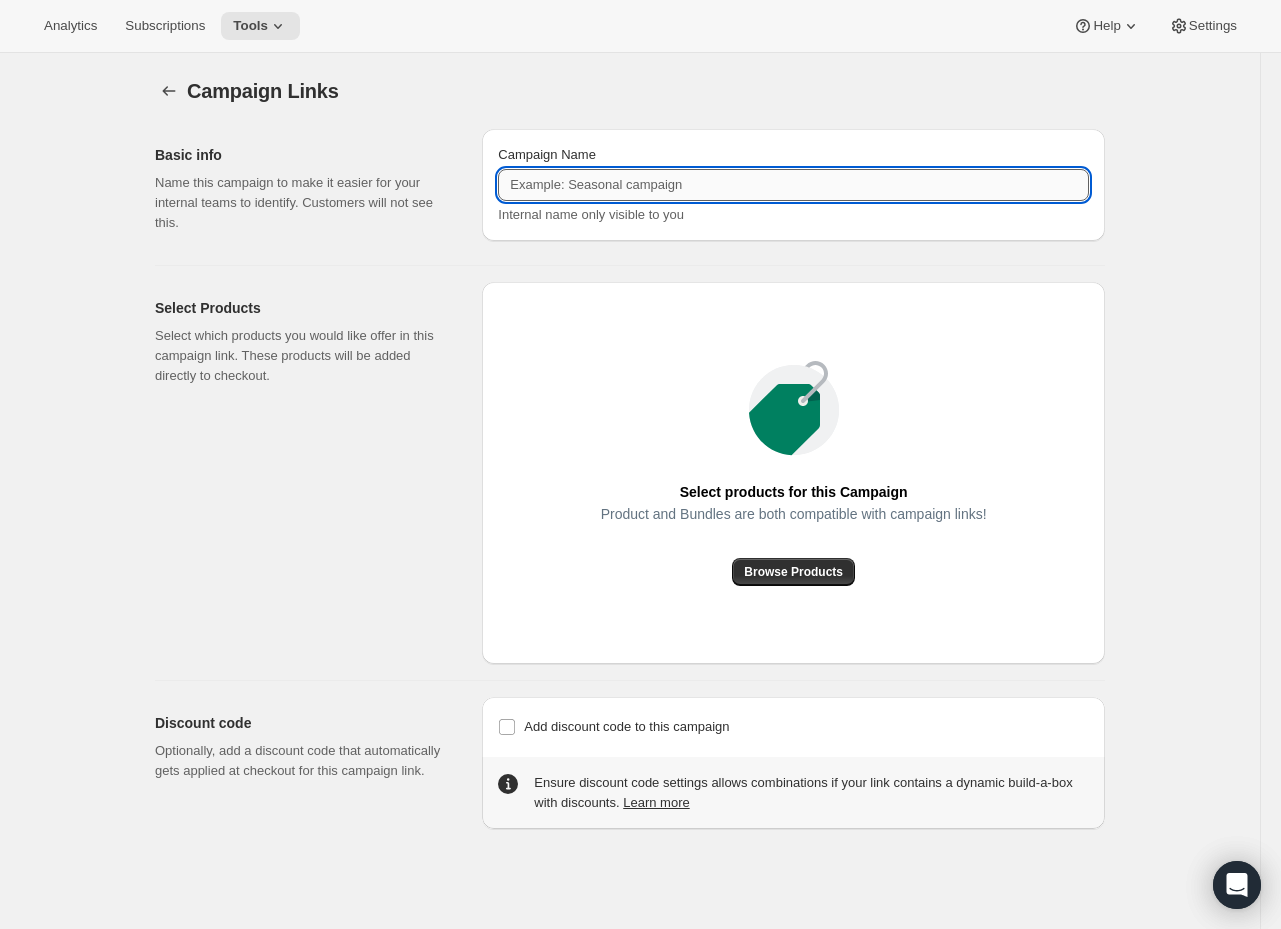 click on "Campaign Name" at bounding box center [793, 185] 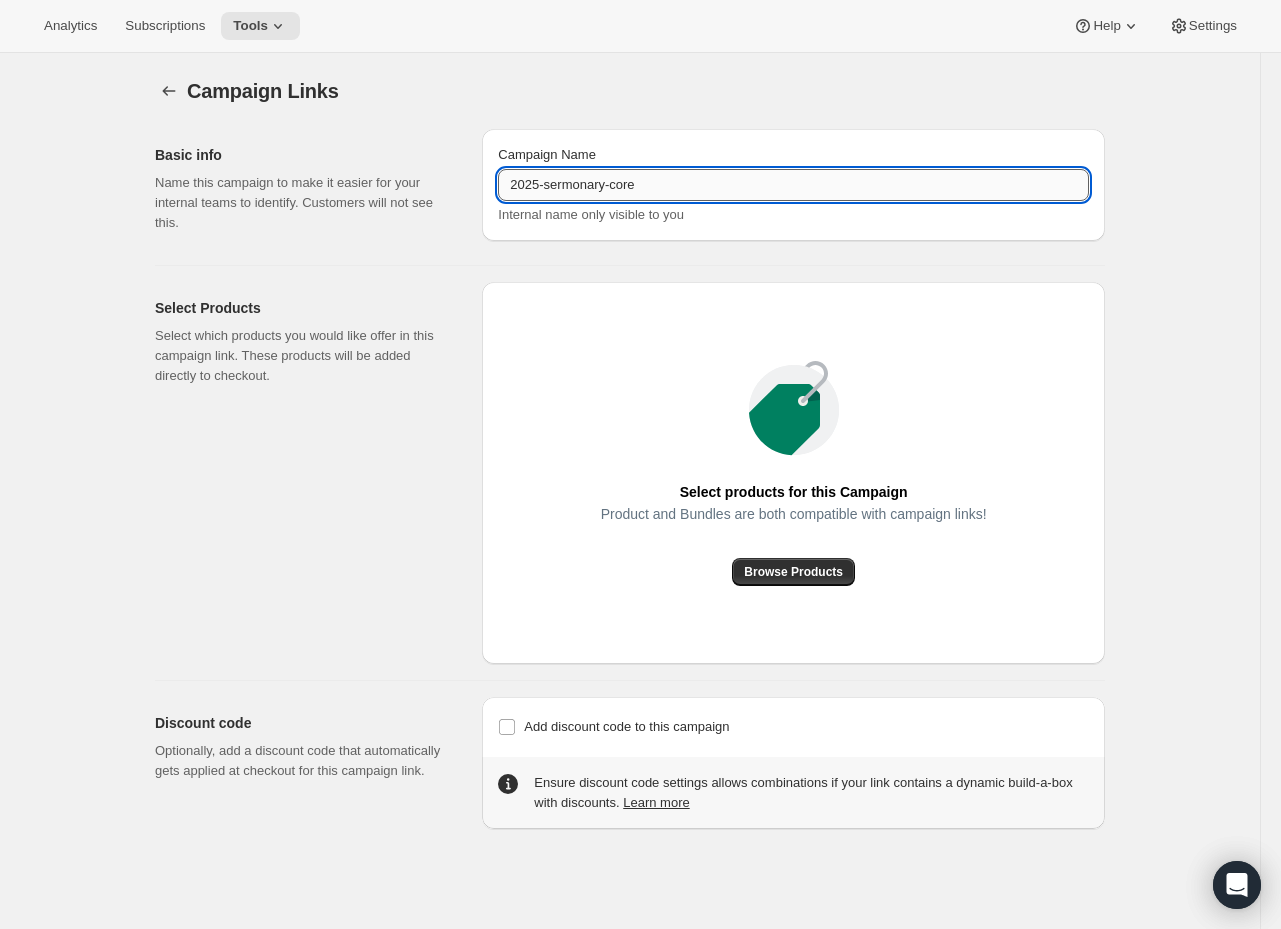 click on "2025-sermonary-core" at bounding box center [793, 185] 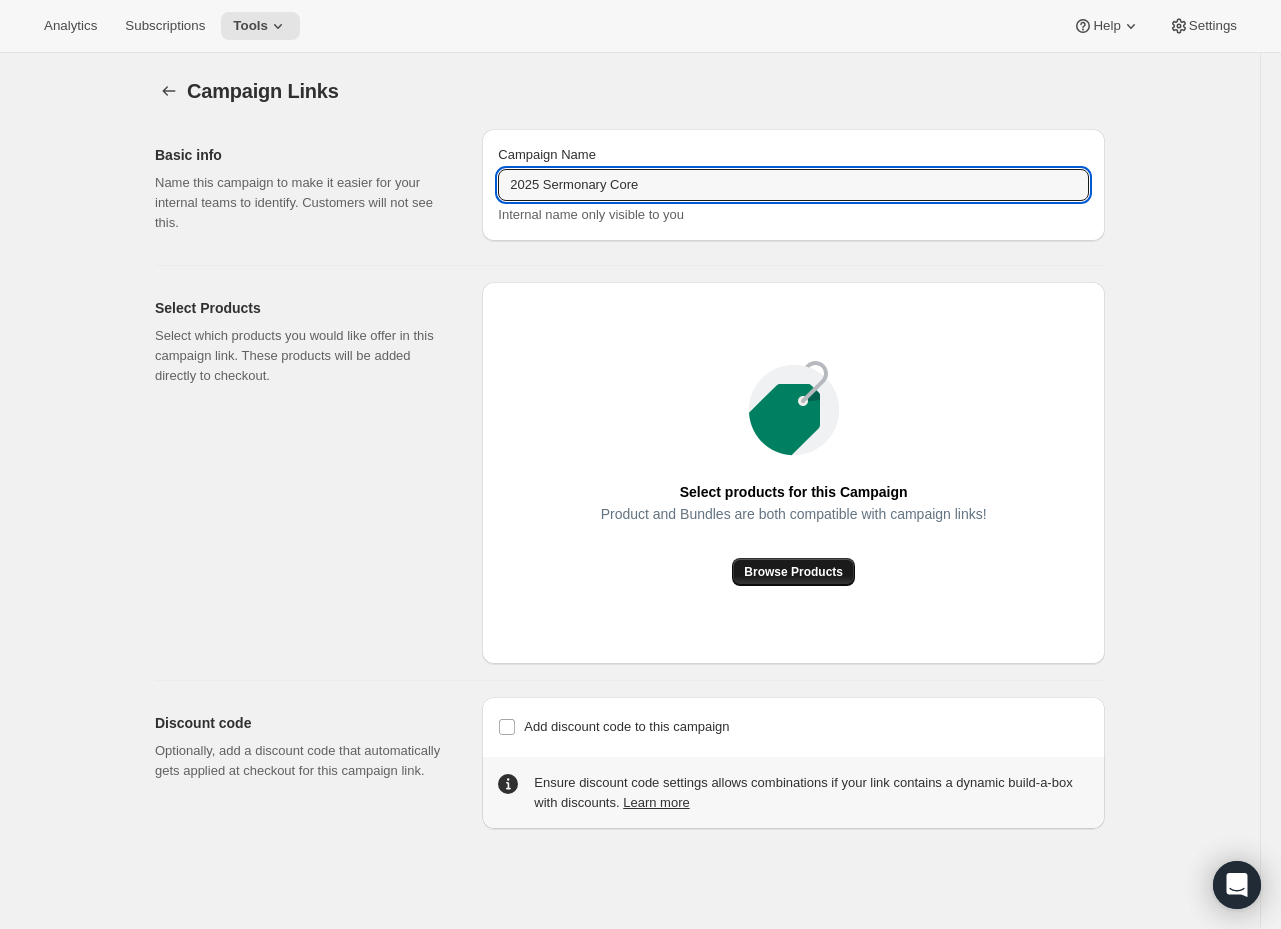 type on "2025 Sermonary Core" 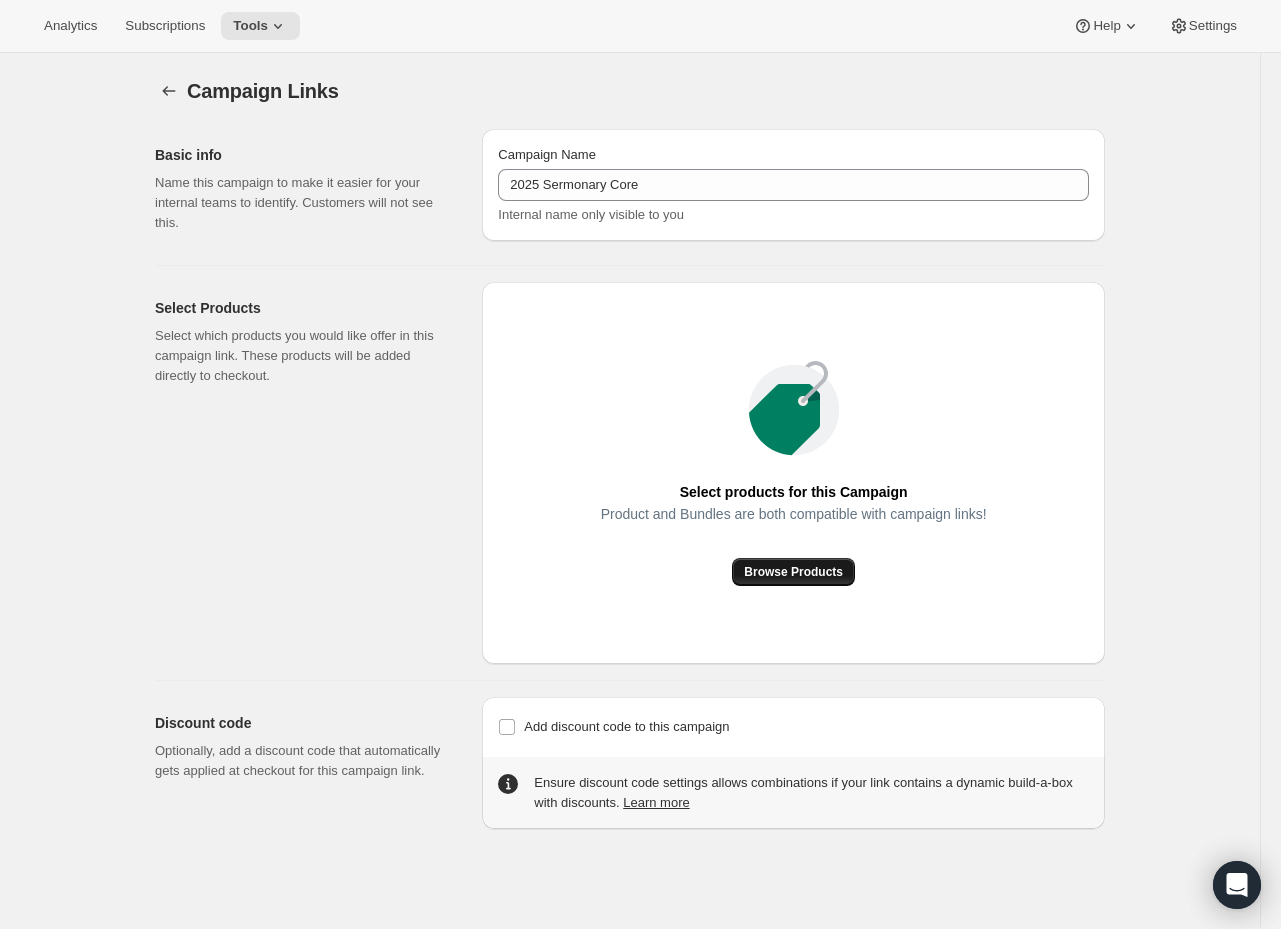 click on "Browse Products" at bounding box center (793, 572) 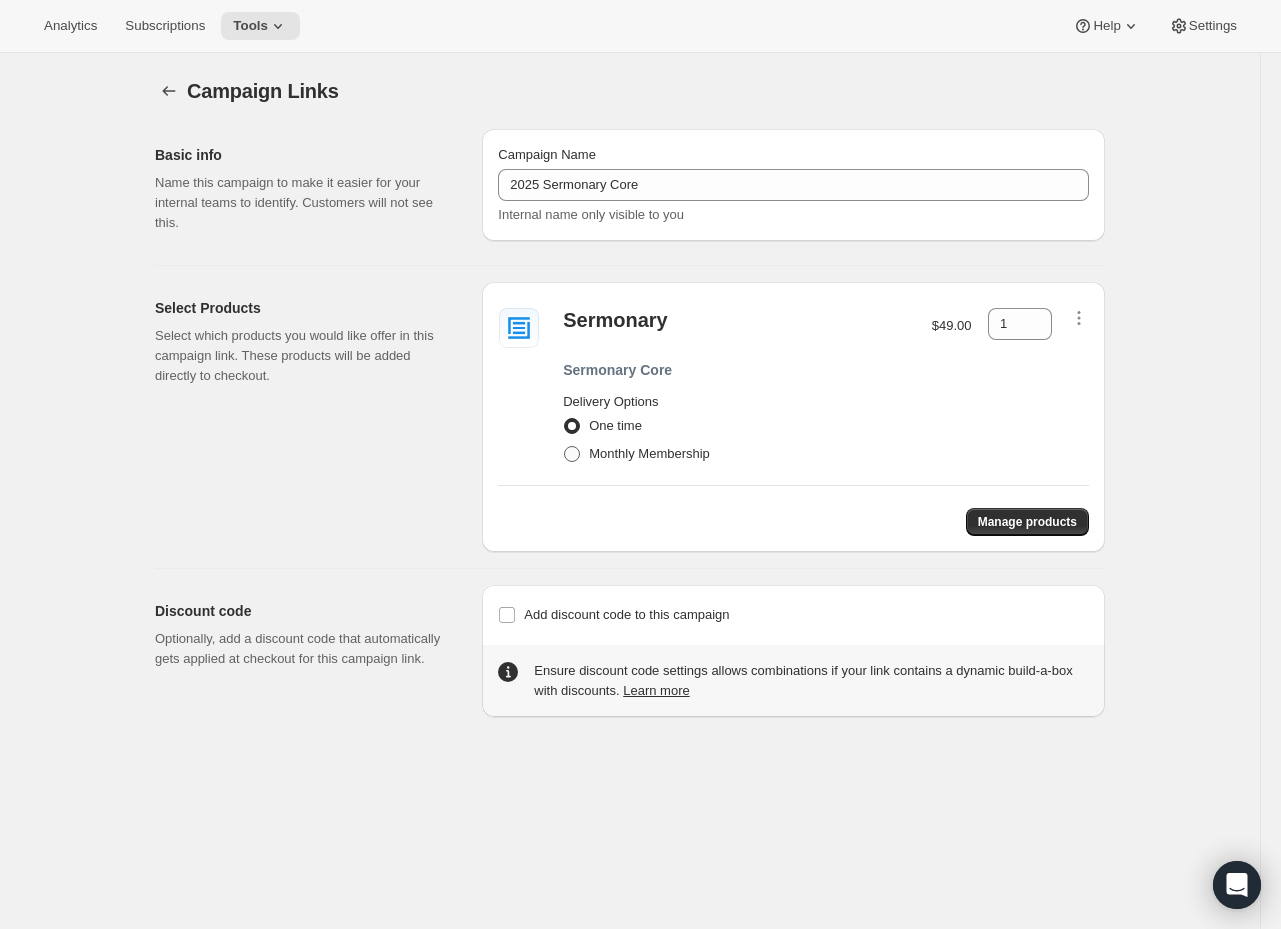 click on "Monthly Membership" at bounding box center [636, 454] 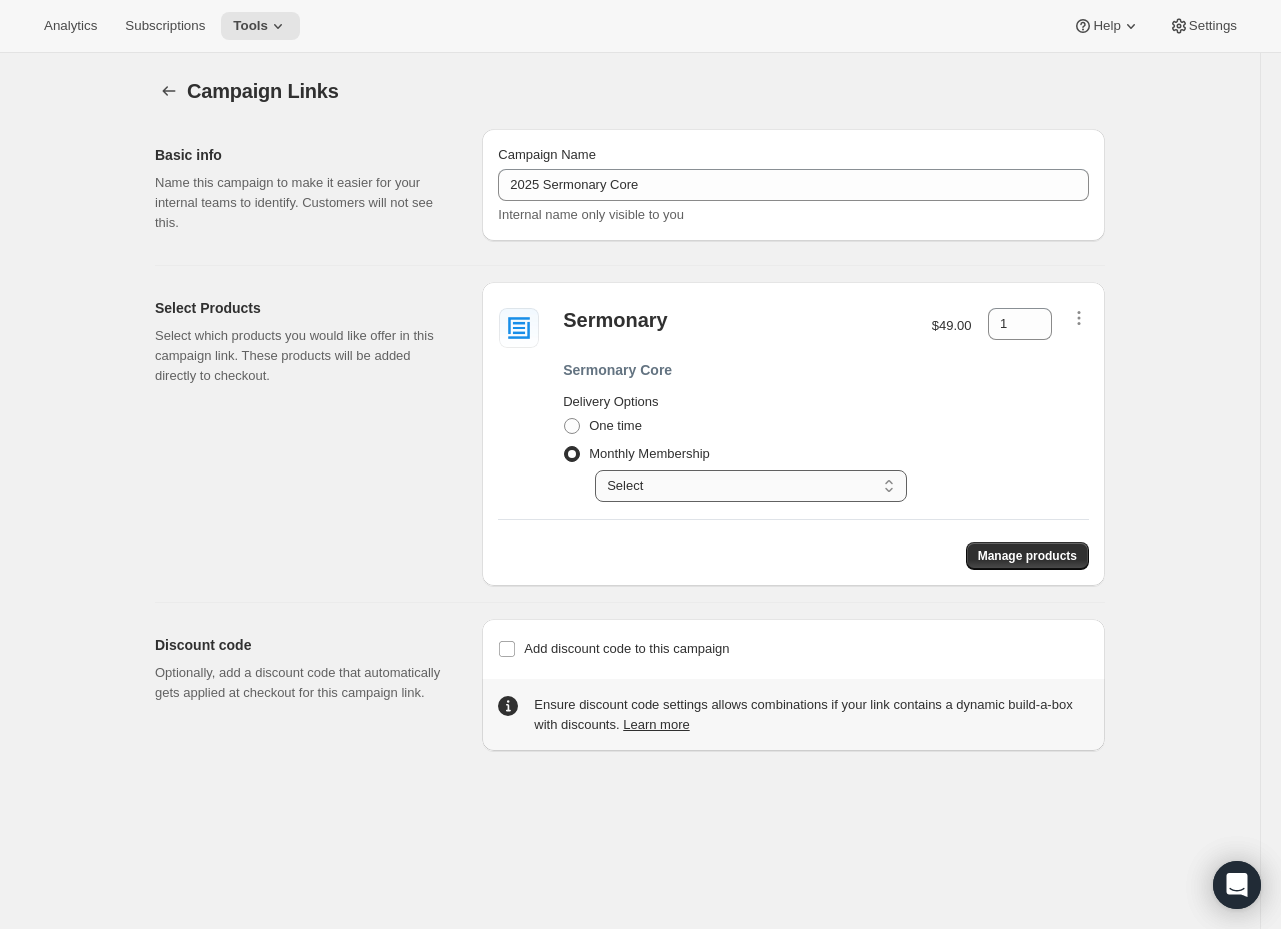 click on "Select Your card will be charged  monthly" at bounding box center (751, 486) 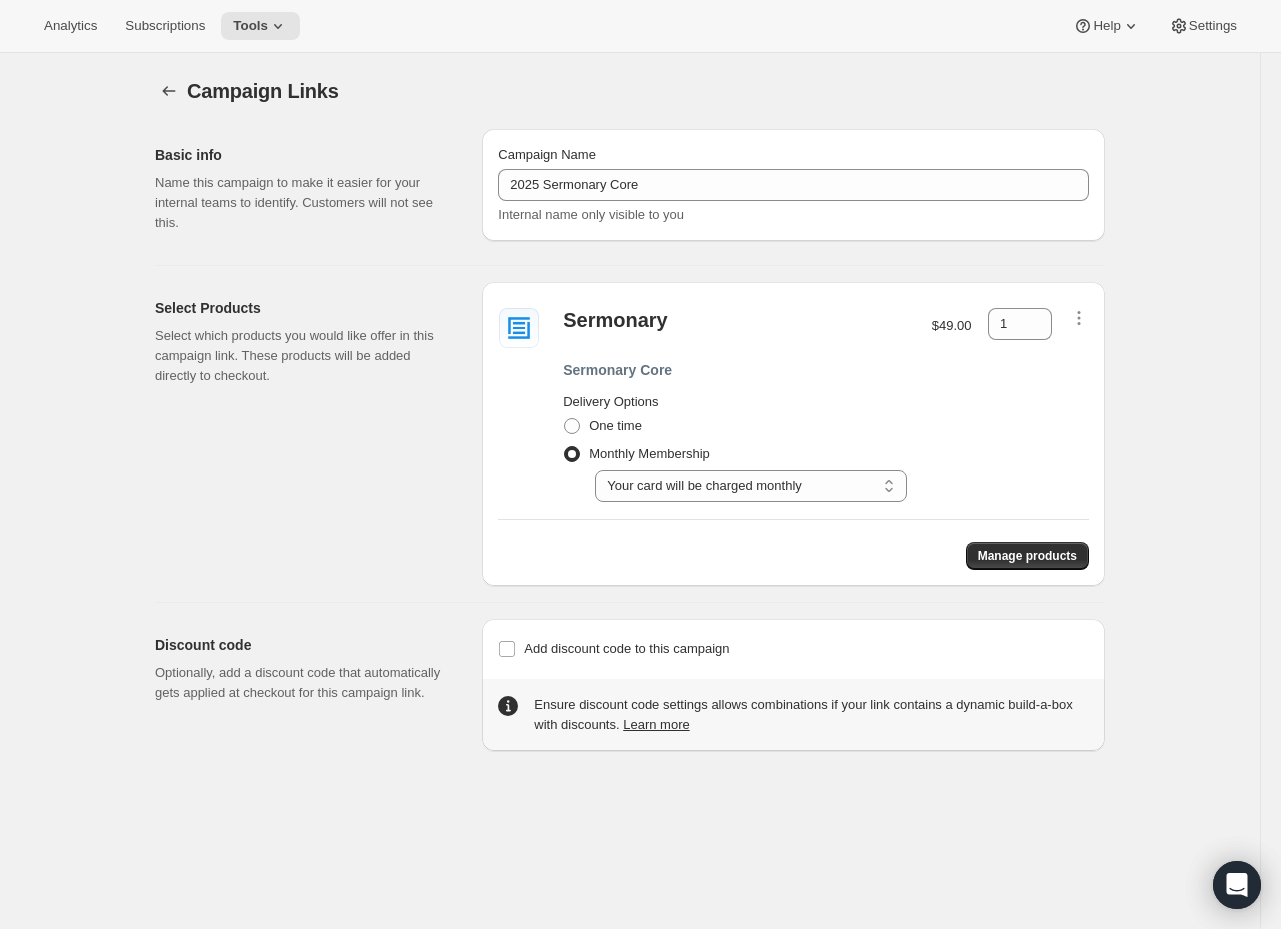 click on "Manage products" at bounding box center [793, 548] 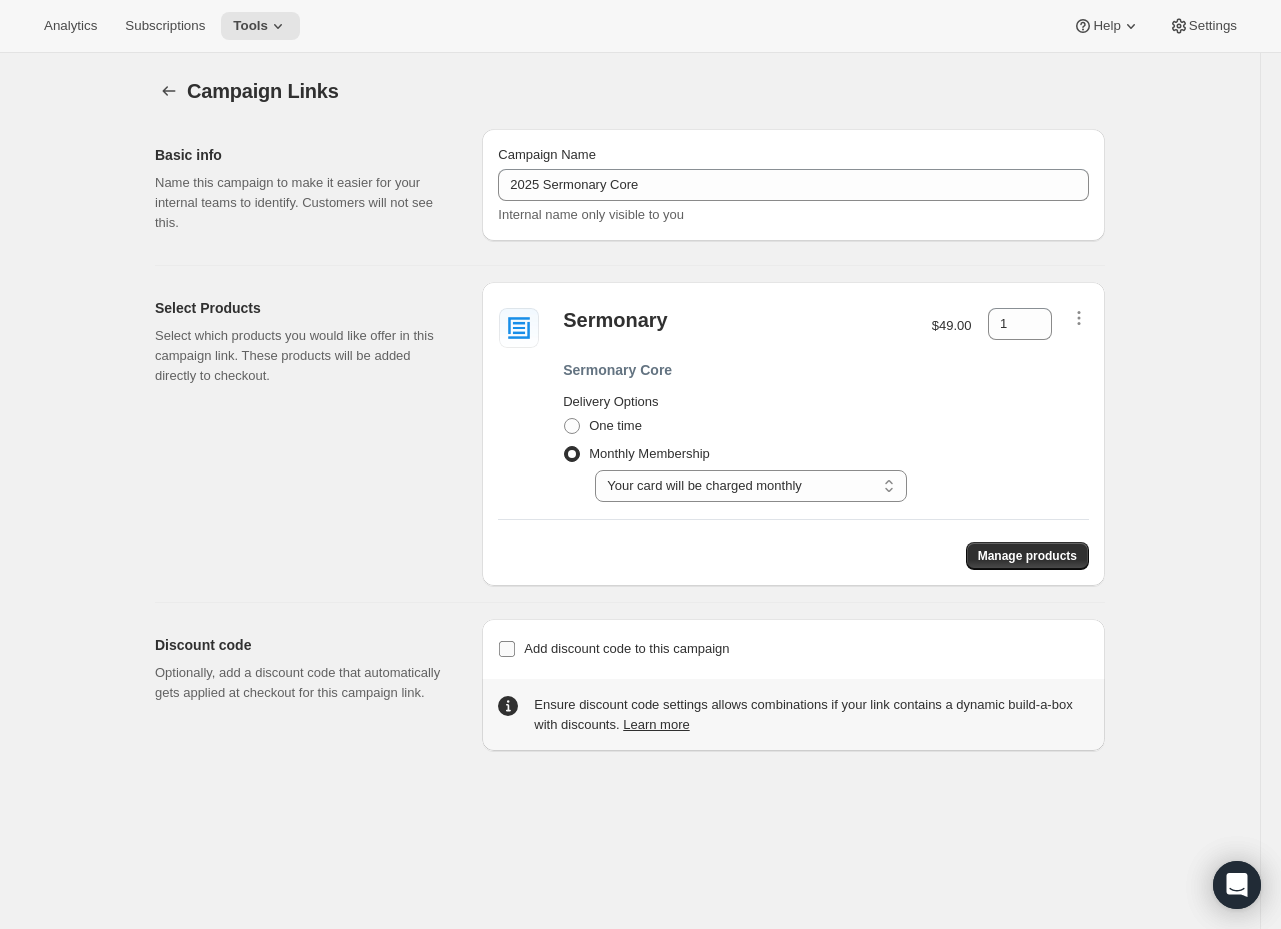 click on "Add discount code to this campaign" at bounding box center [626, 648] 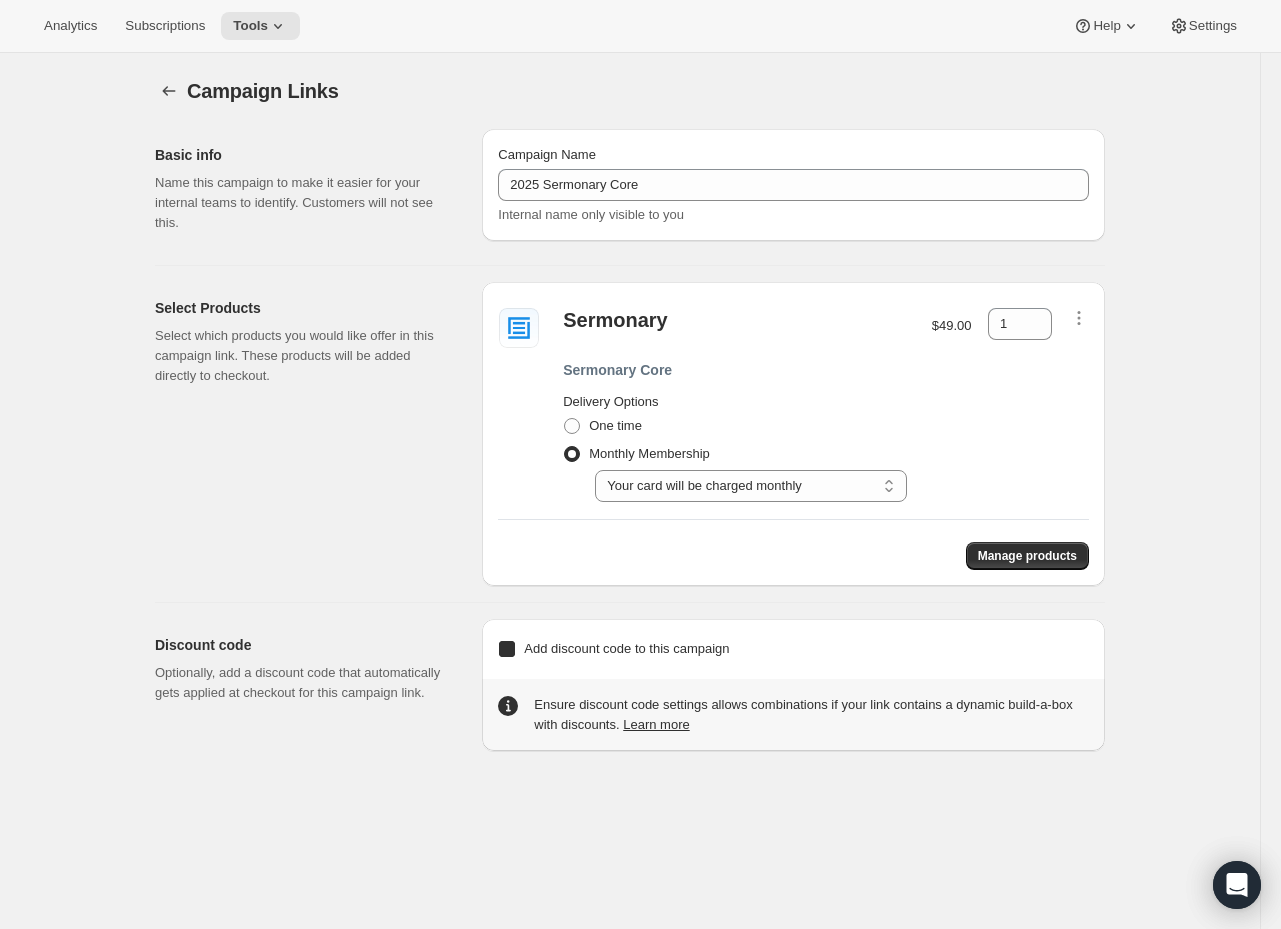 checkbox on "true" 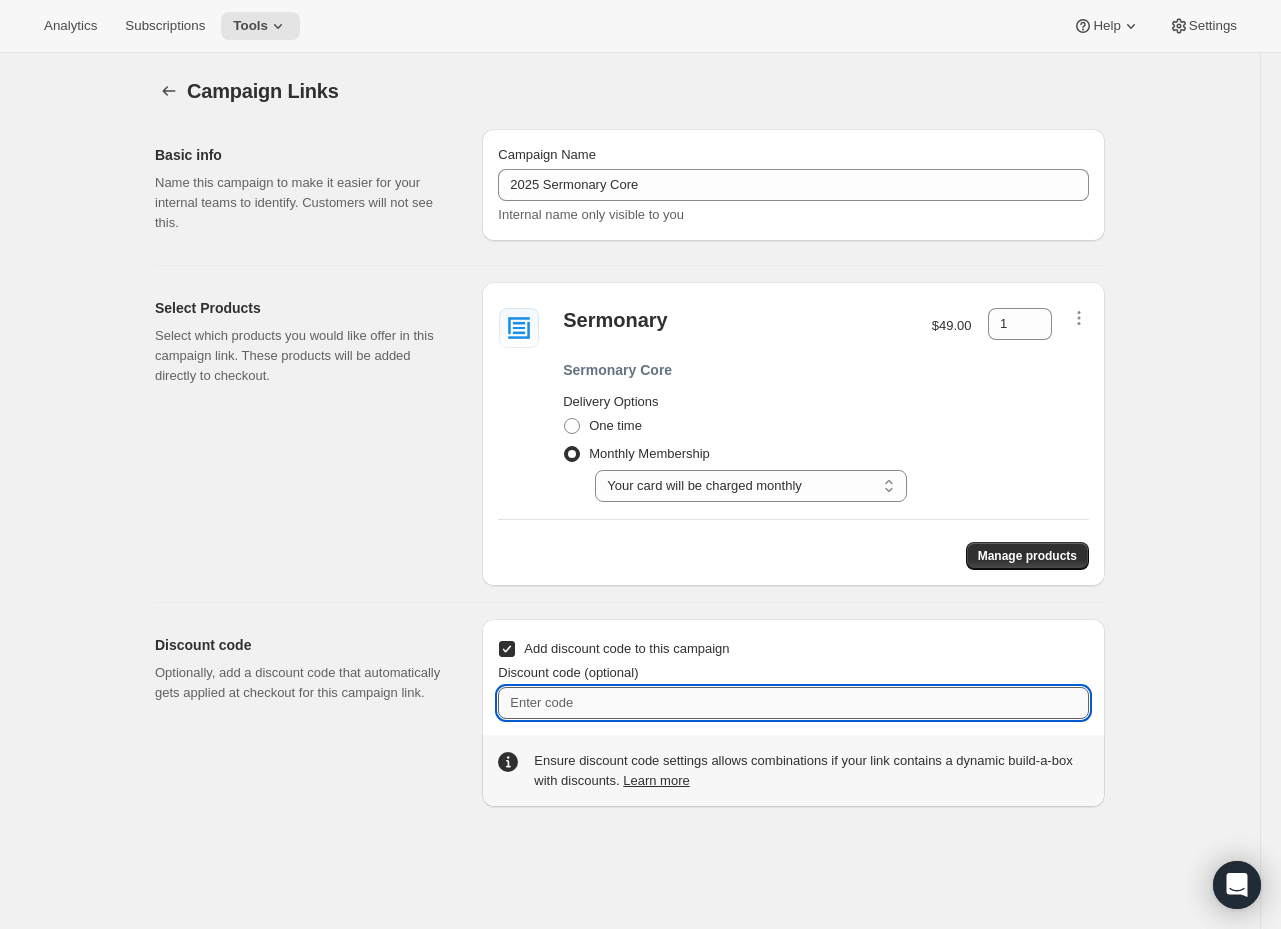 click on "Discount code (optional)" at bounding box center [793, 703] 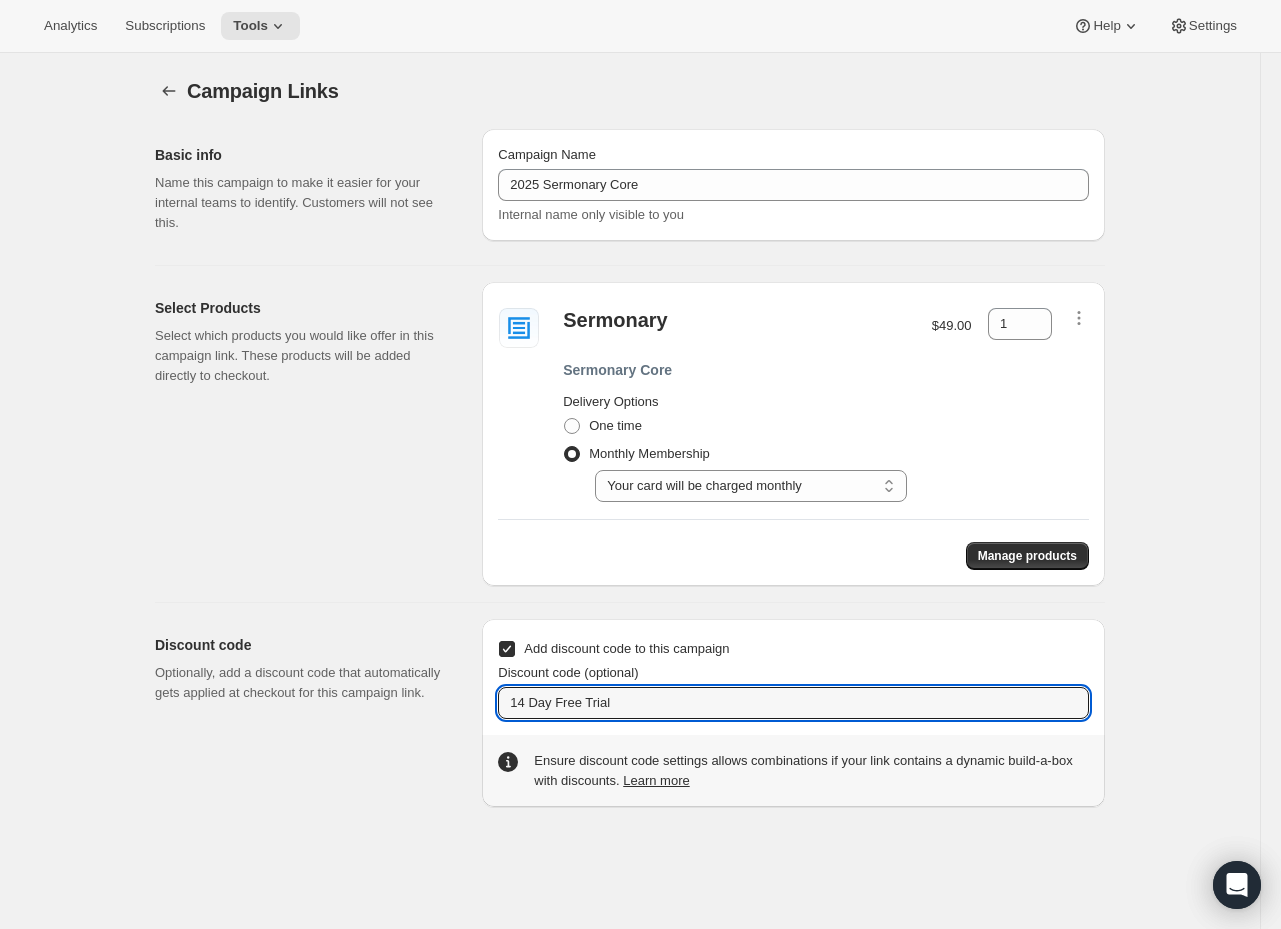 type on "14 Day Free Trial" 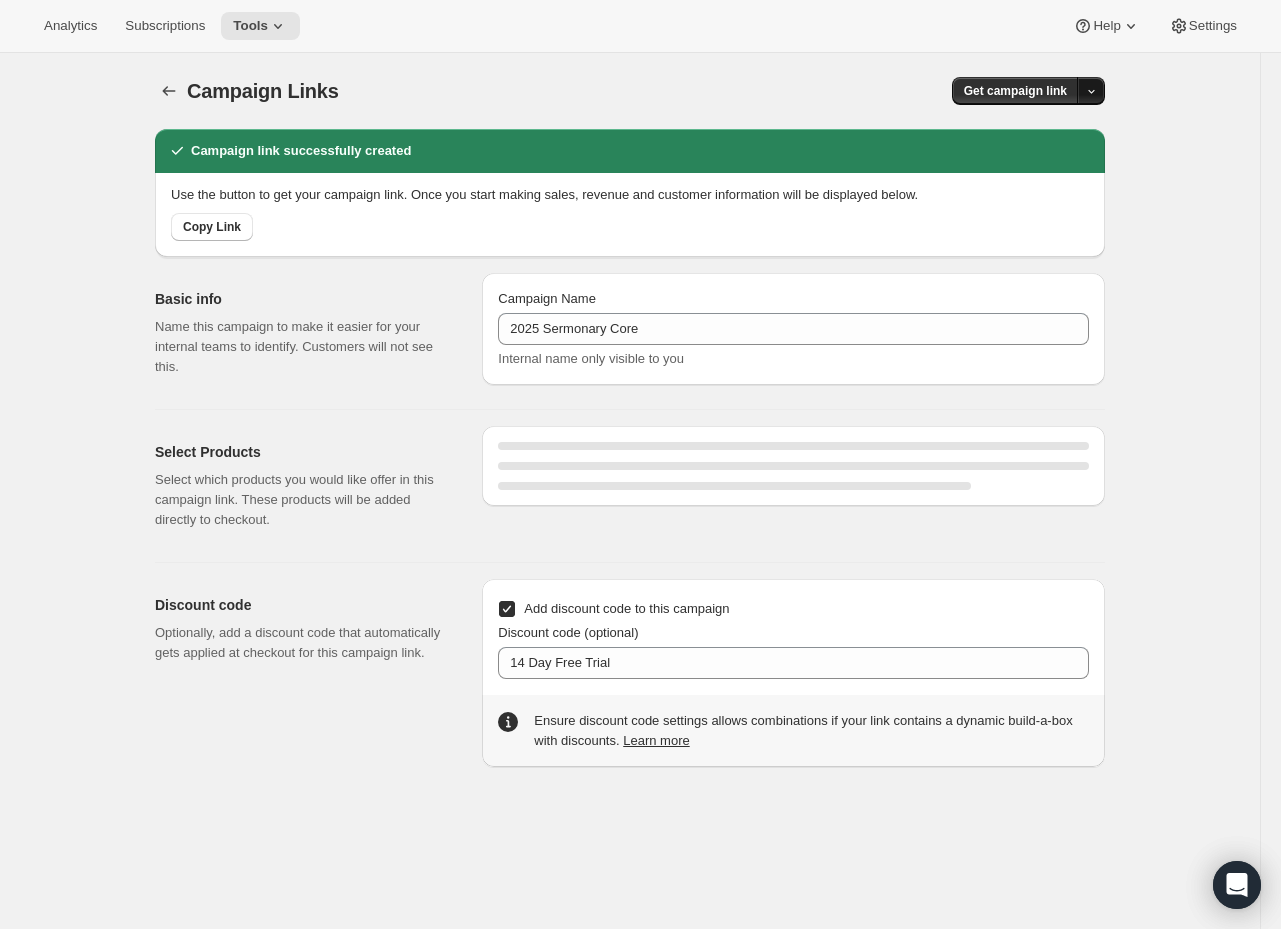 select on "gid://shopify/SellingPlan/689644241212" 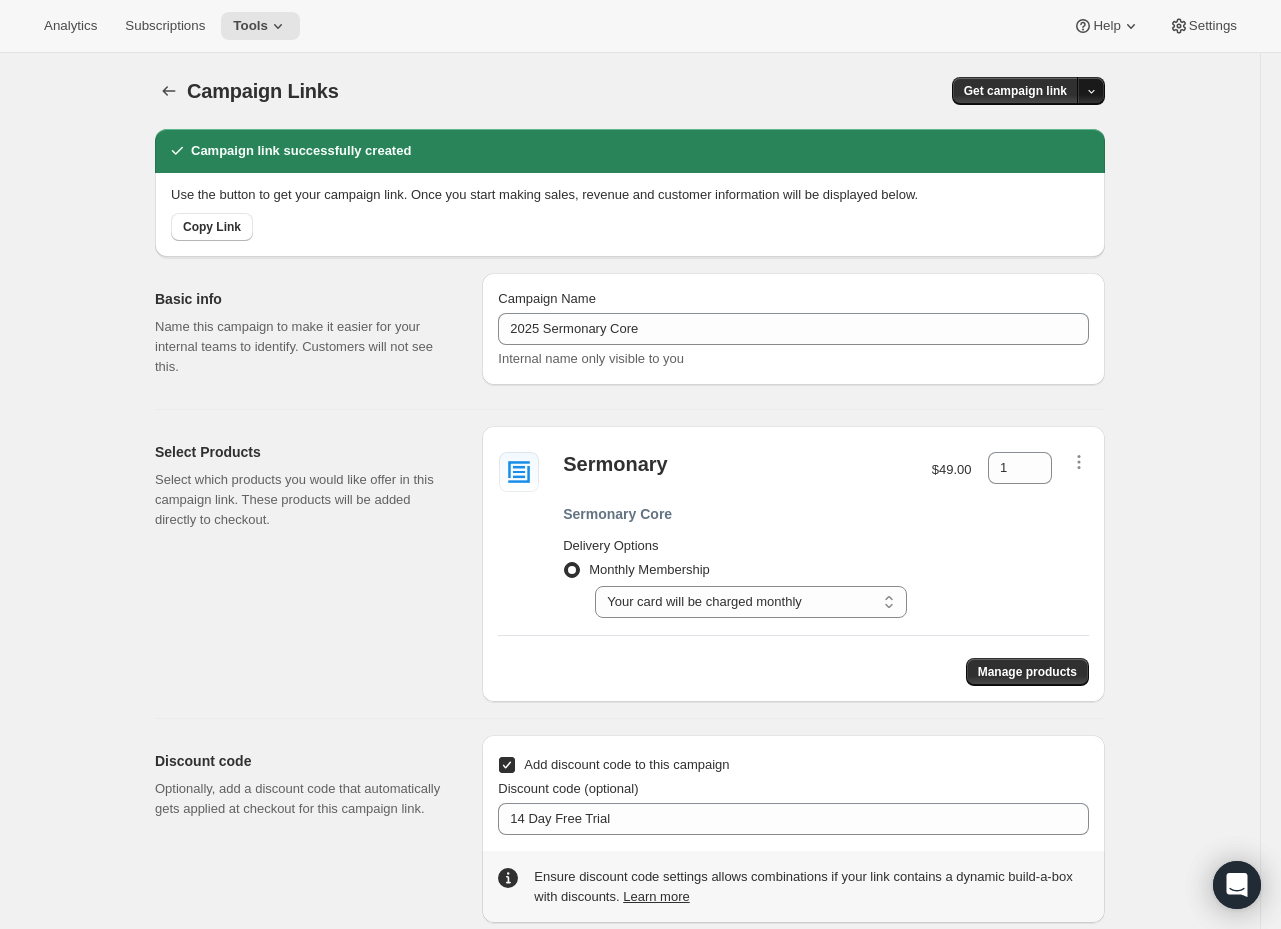 click at bounding box center [1091, 91] 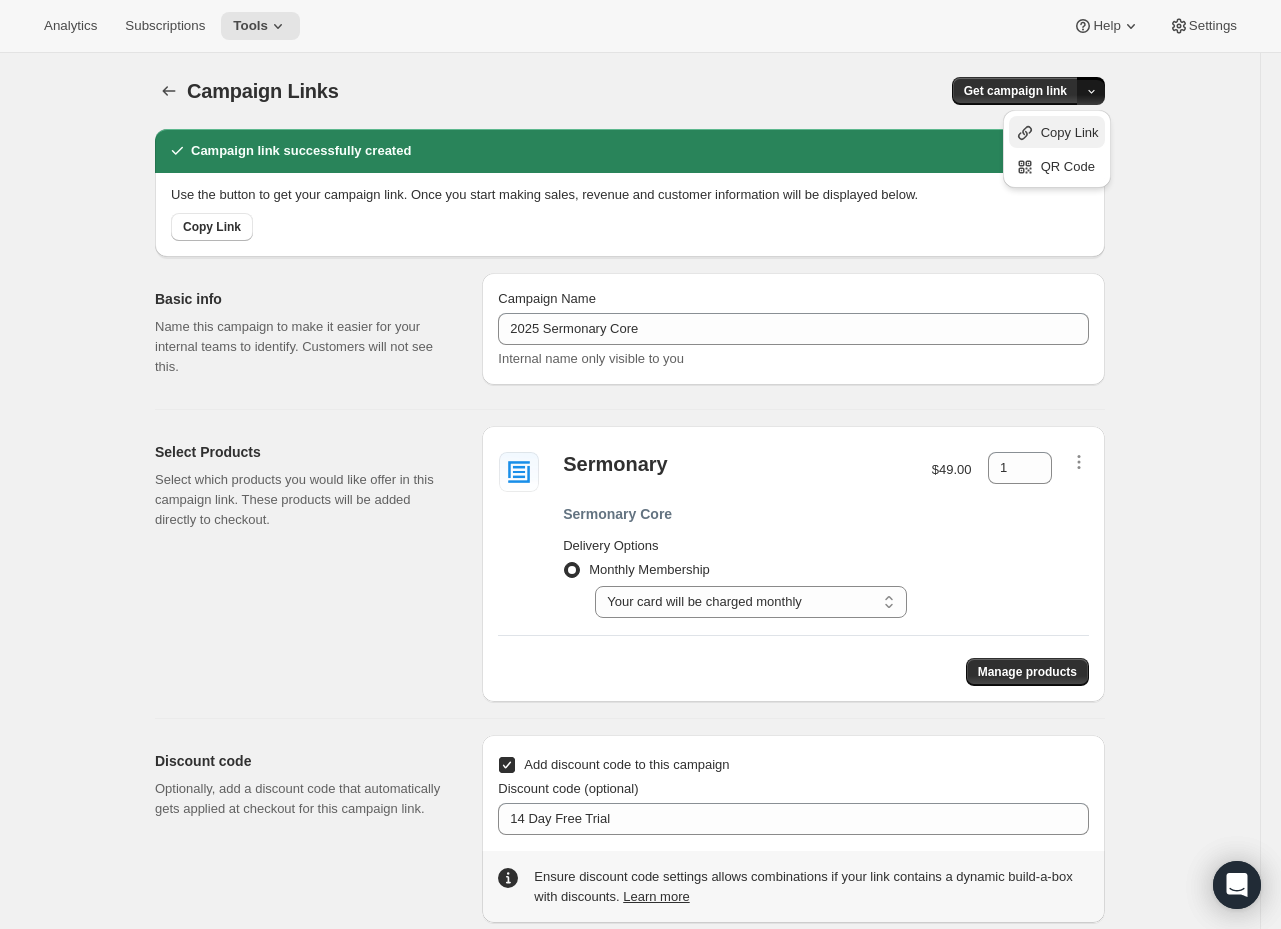 click on "Copy Link" at bounding box center (1070, 132) 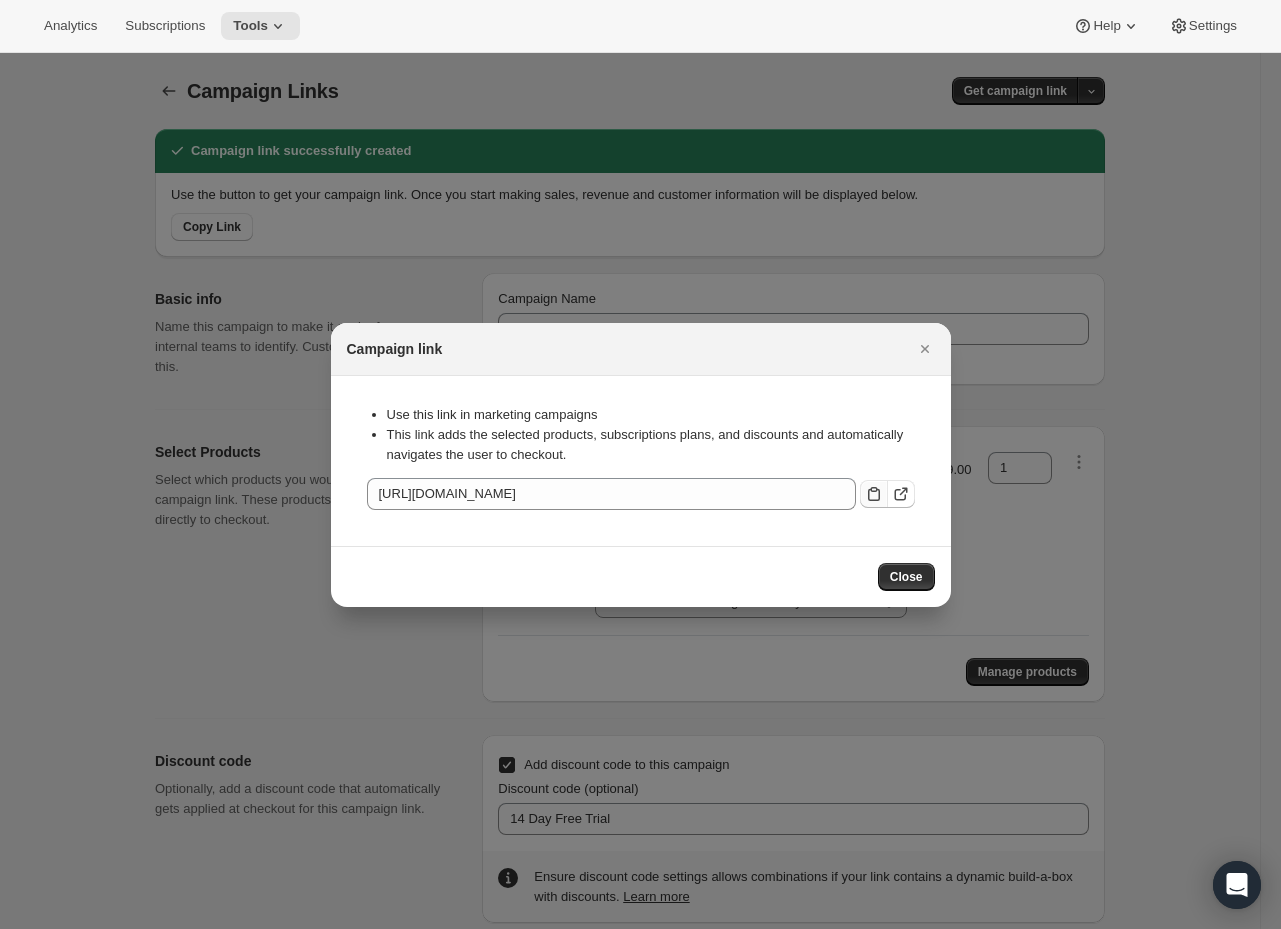 click at bounding box center [874, 494] 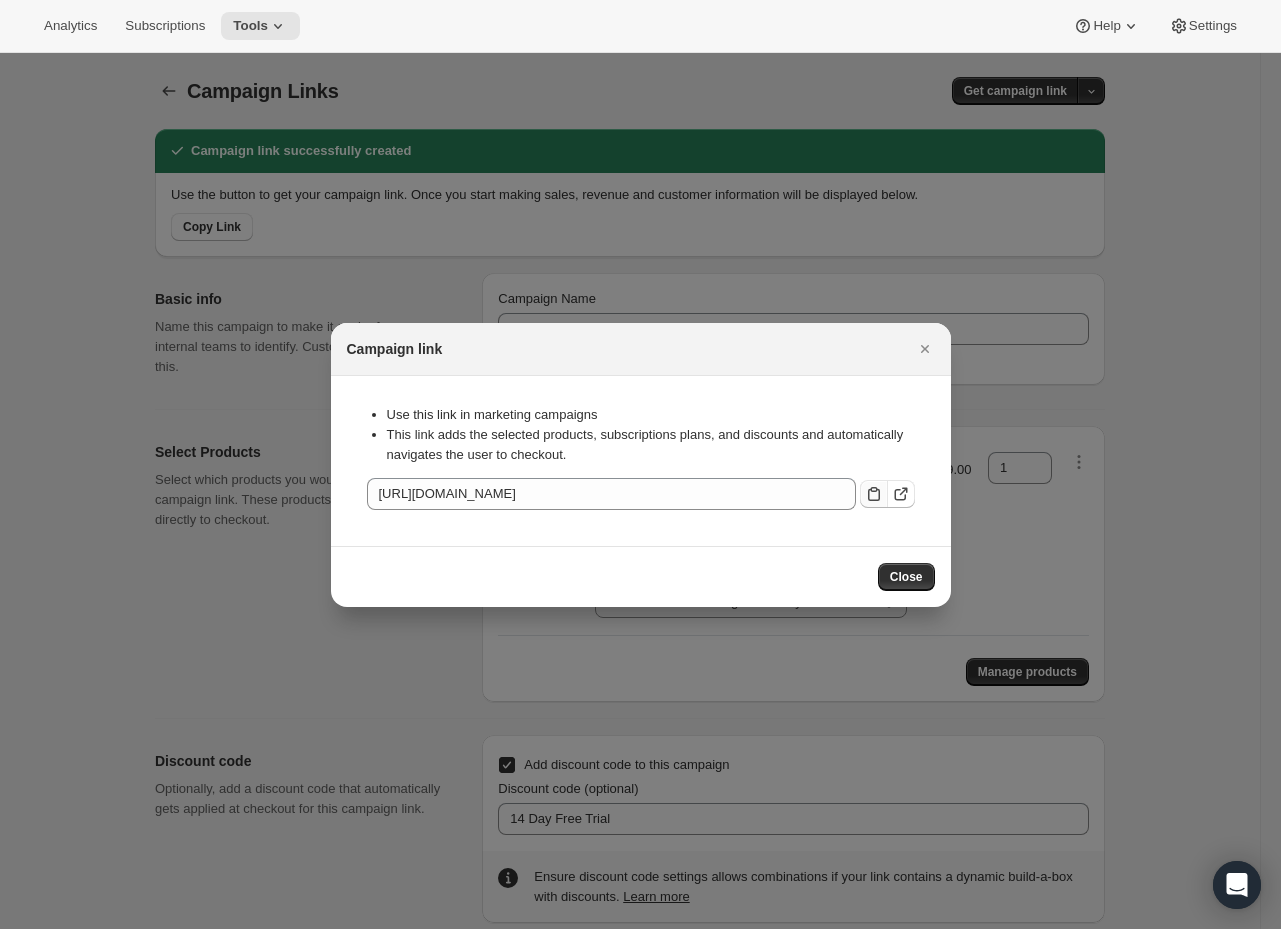 click 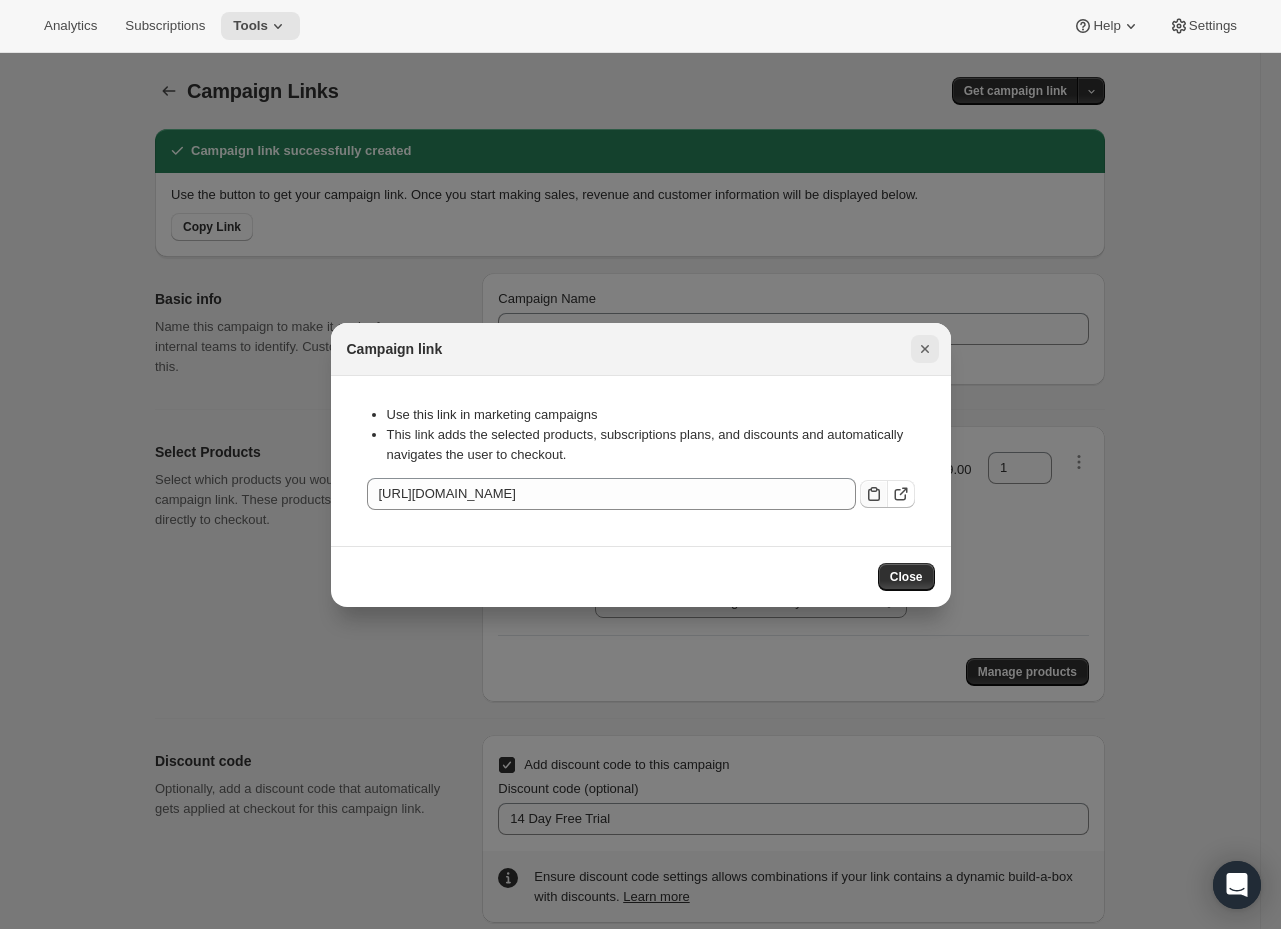 click 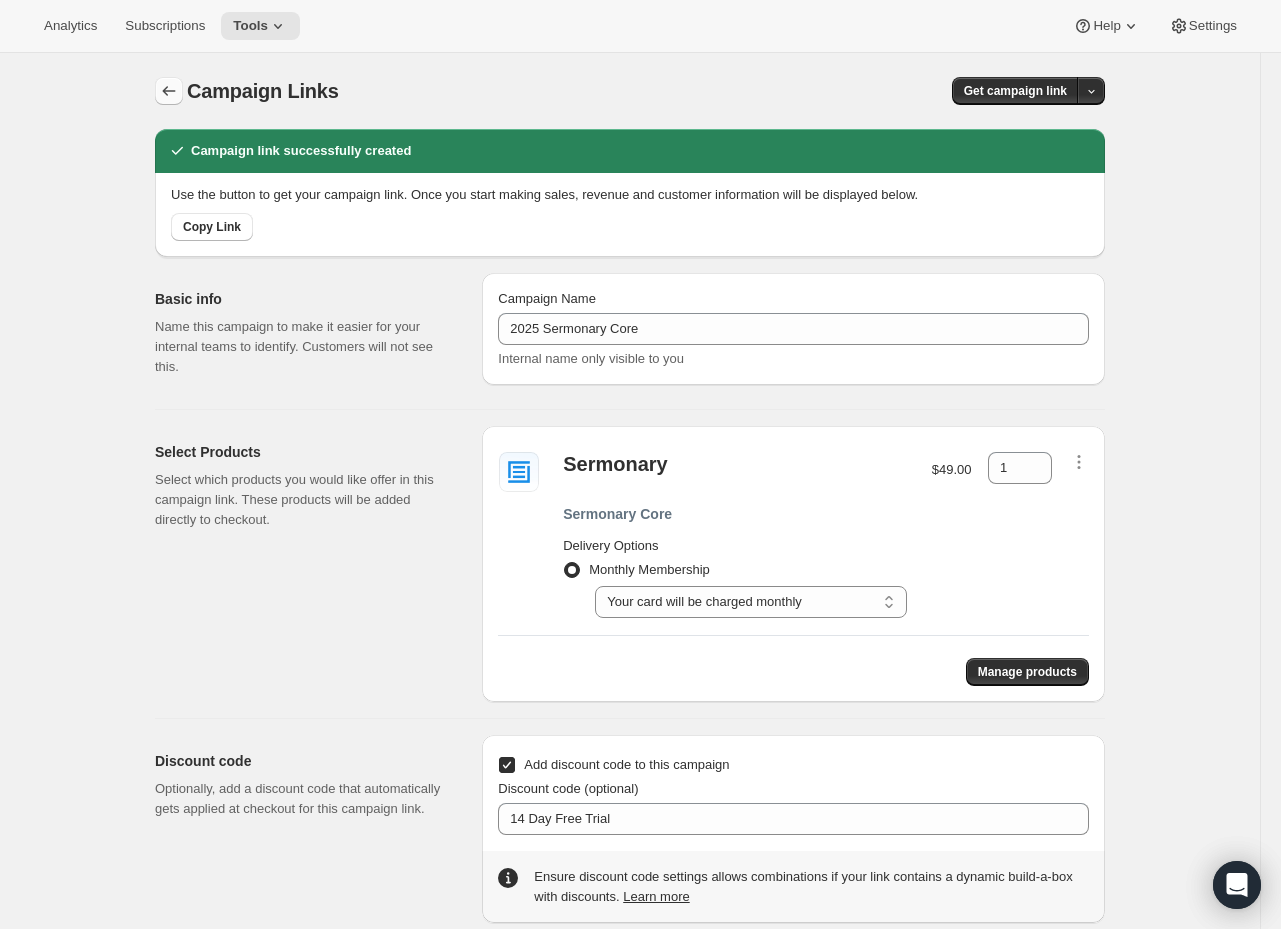 click 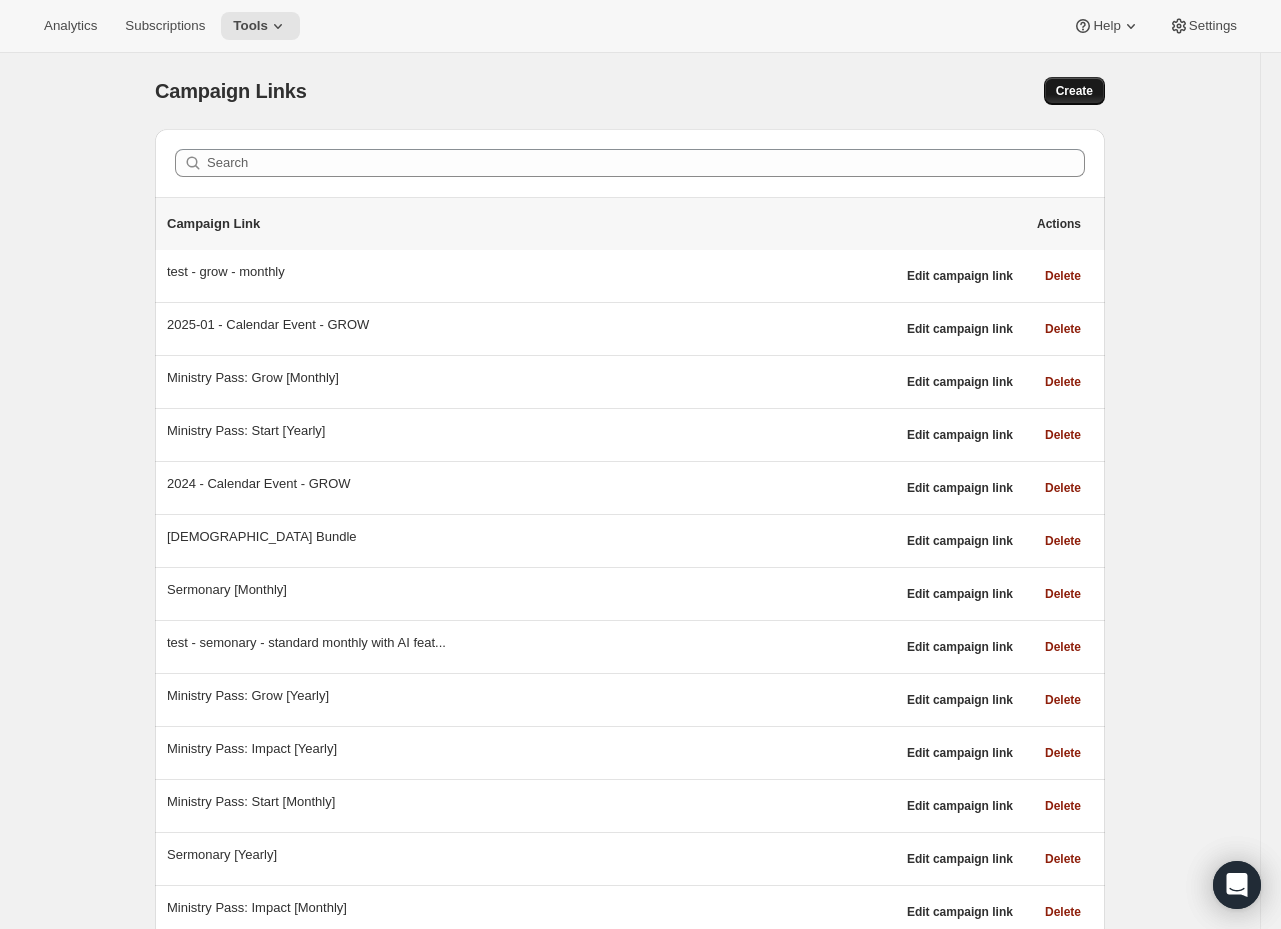 click on "Create" at bounding box center (1074, 91) 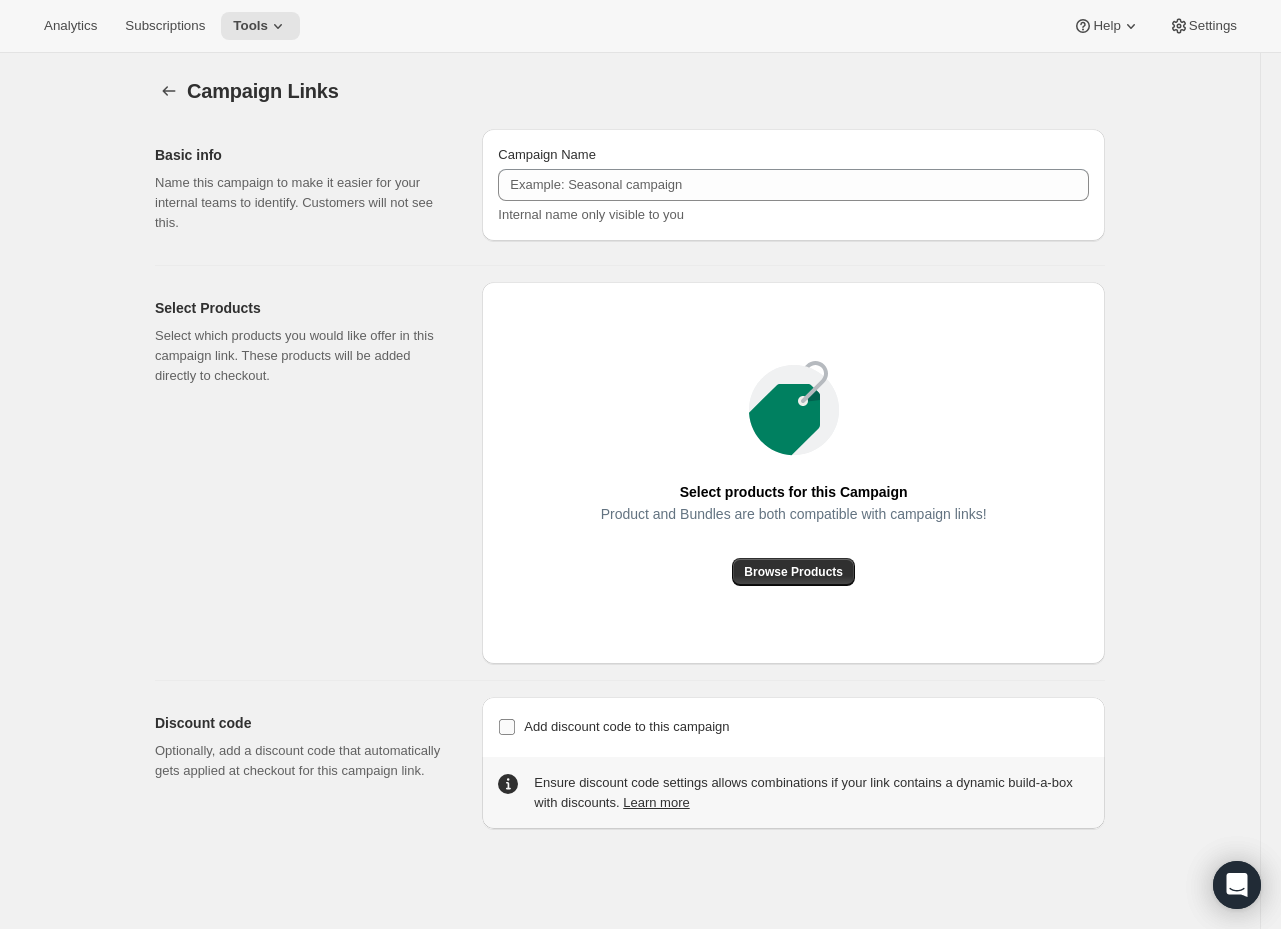click on "Add discount code to this campaign" at bounding box center [626, 726] 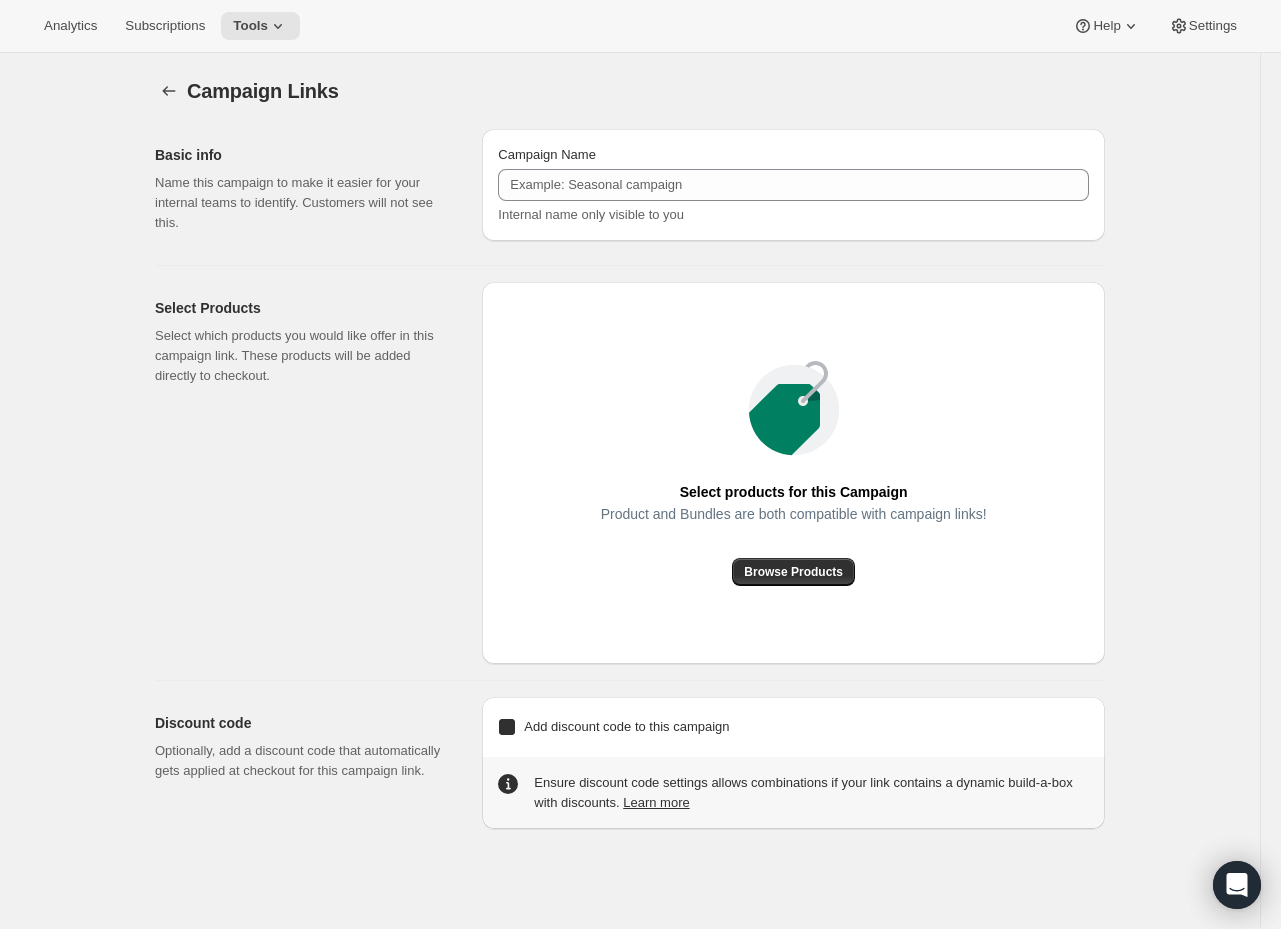 checkbox on "true" 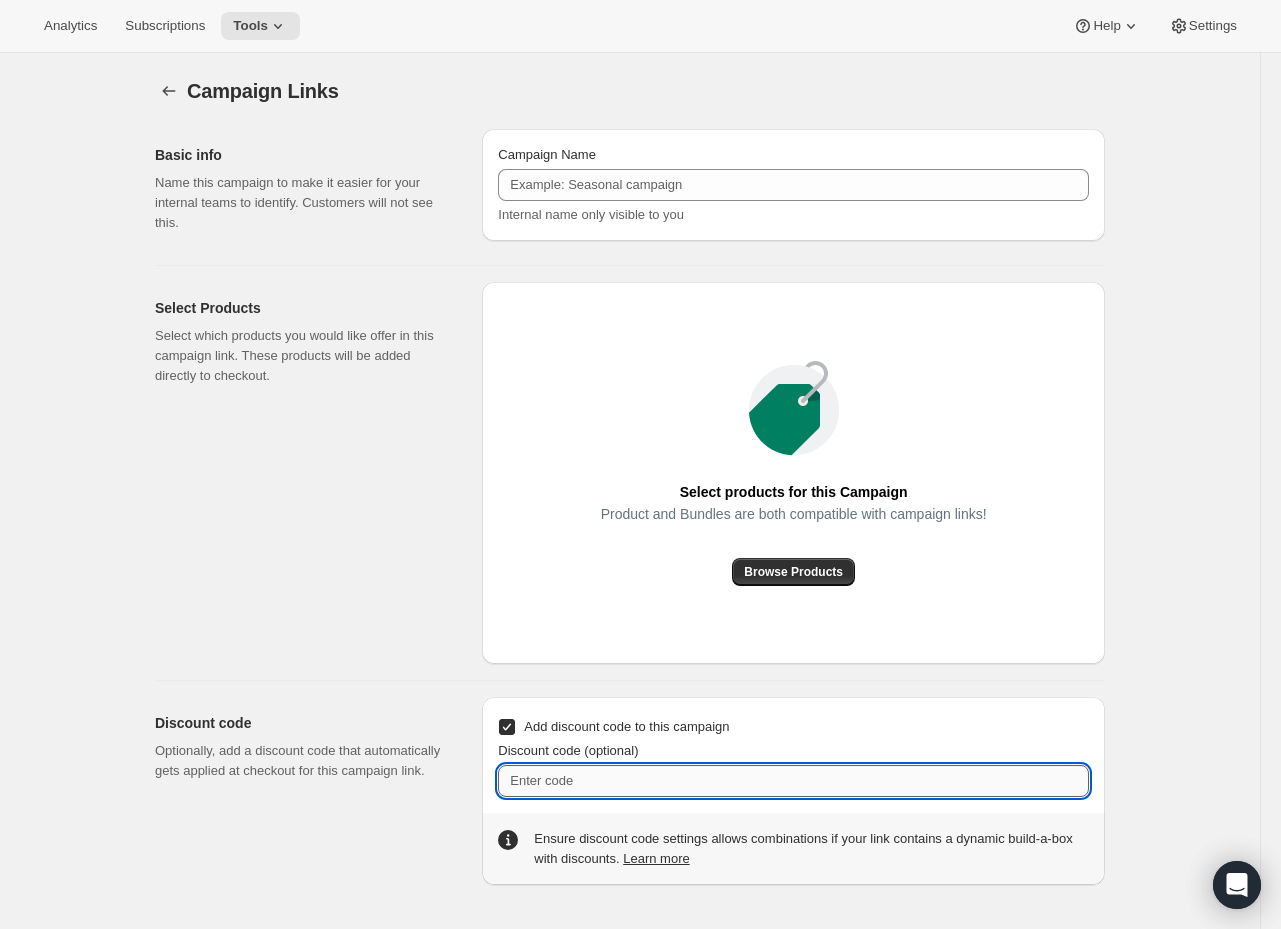 click on "Discount code (optional)" at bounding box center [793, 781] 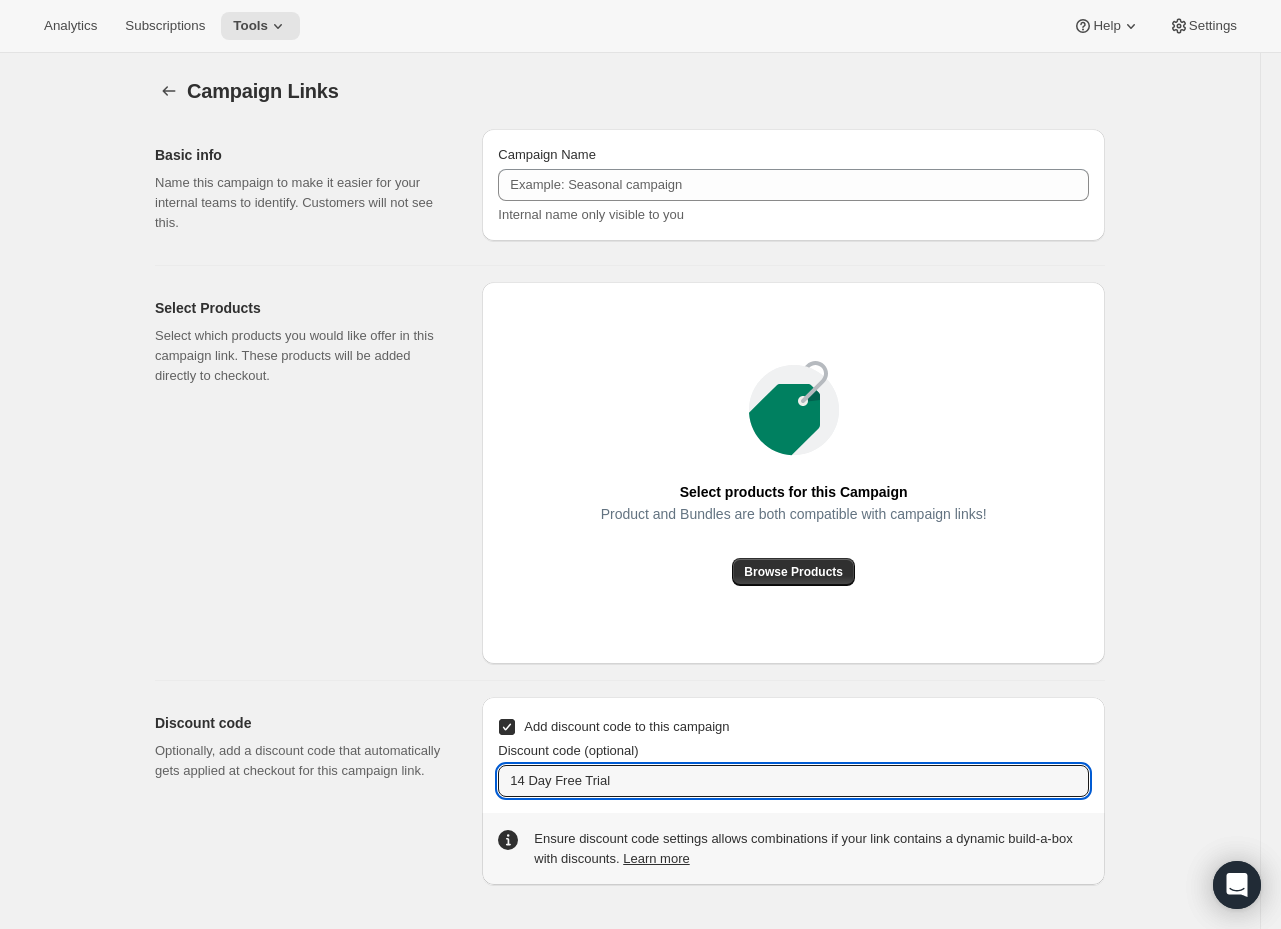 type on "14 Day Free Trial" 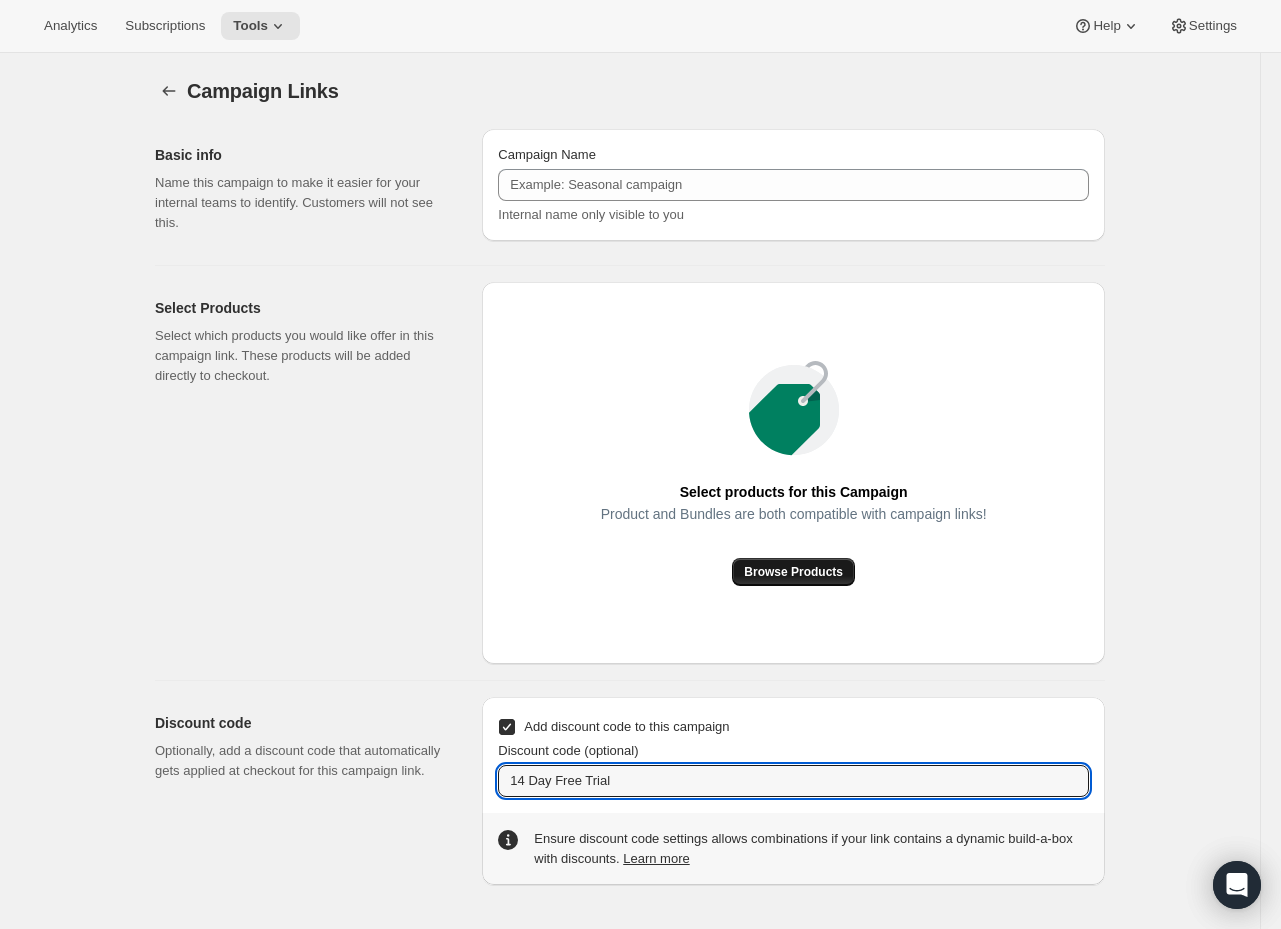 click on "Browse Products" at bounding box center [793, 572] 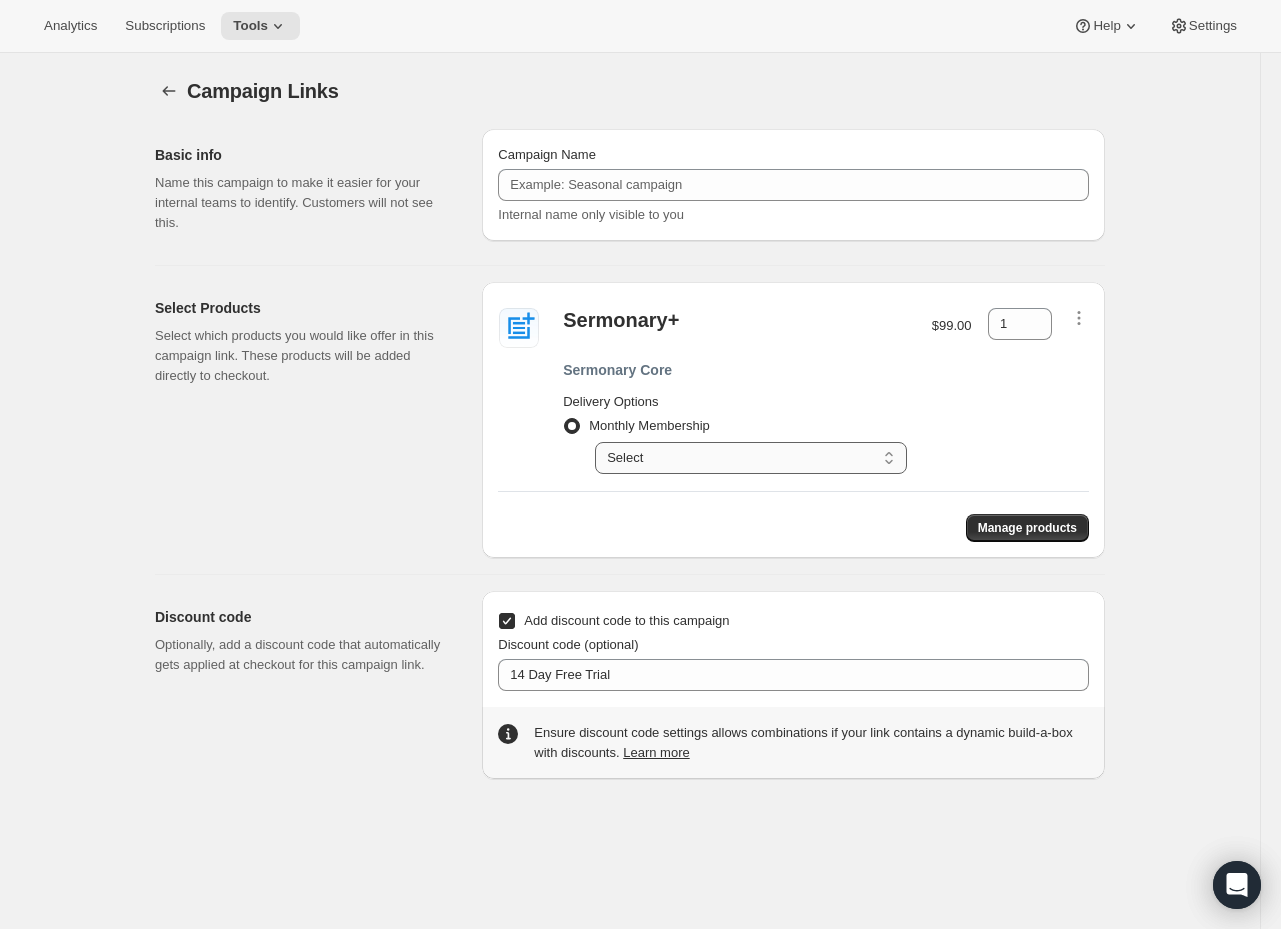 click on "Select Your card will be charged  monthly" at bounding box center [751, 458] 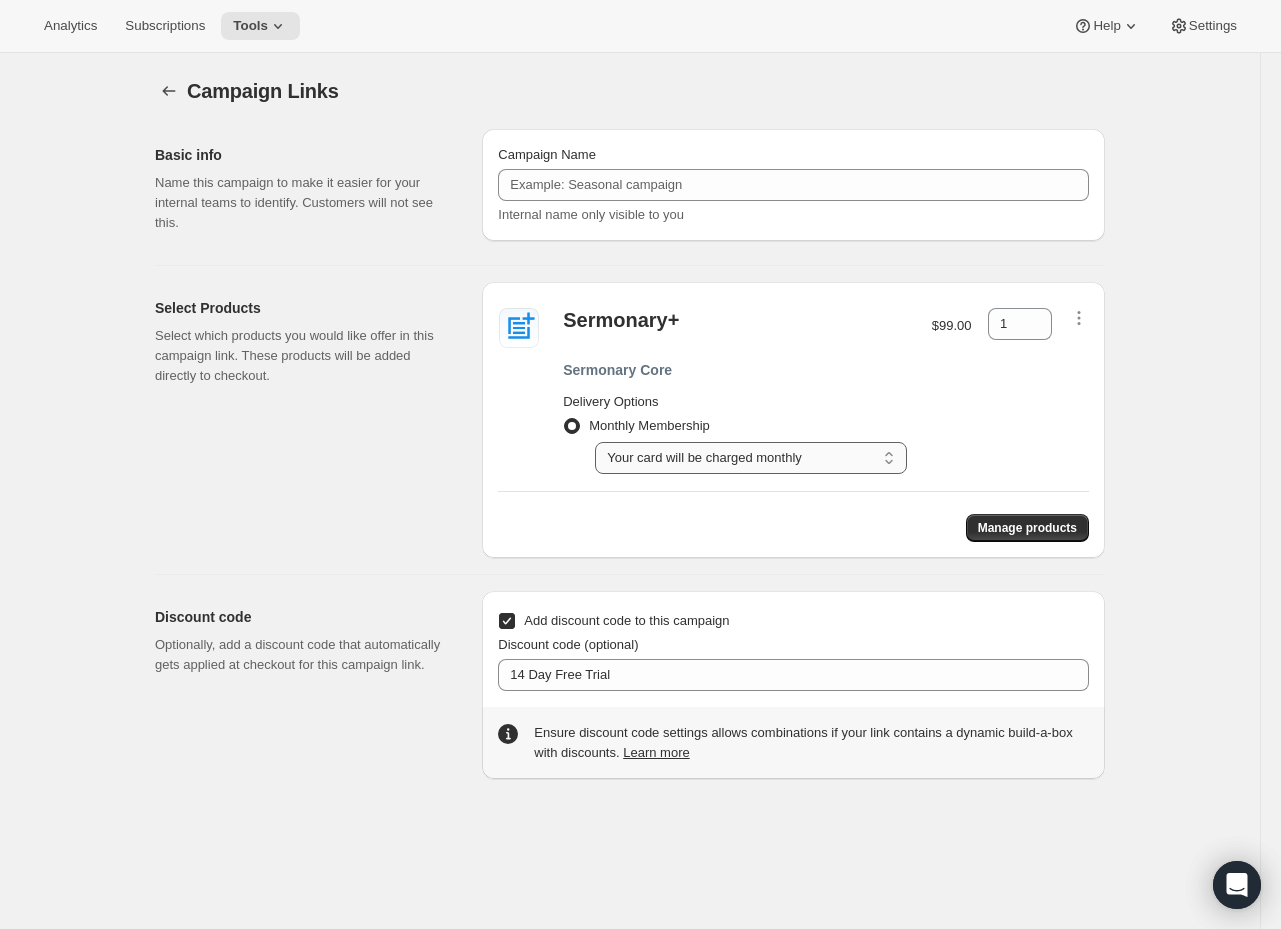click on "Select Your card will be charged  monthly" at bounding box center (751, 458) 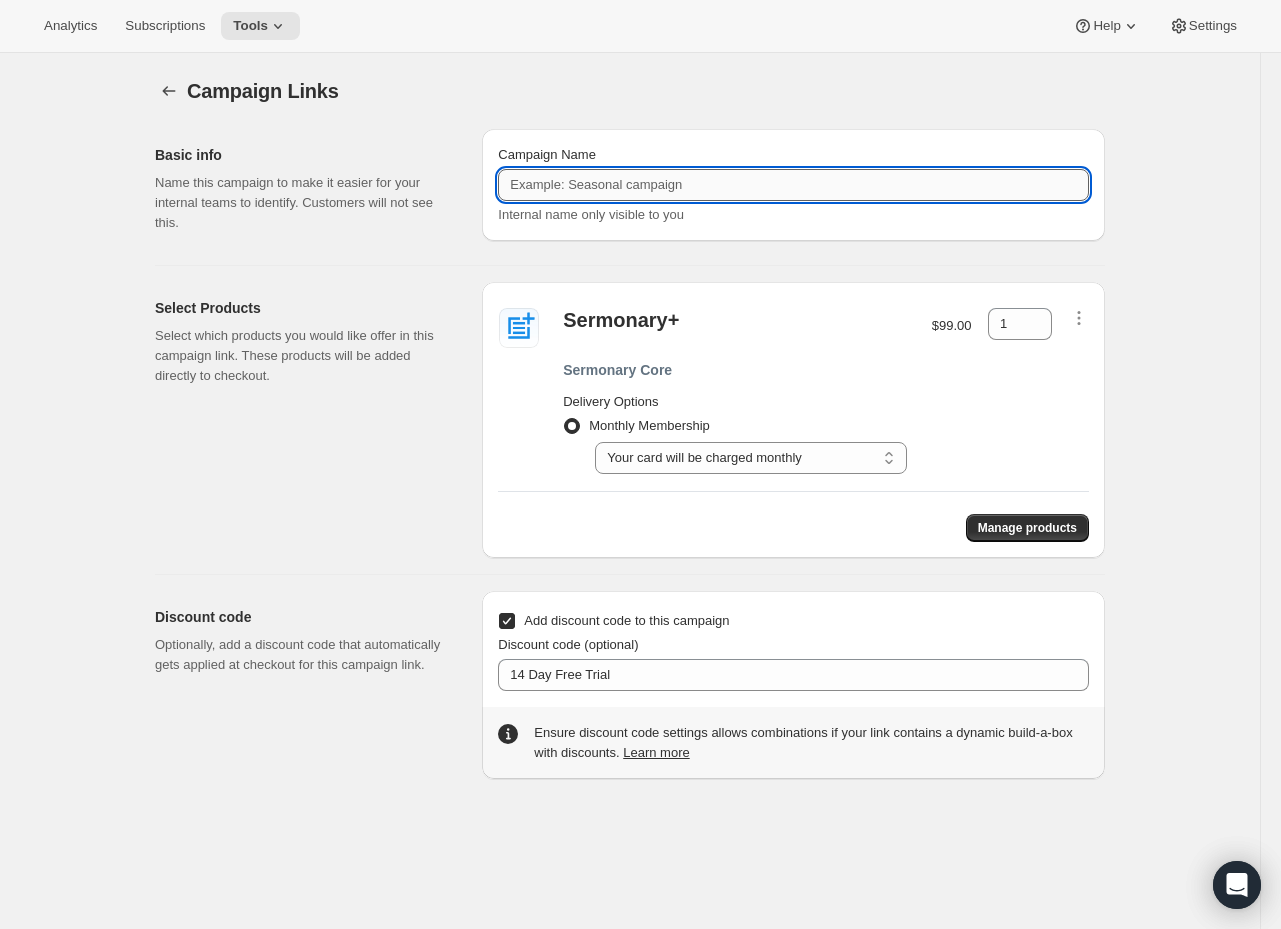 click on "Campaign Name" at bounding box center (793, 185) 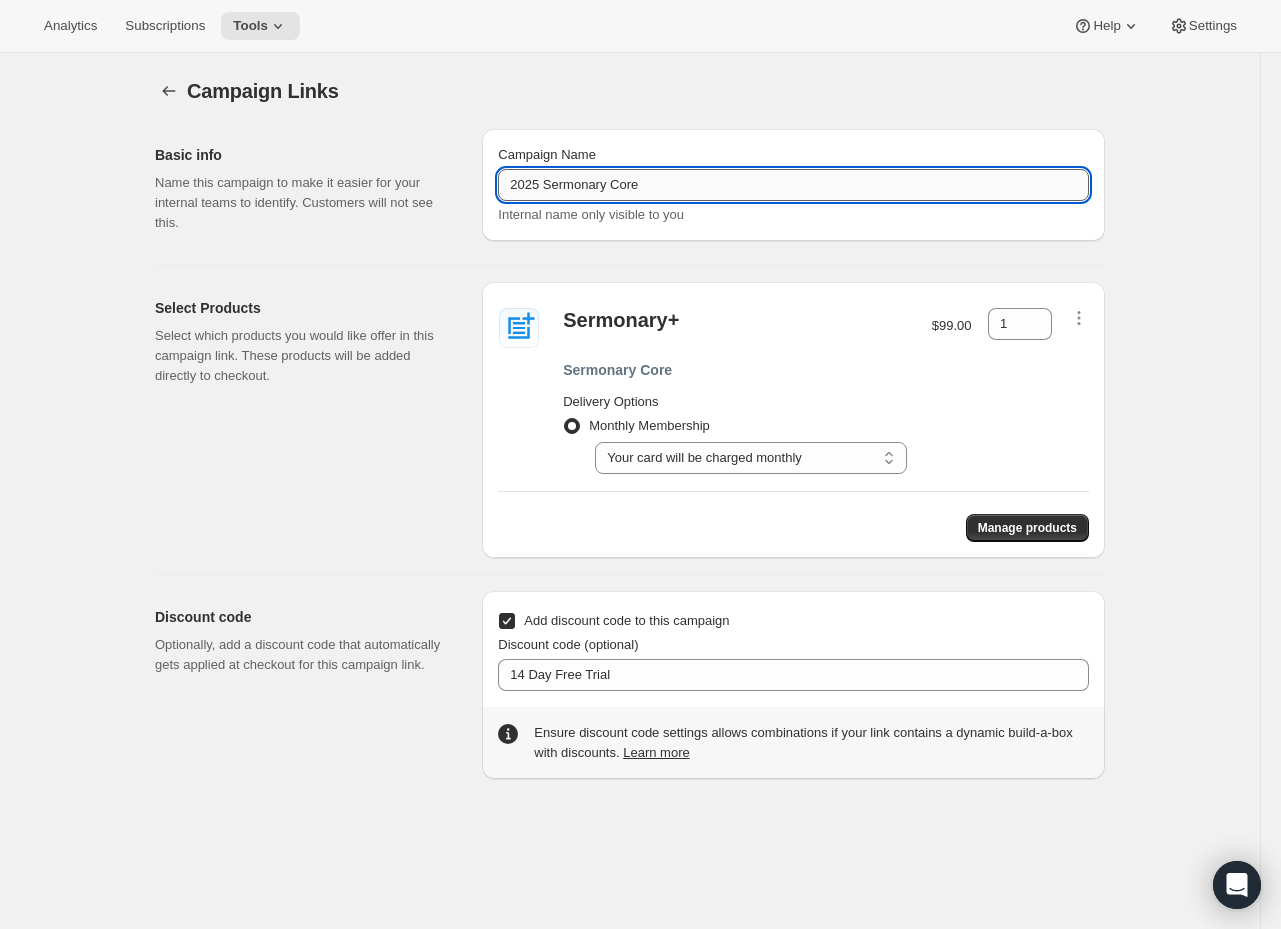 click on "2025 Sermonary Core" at bounding box center [793, 185] 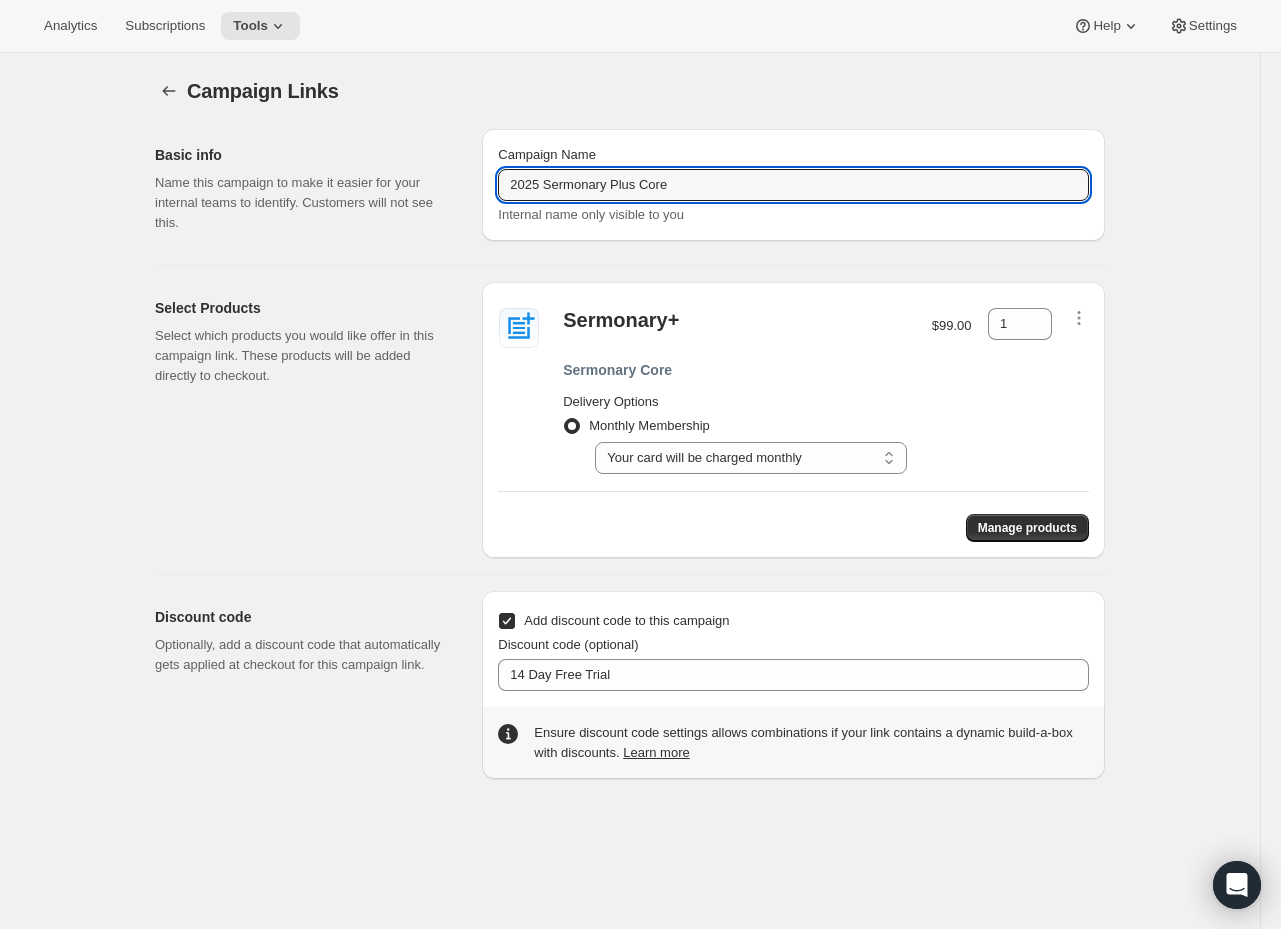 type on "2025 Sermonary Plus Core" 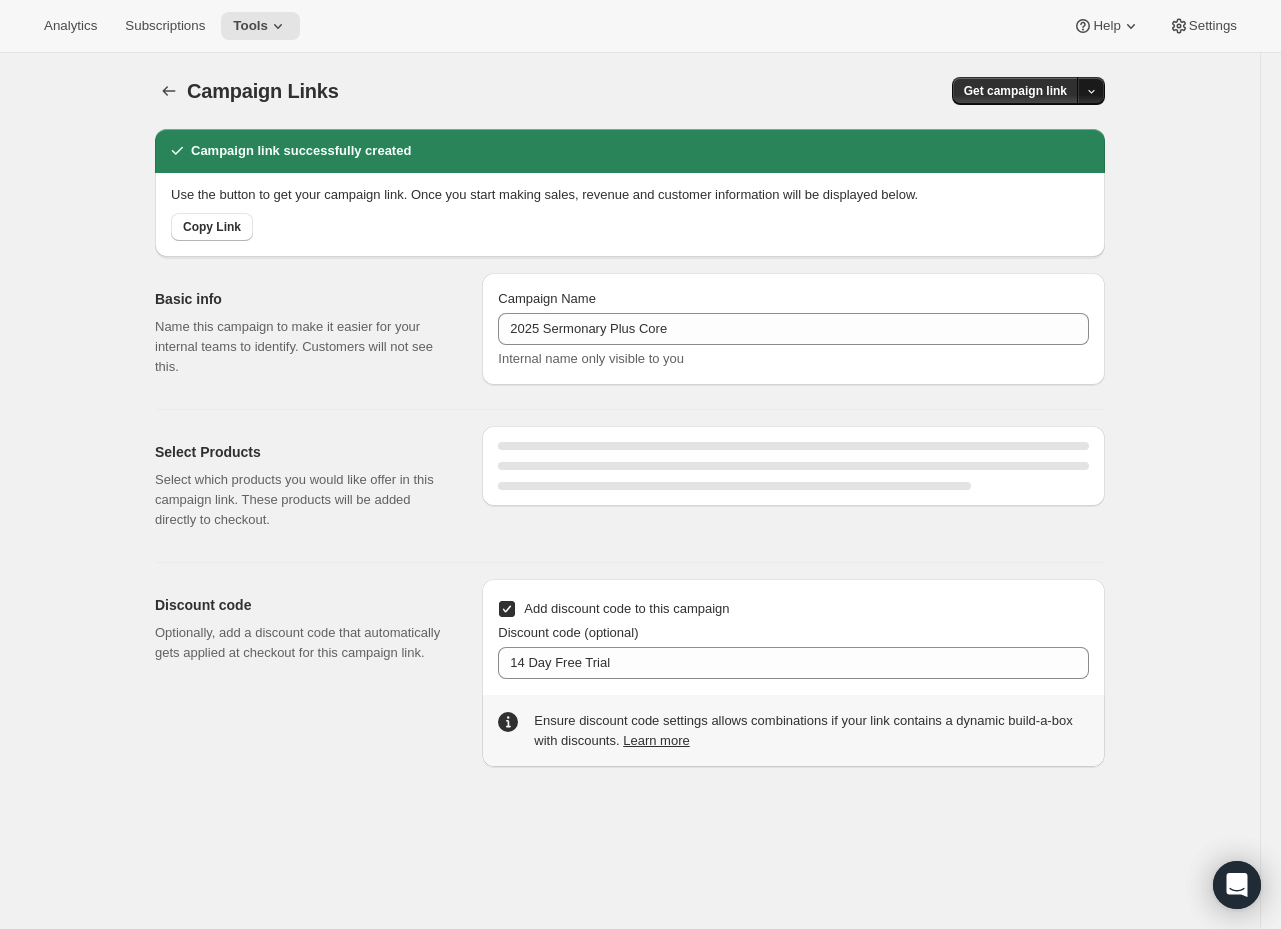 click 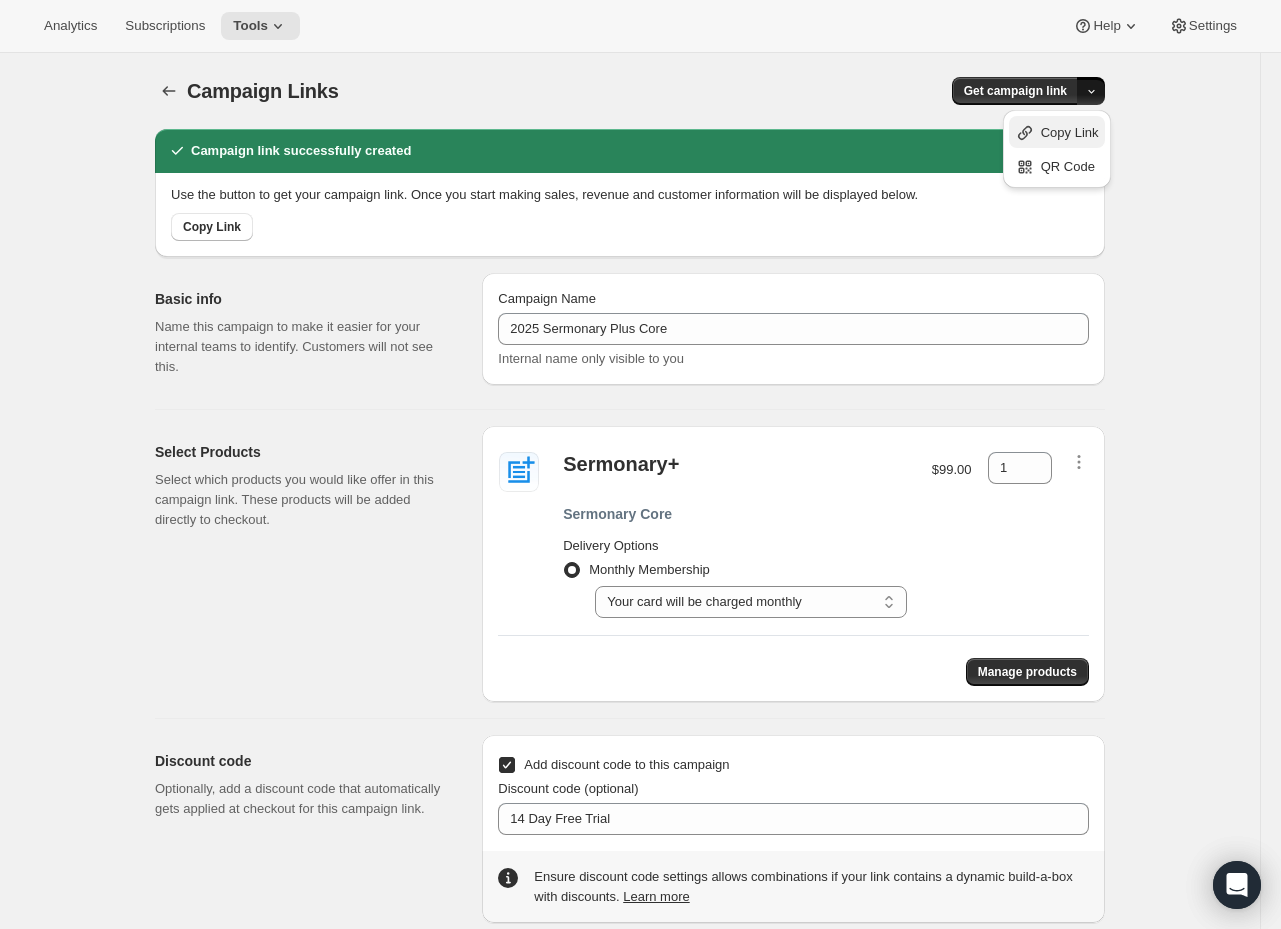 click on "Copy Link" at bounding box center (1070, 132) 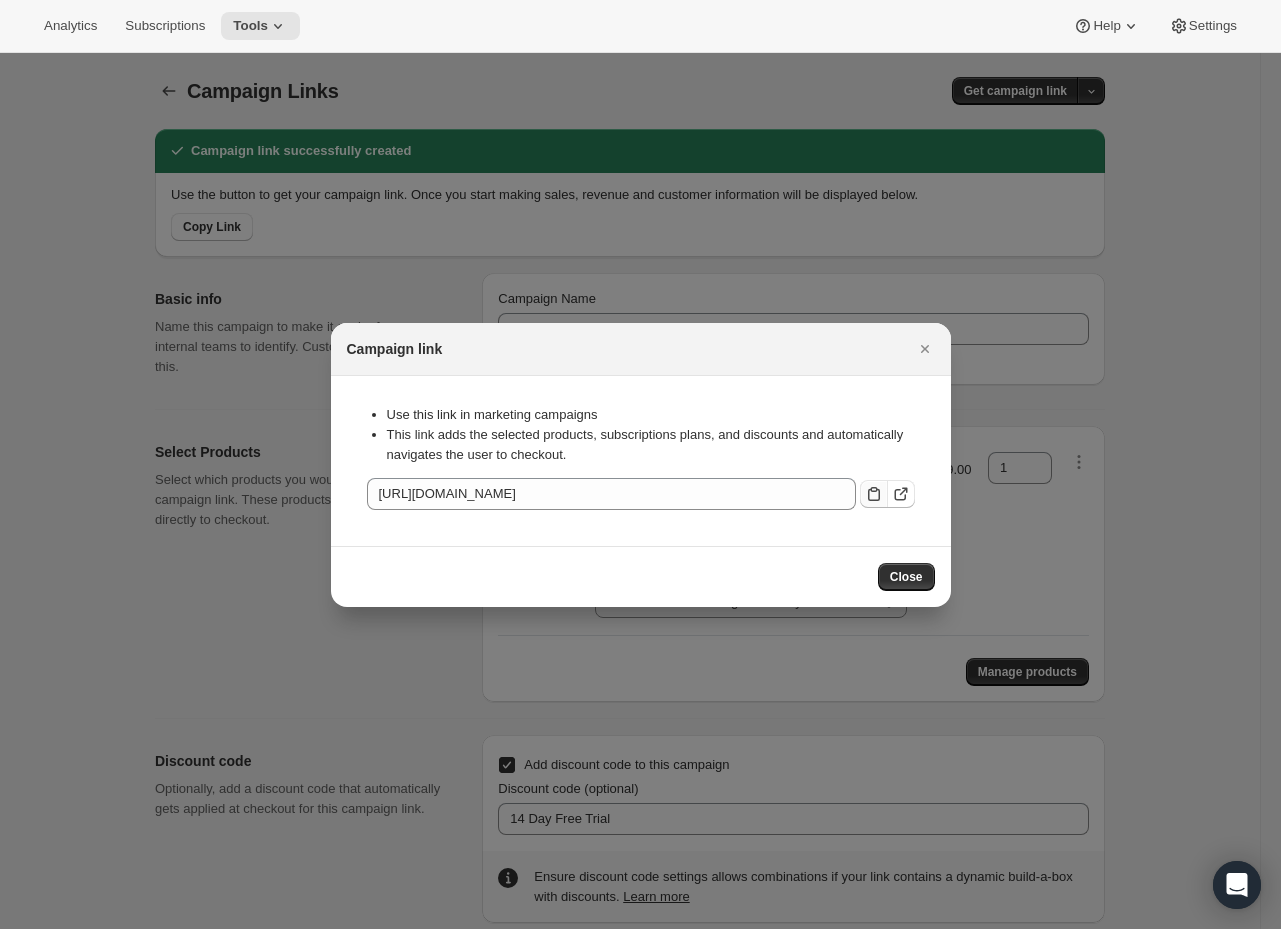 click 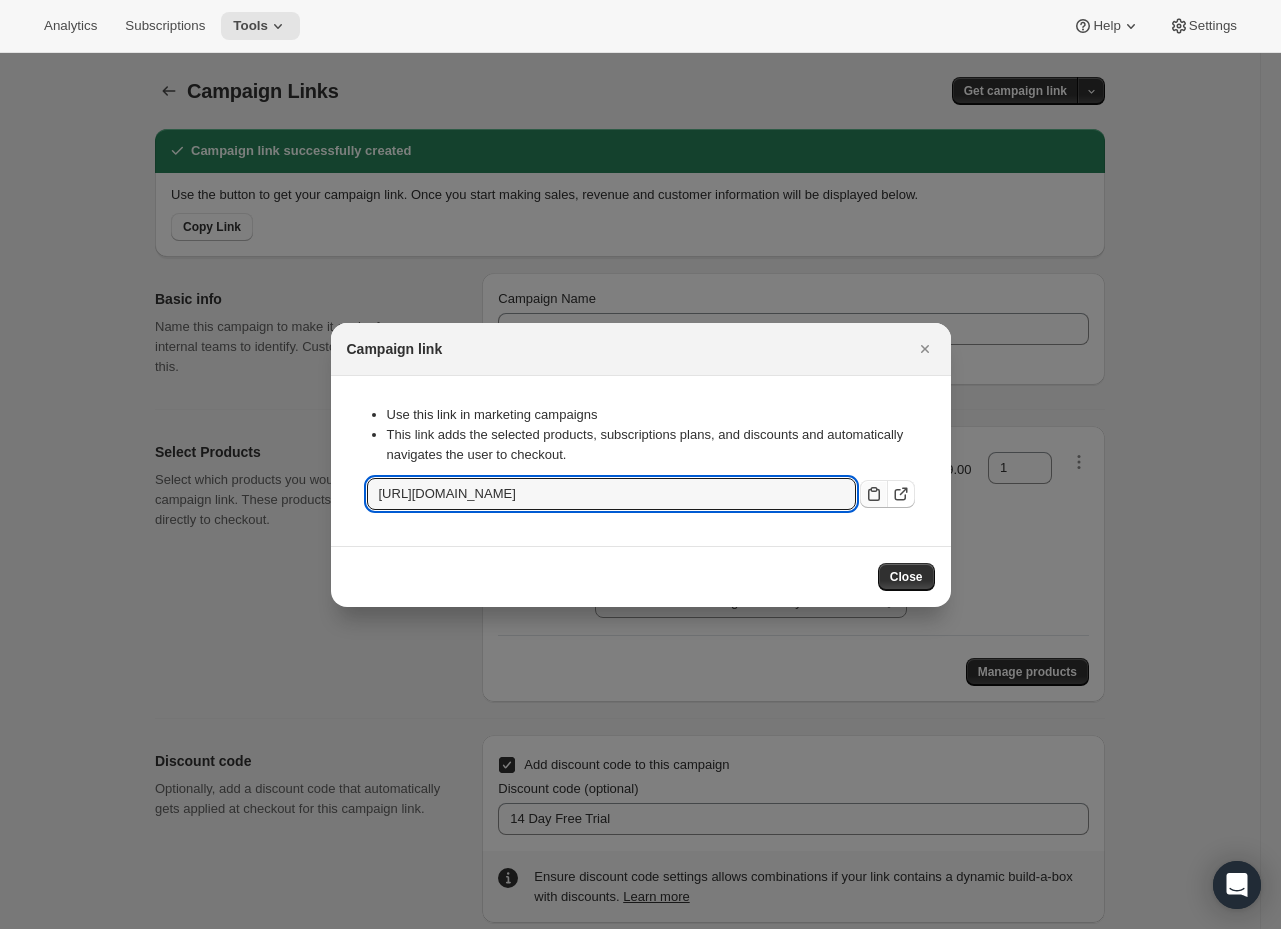 click at bounding box center [640, 464] 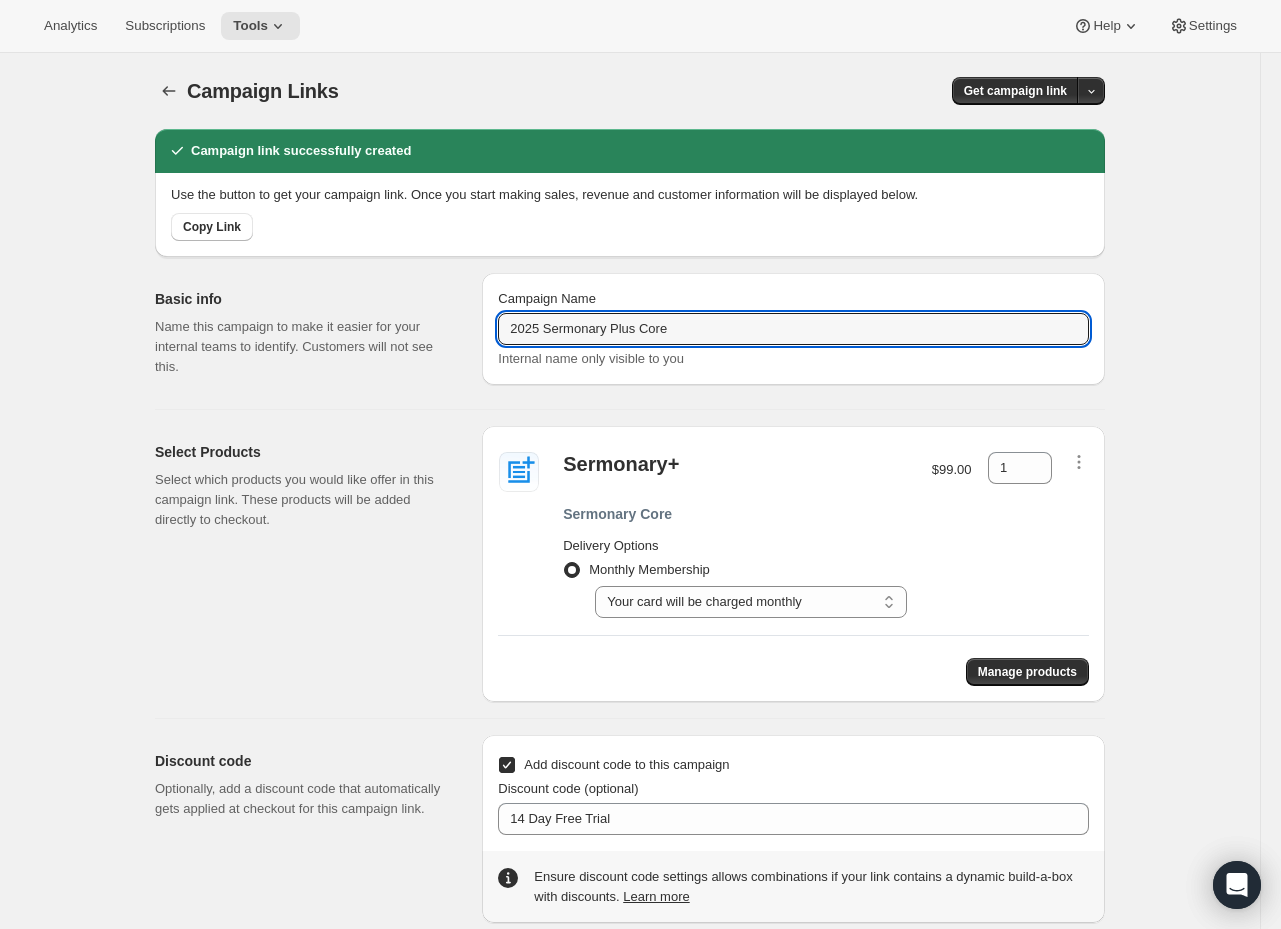 drag, startPoint x: 700, startPoint y: 330, endPoint x: 386, endPoint y: 325, distance: 314.0398 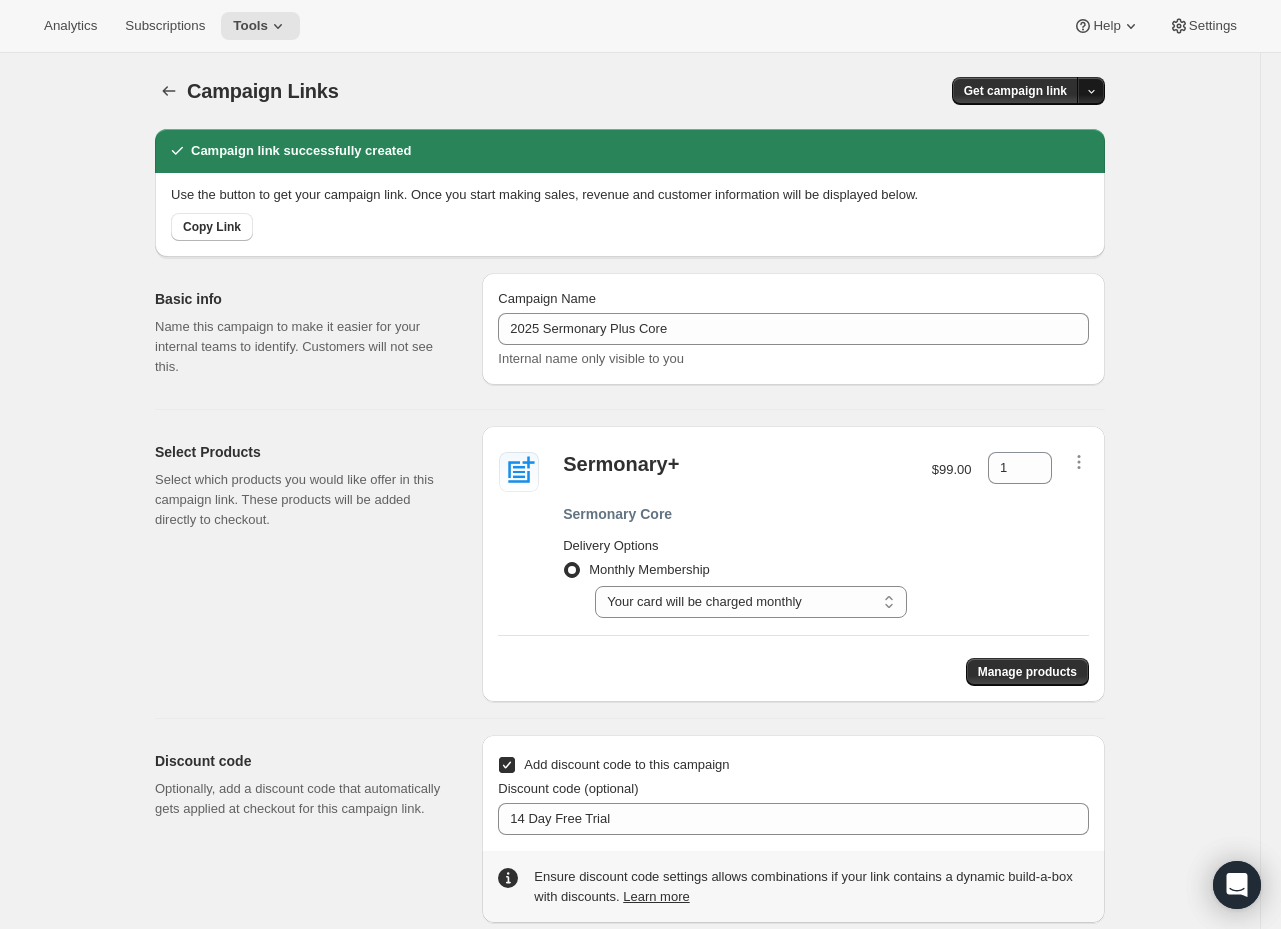 click at bounding box center (1091, 91) 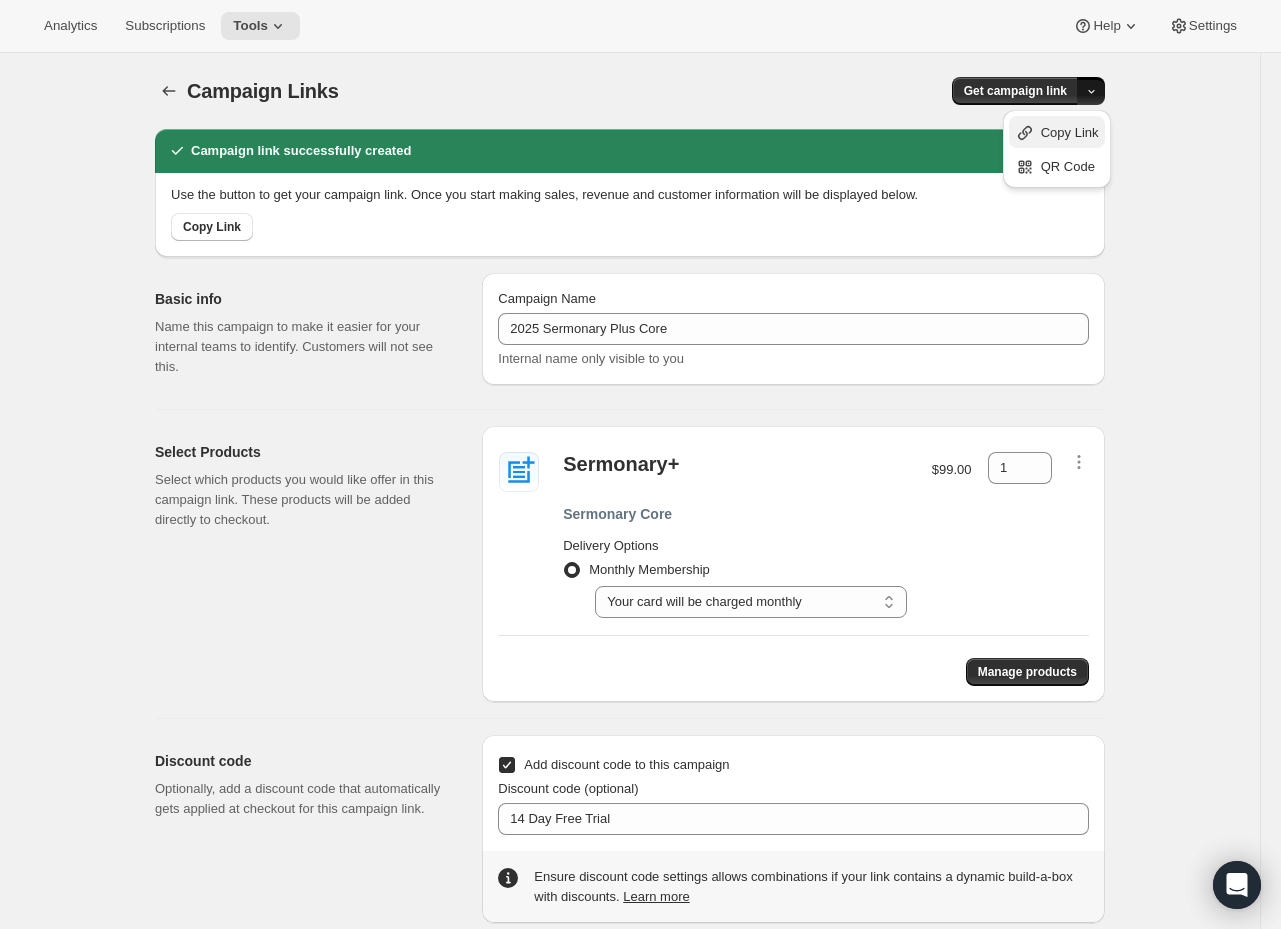 click on "Copy Link" at bounding box center (1070, 132) 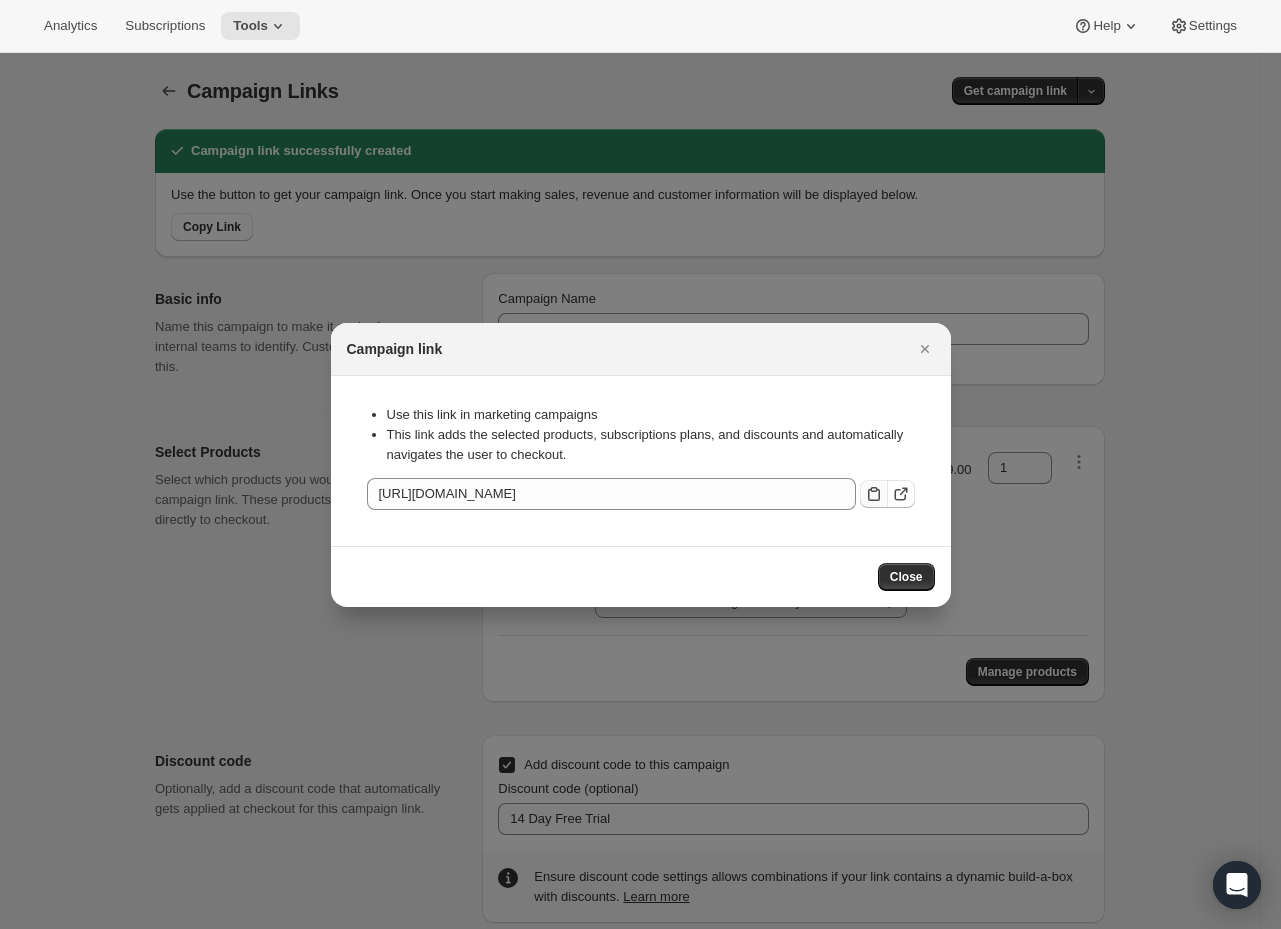 click 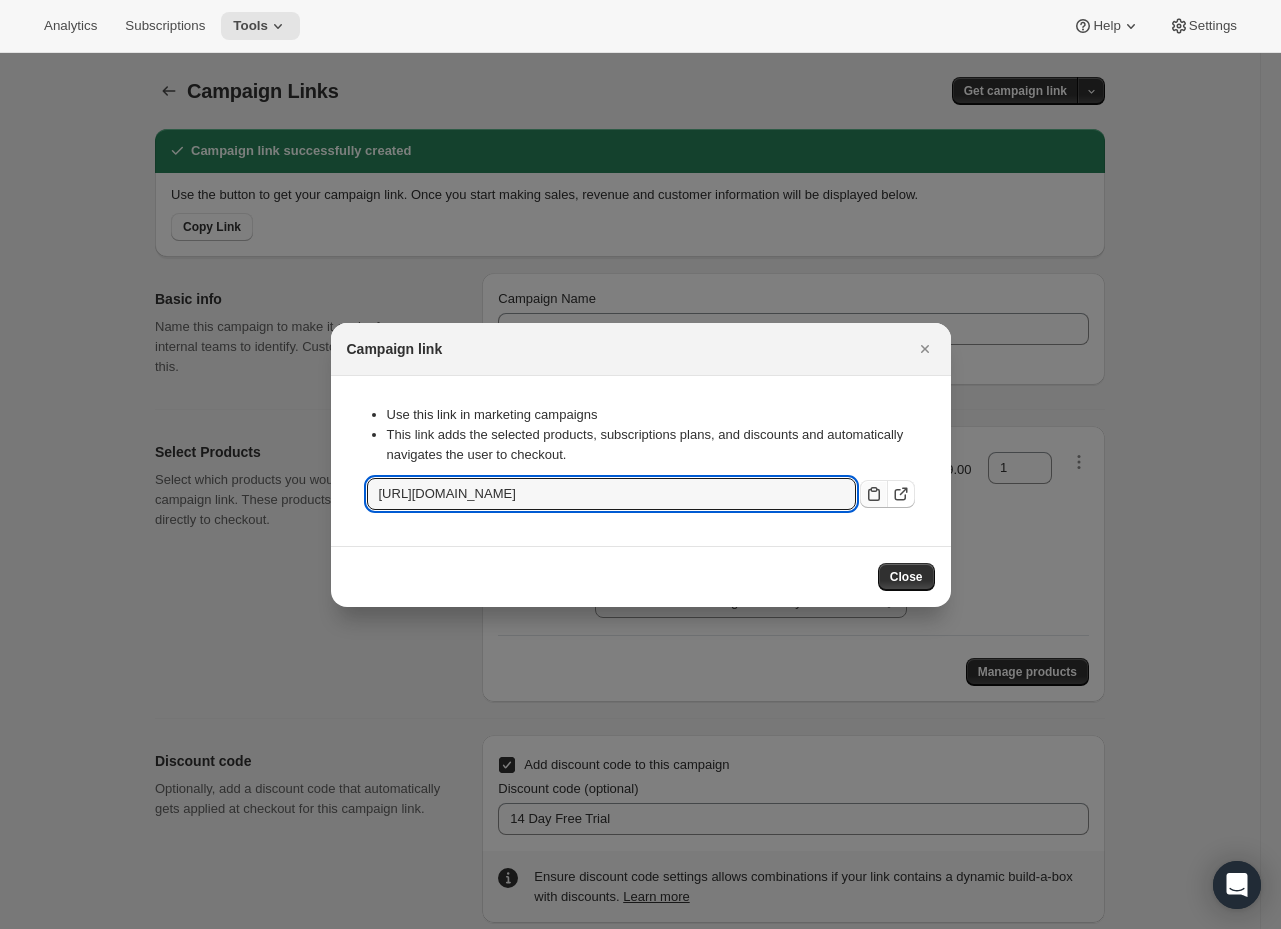 click on "Campaign link" at bounding box center [623, 349] 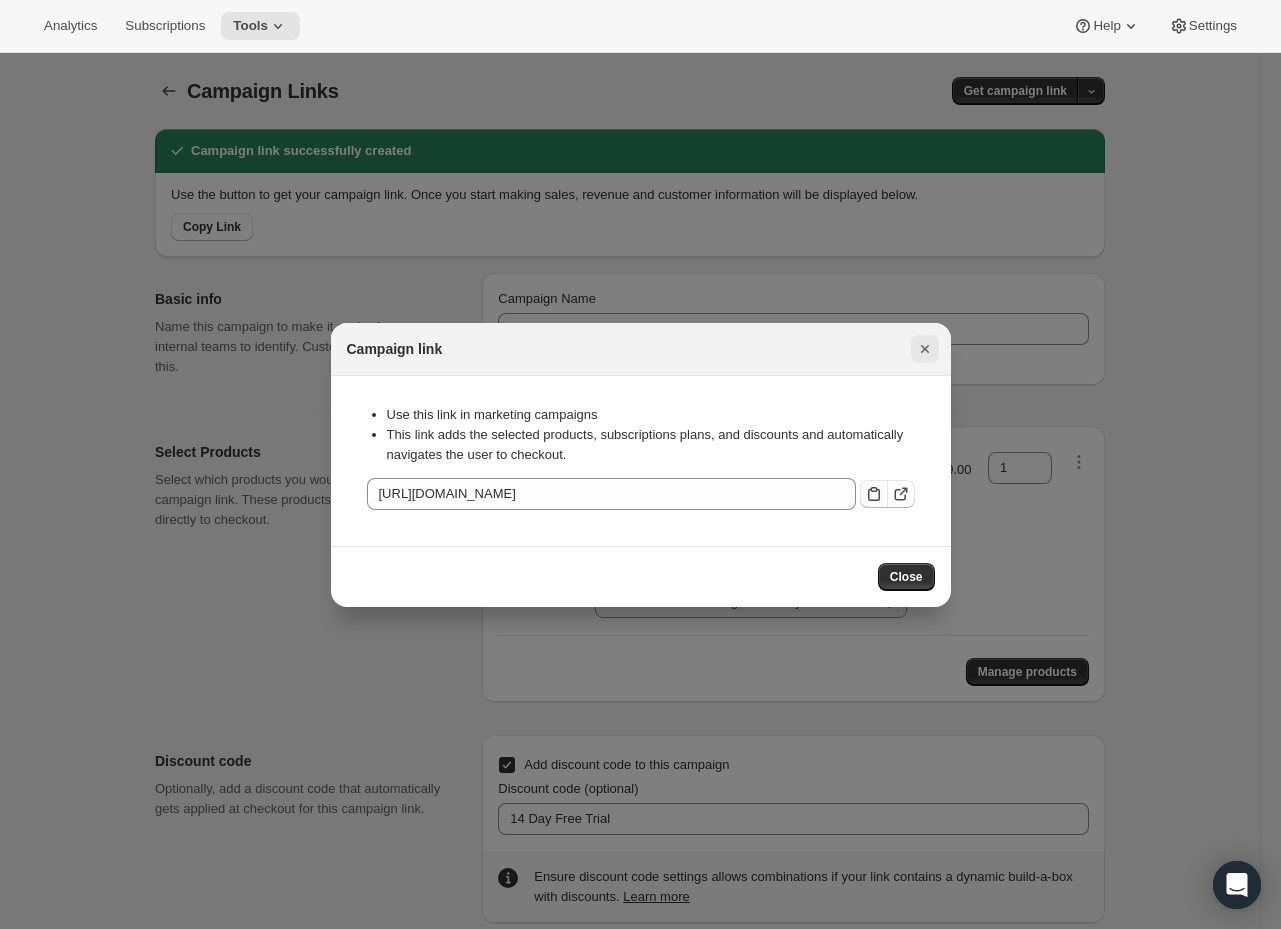 click 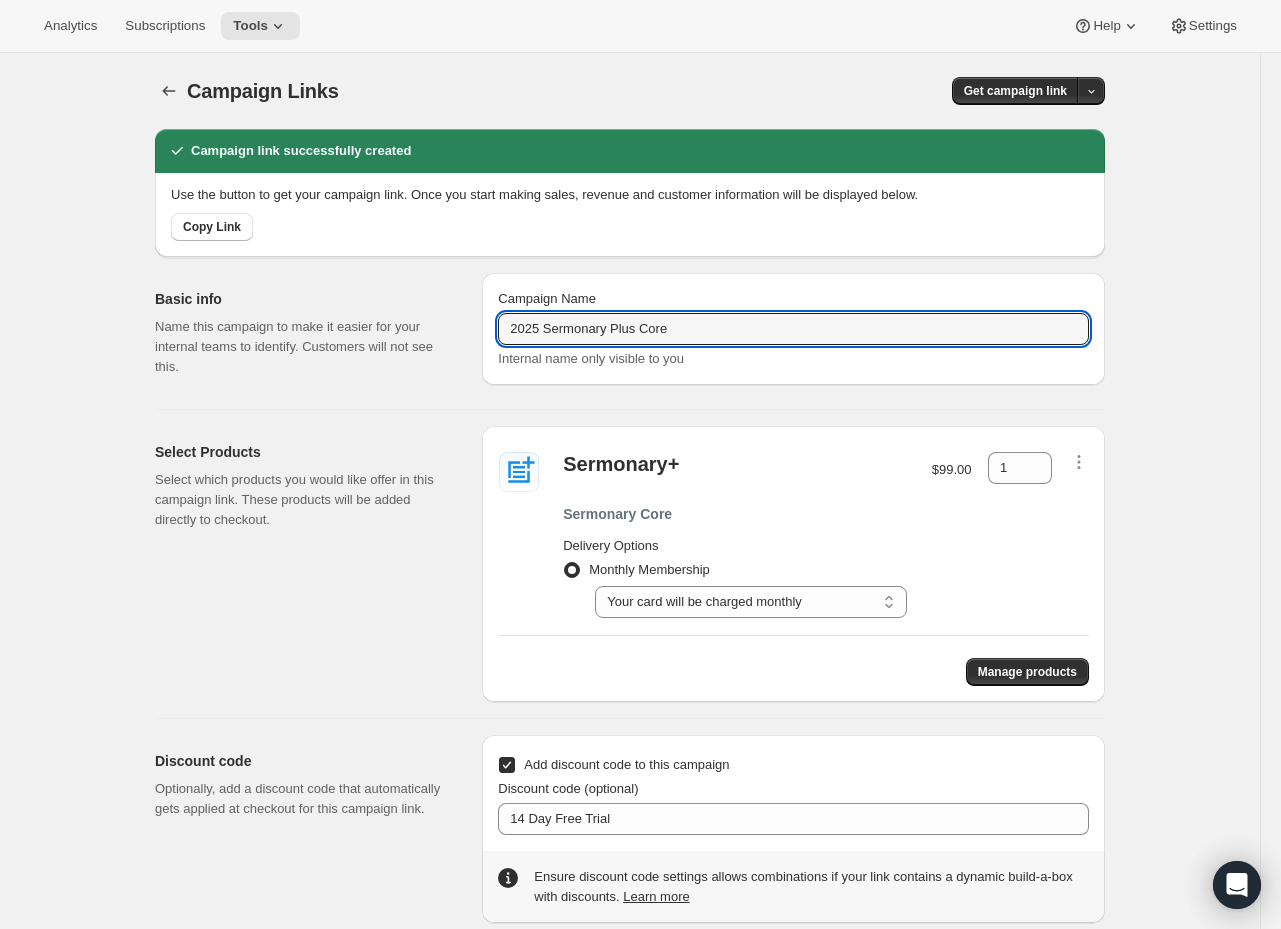 drag, startPoint x: 720, startPoint y: 334, endPoint x: 368, endPoint y: 297, distance: 353.93927 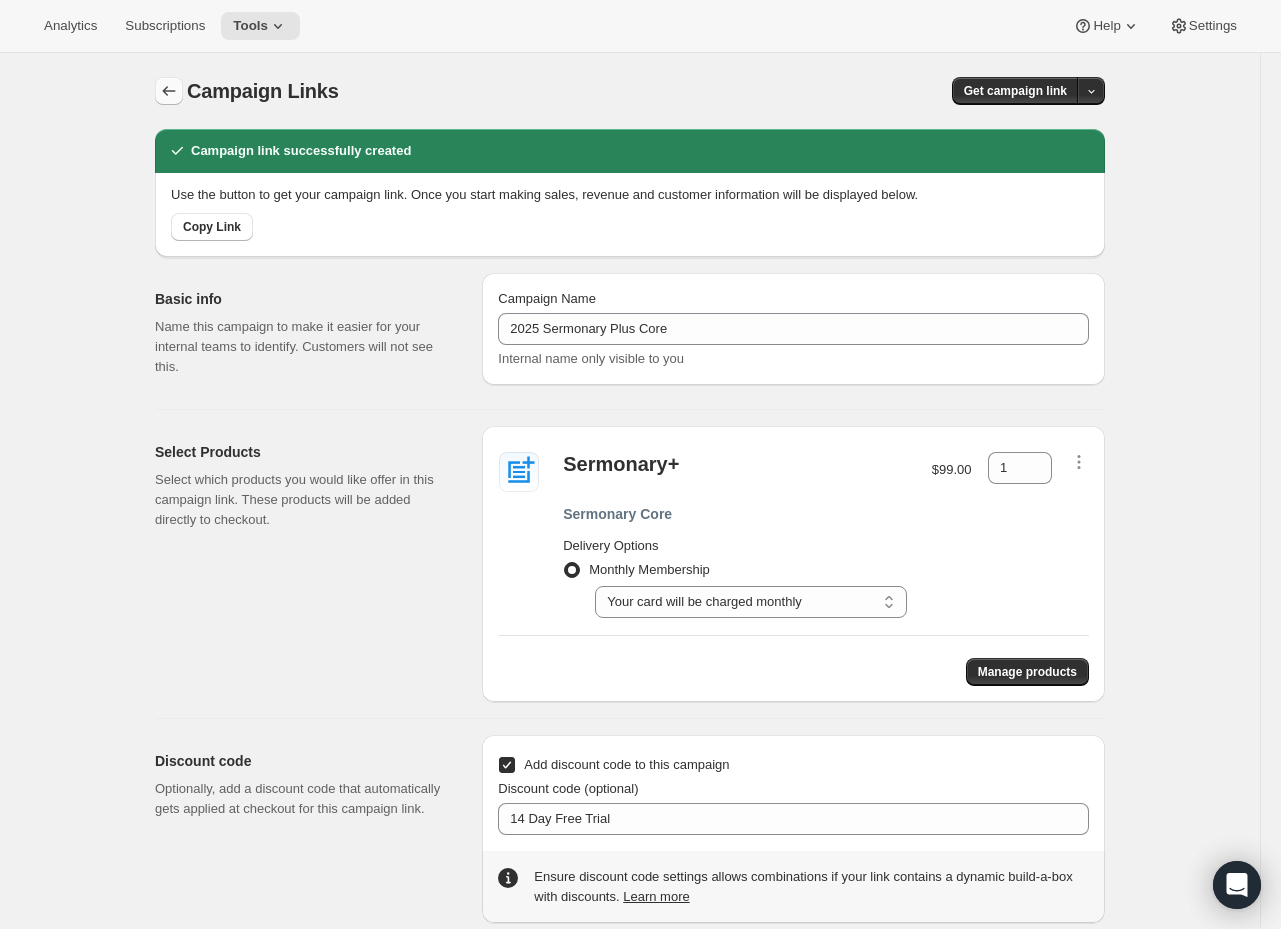 click 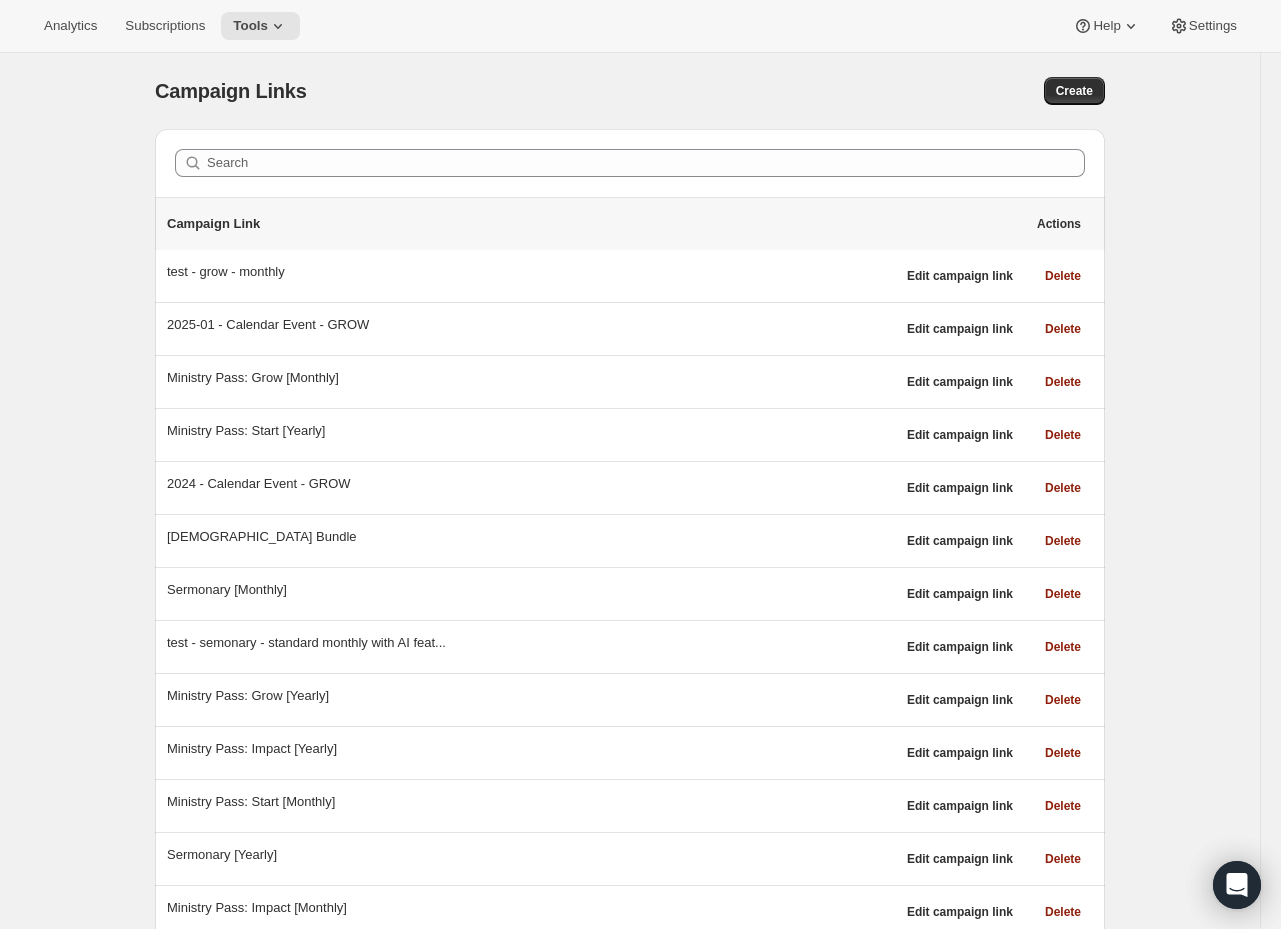 click on "Campaign Links. This page is ready Campaign Links Create Search Campaign Link Actions test - grow - monthly Edit campaign link Delete 2025-01 - Calendar Event - GROW Edit campaign link Delete Ministry Pass: Grow [Monthly] Edit campaign link Delete Ministry Pass: Start [Yearly] Edit campaign link Delete 2024 - Calendar Event - GROW Edit campaign link Delete Church Bundle Edit campaign link Delete Sermonary [Monthly] Edit campaign link Delete test - semonary - standard monthly with AI feat... Edit campaign link Delete Ministry Pass: Grow [Yearly] Edit campaign link Delete Ministry Pass: Impact [Yearly] Edit campaign link Delete Ministry Pass: Start [Monthly] Edit campaign link Delete Sermonary [Yearly] Edit campaign link Delete Ministry Pass: Impact [Monthly] Edit campaign link Delete 2025 Sermonary Core Edit campaign link Delete 2025 Sermonary Plus Core Edit campaign link Delete Sermonary Plus [Yearly]  Edit campaign link Delete Buy Website Build Edit campaign link Delete Sermonary Plus [Monthly]  Delete" at bounding box center (630, 628) 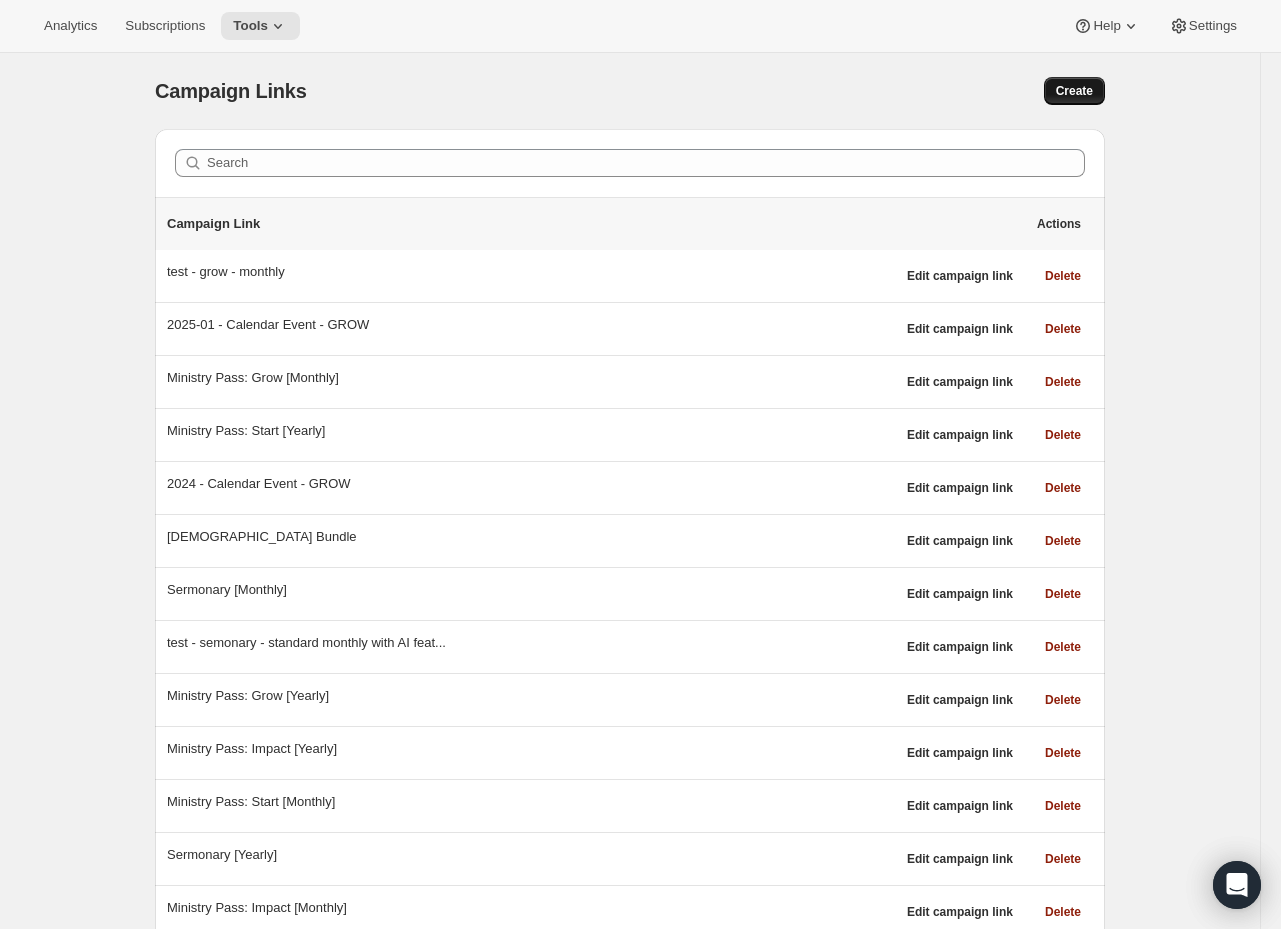click on "Create" at bounding box center [1074, 91] 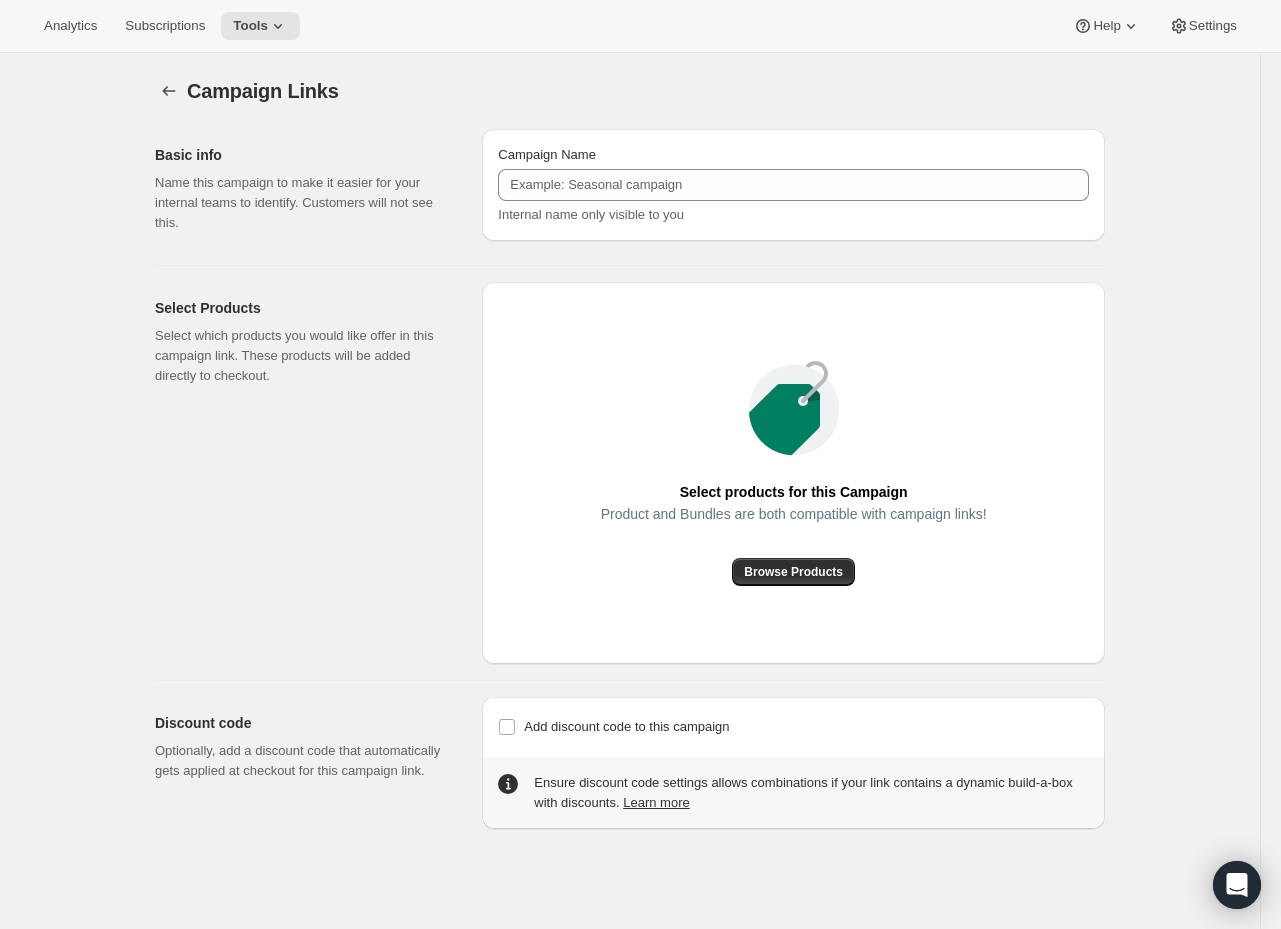 click on "Campaign Name Internal name only visible to you" at bounding box center [793, 185] 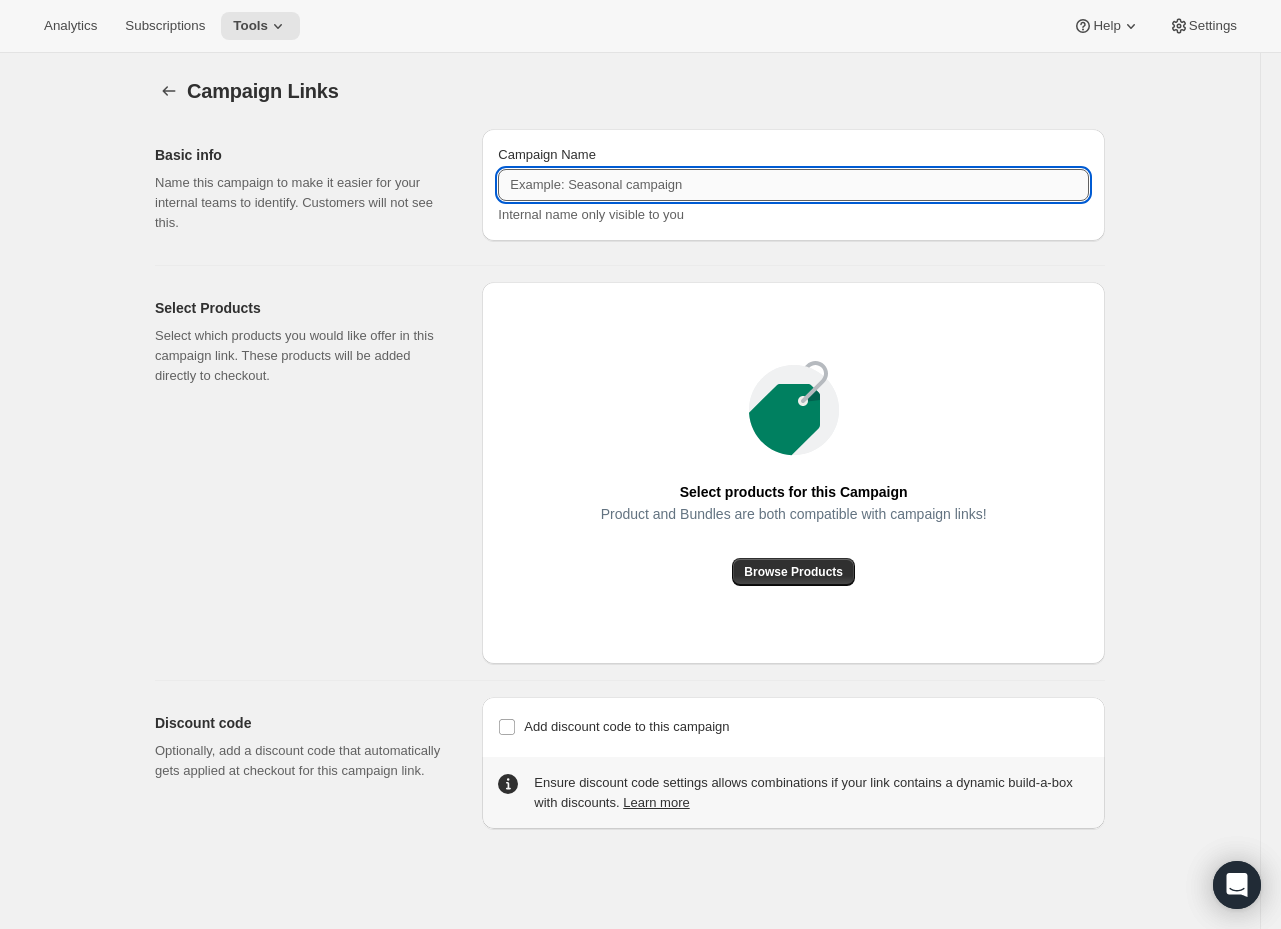 click on "Campaign Name" at bounding box center [793, 185] 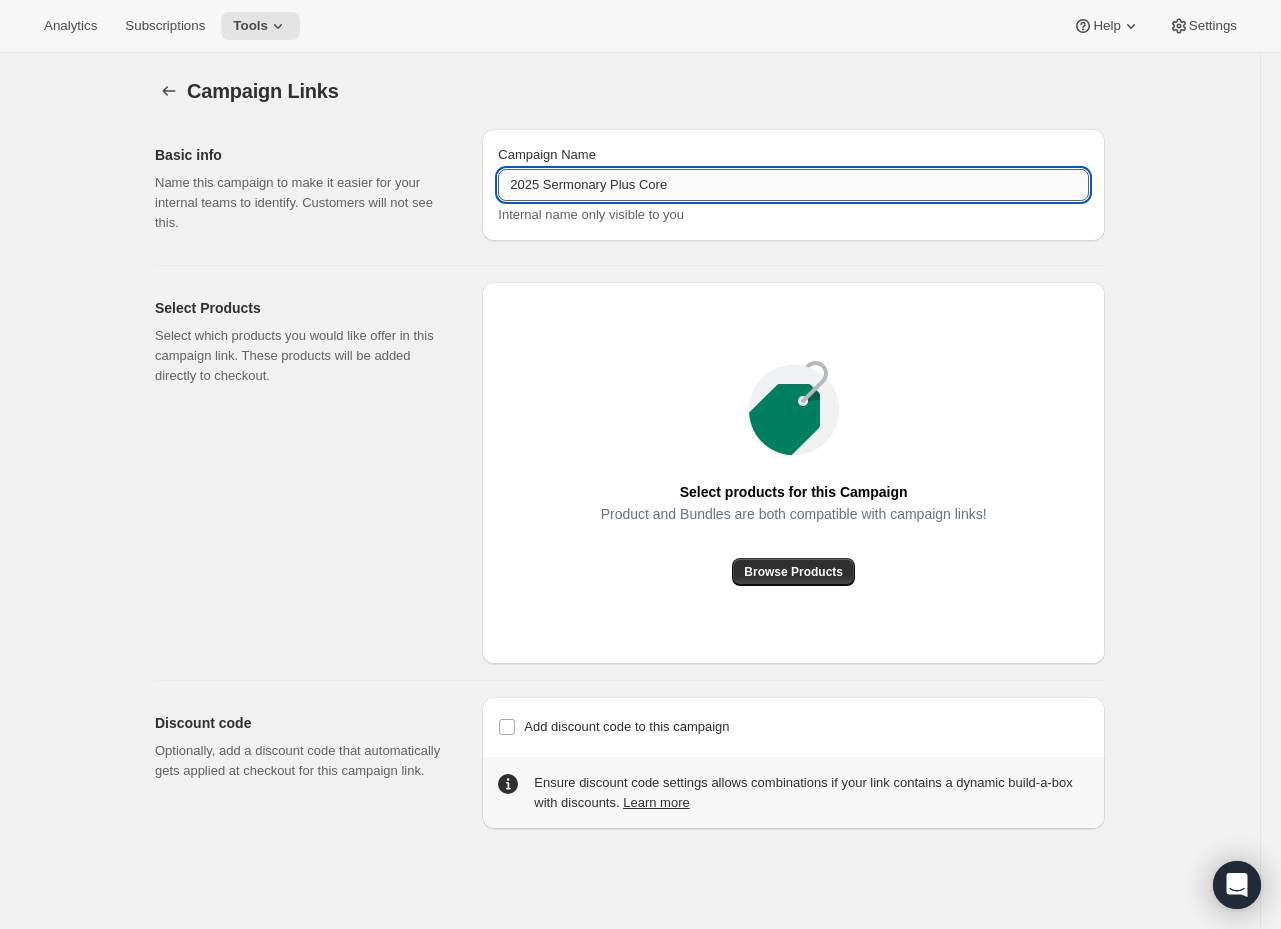 click on "2025 Sermonary Plus Core" at bounding box center [793, 185] 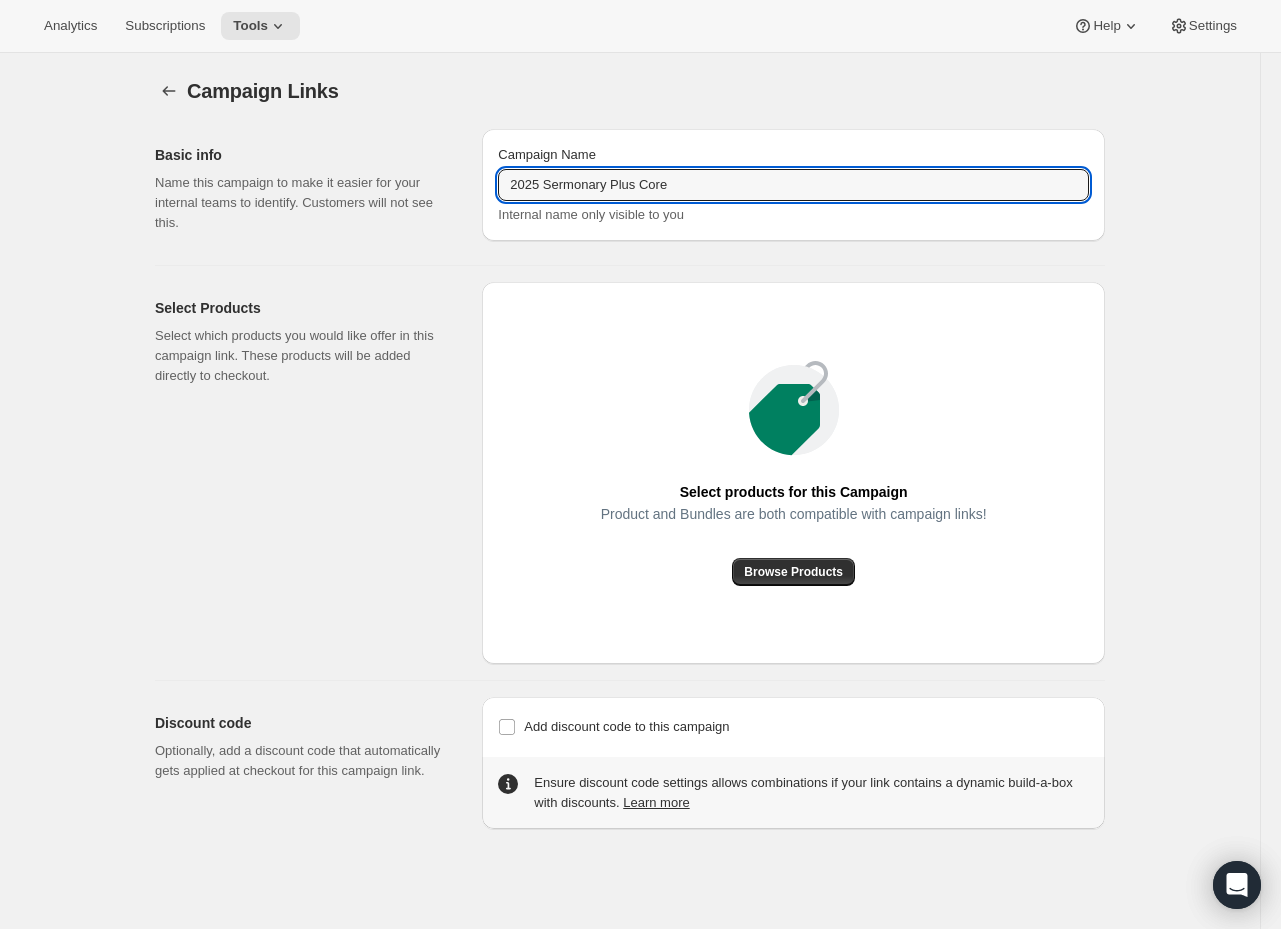 paste on "Essentials" 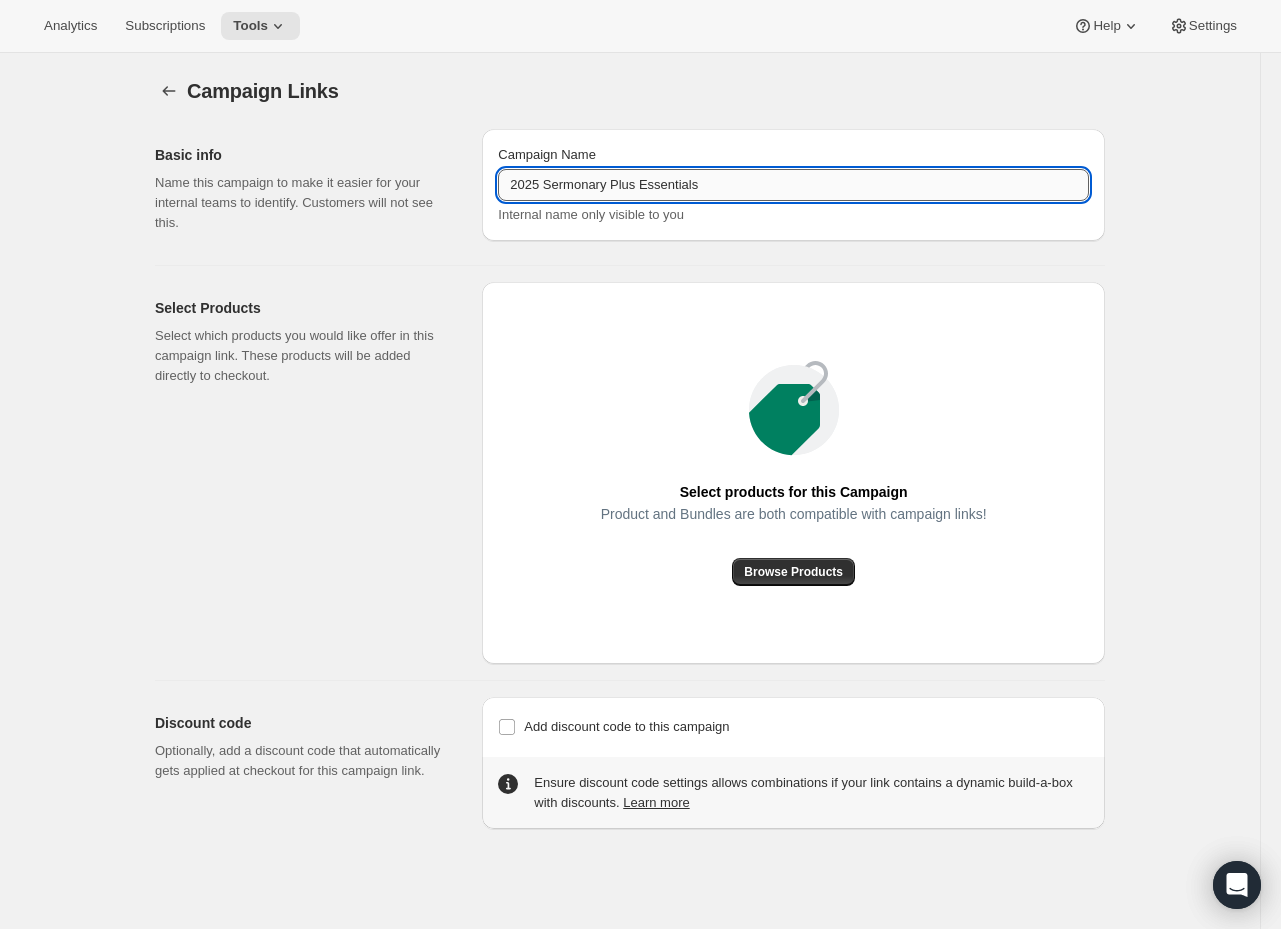 click on "2025 Sermonary Plus Essentials" at bounding box center [793, 185] 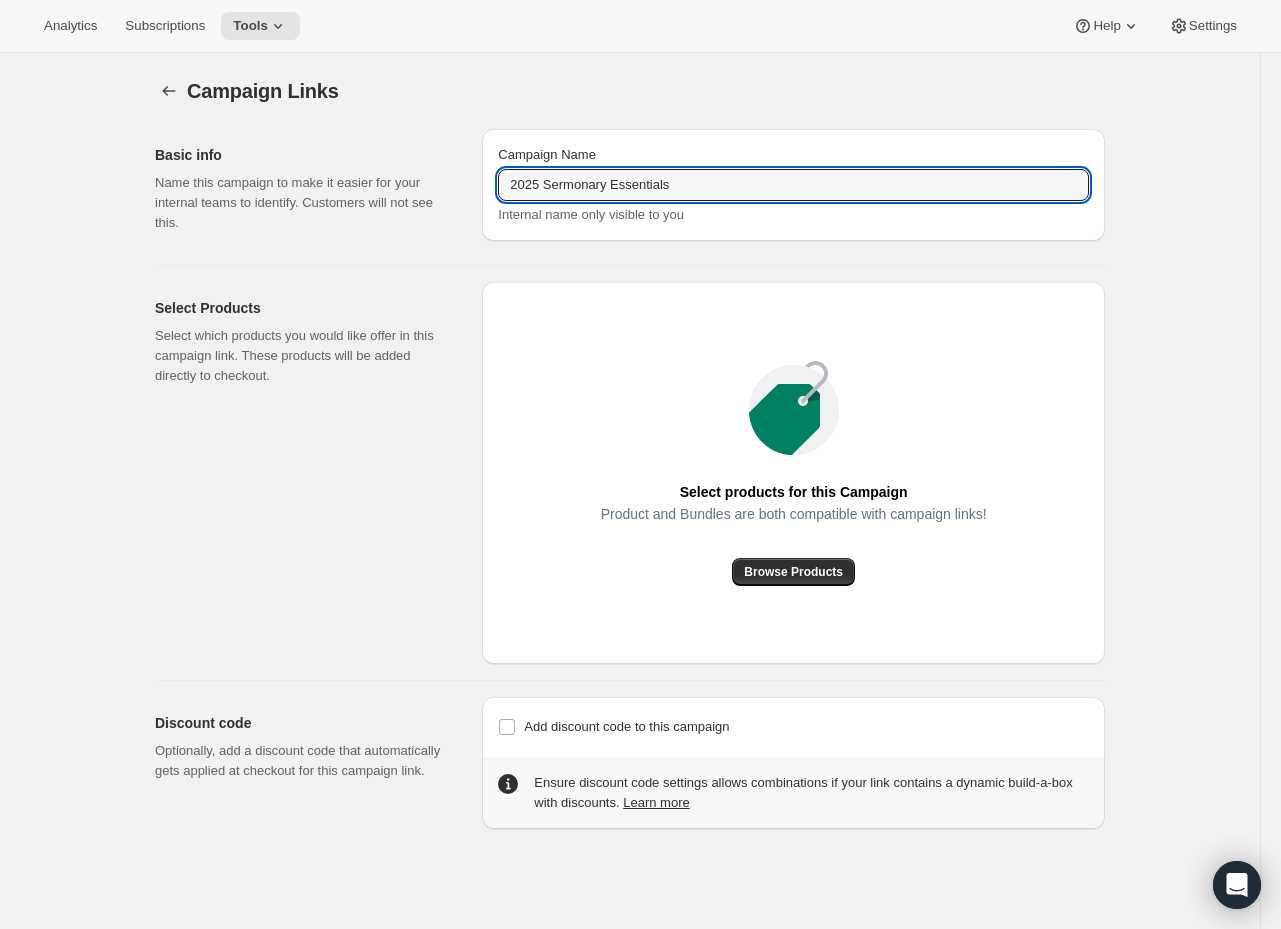 type on "2025 Sermonary Essentials" 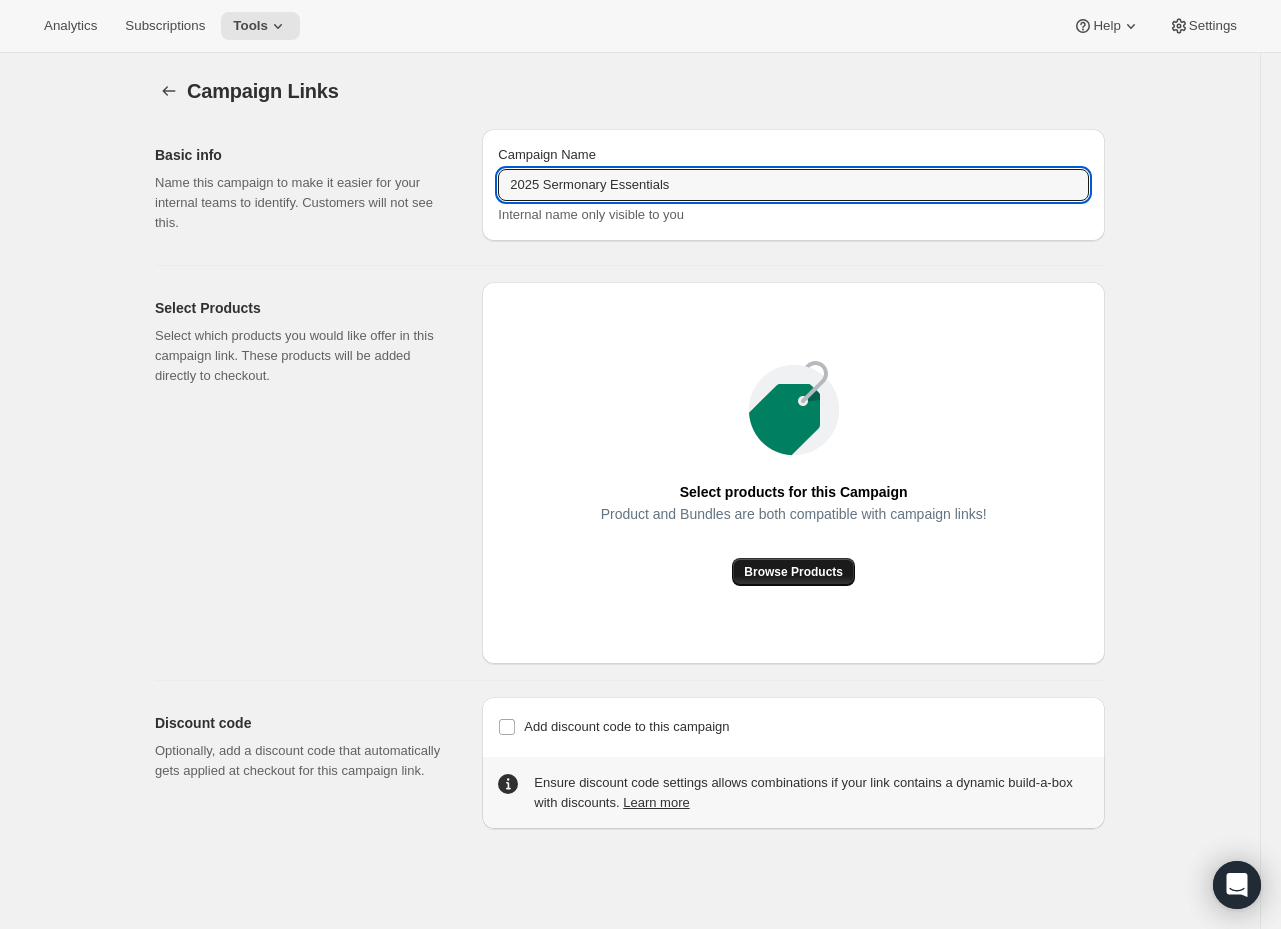 click on "Browse Products" at bounding box center [793, 572] 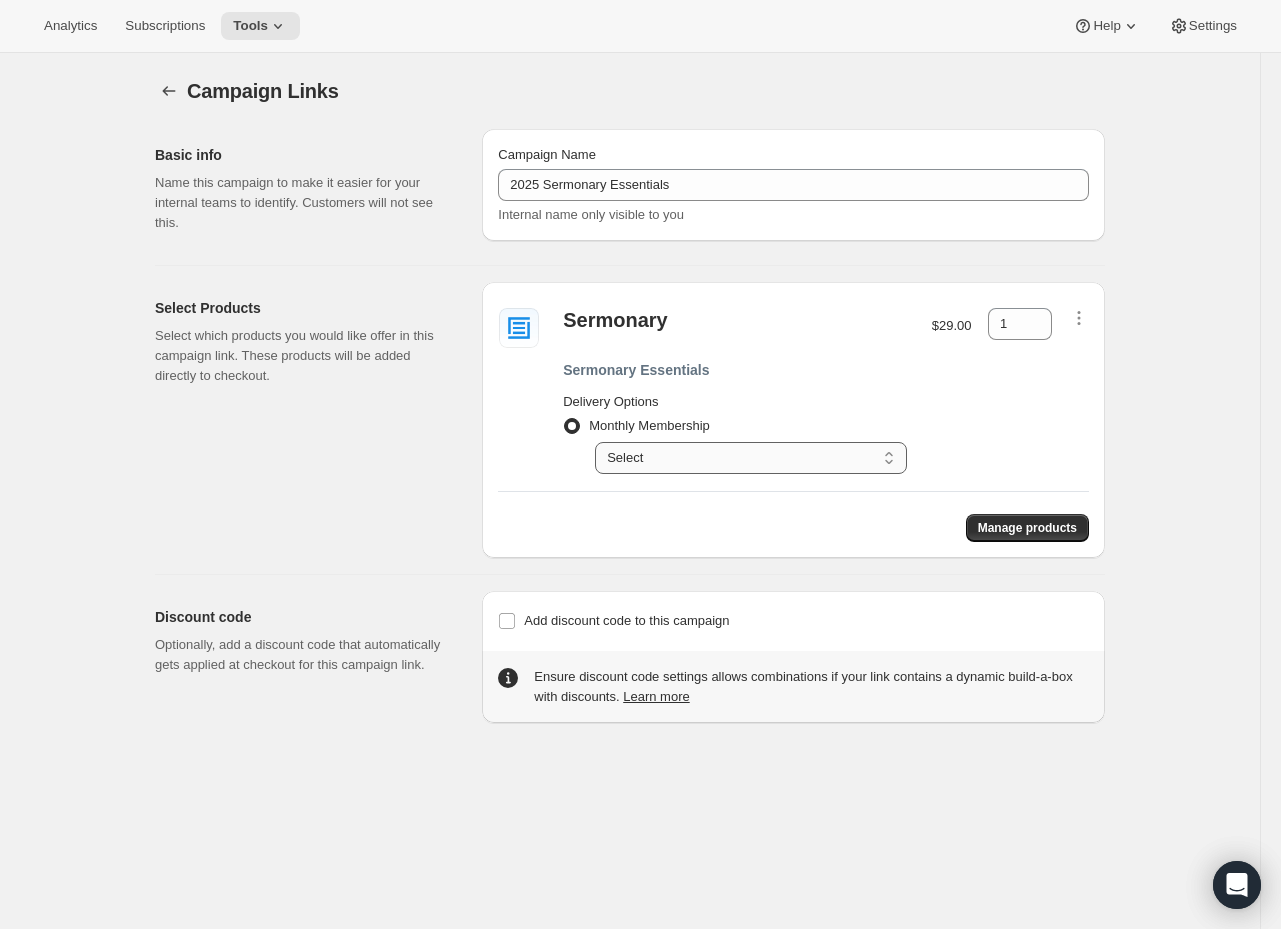 click on "Select Your card will be charged  monthly" at bounding box center [751, 458] 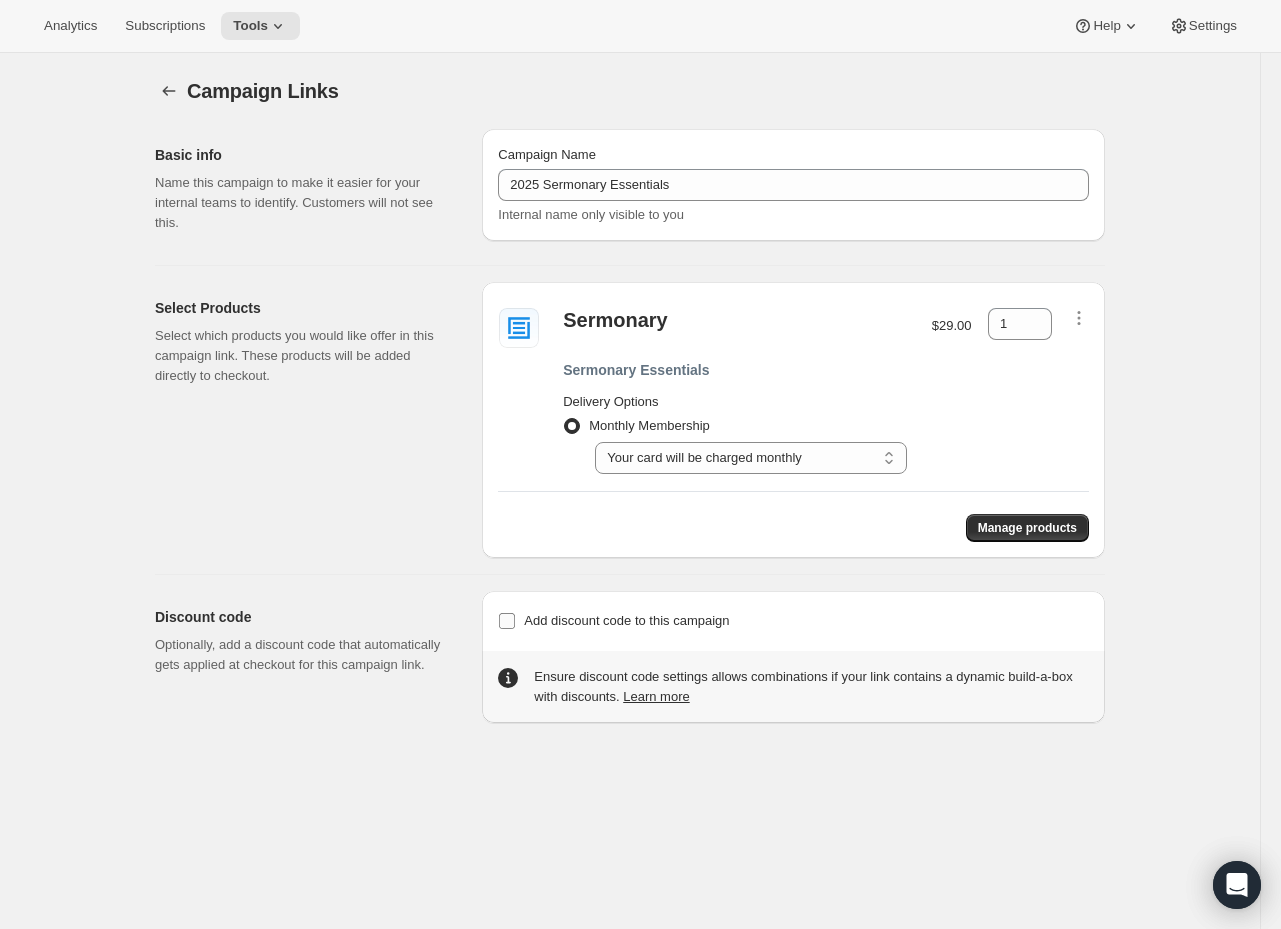 click on "Add discount code to this campaign" at bounding box center [626, 620] 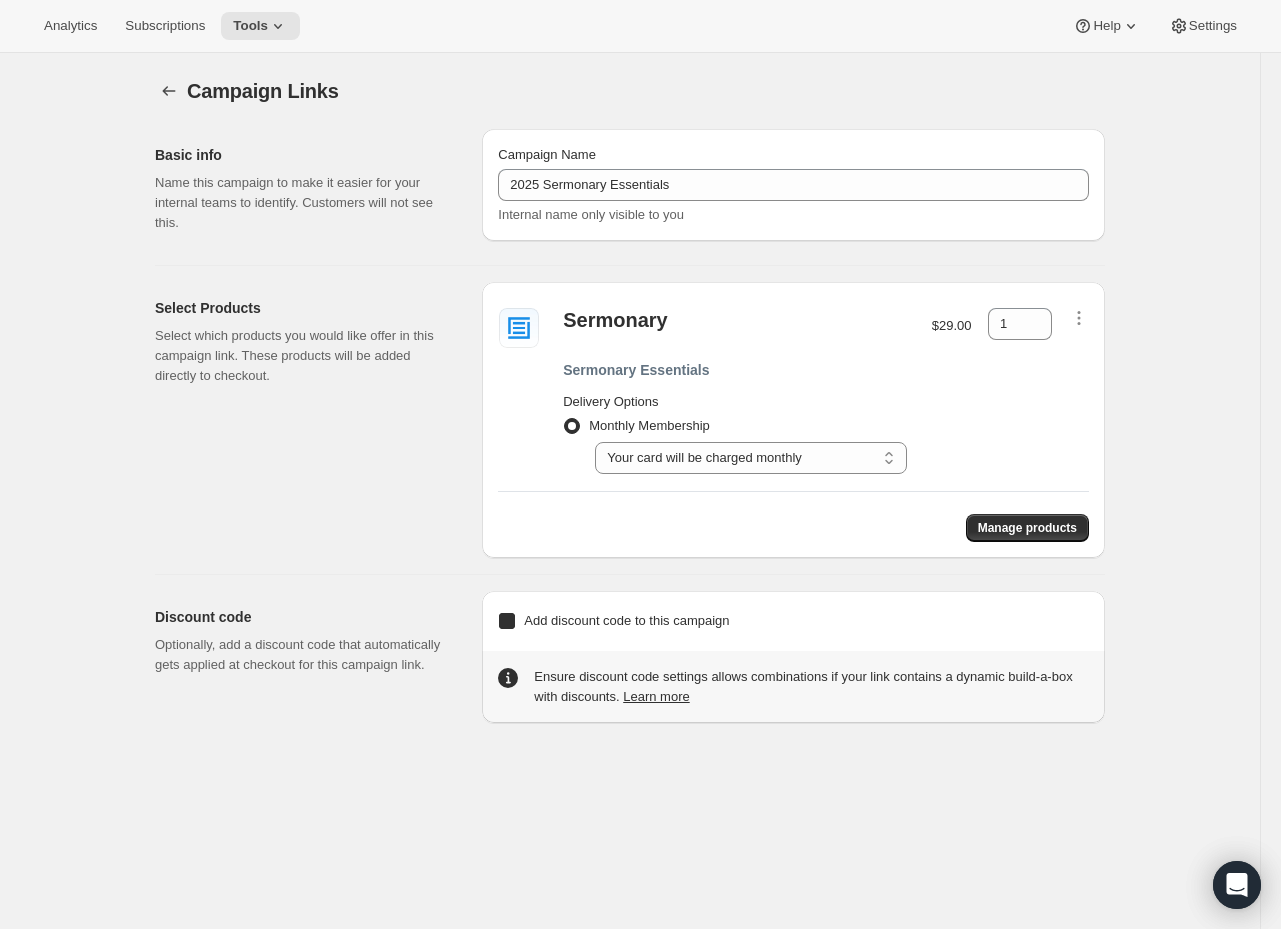 checkbox on "true" 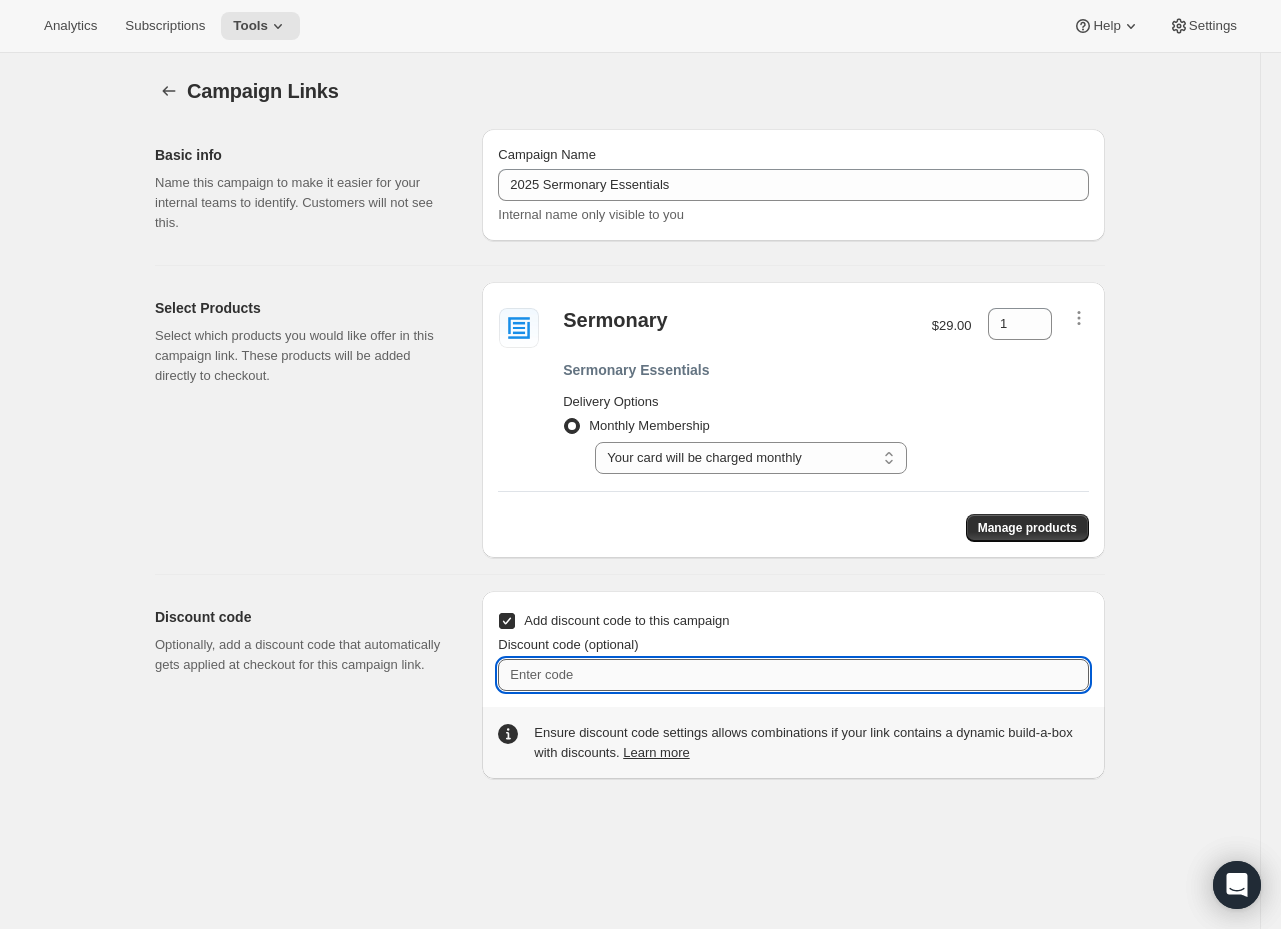 click on "Discount code (optional)" at bounding box center (793, 675) 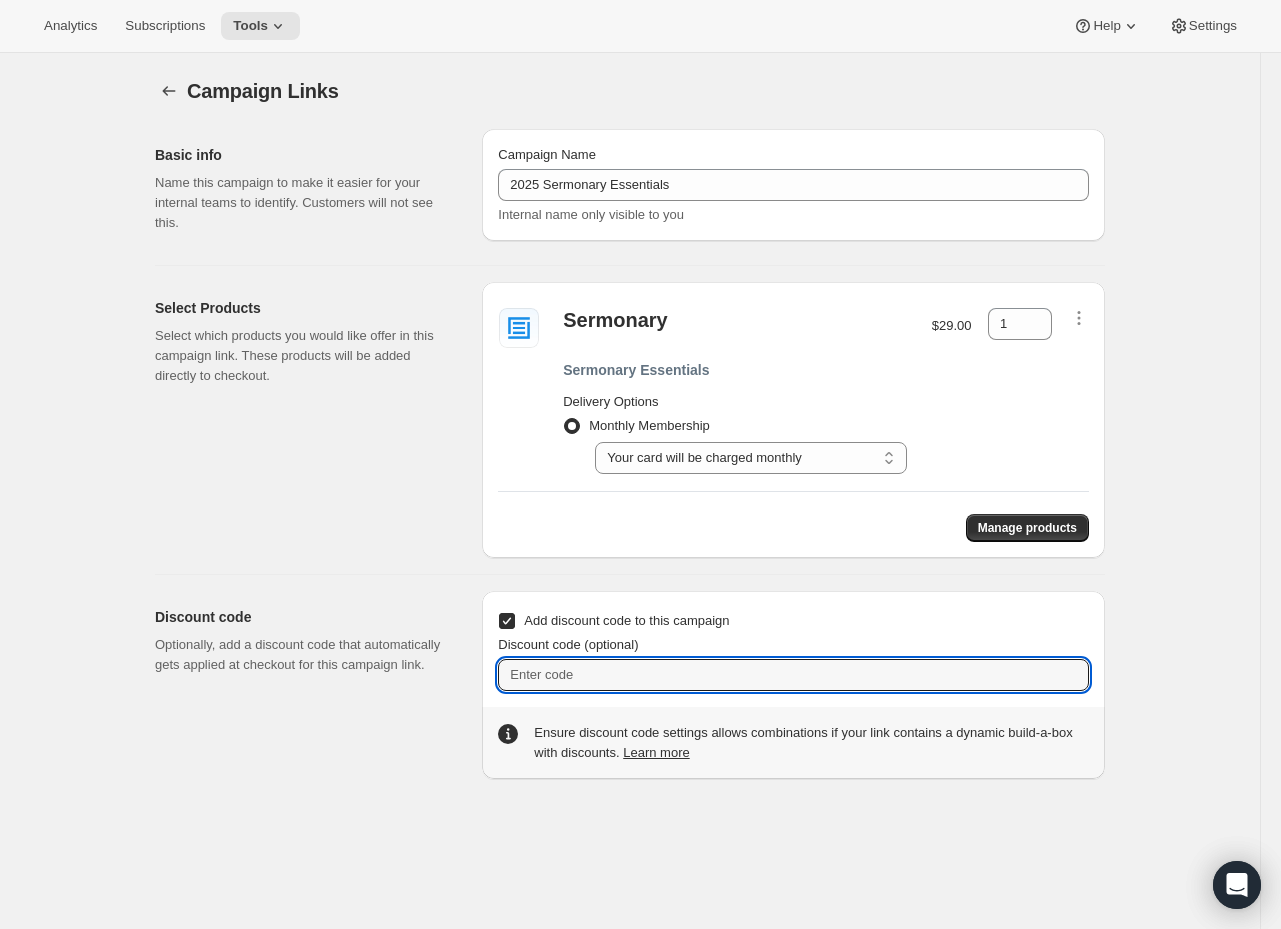 paste on "14 Day Free Trial" 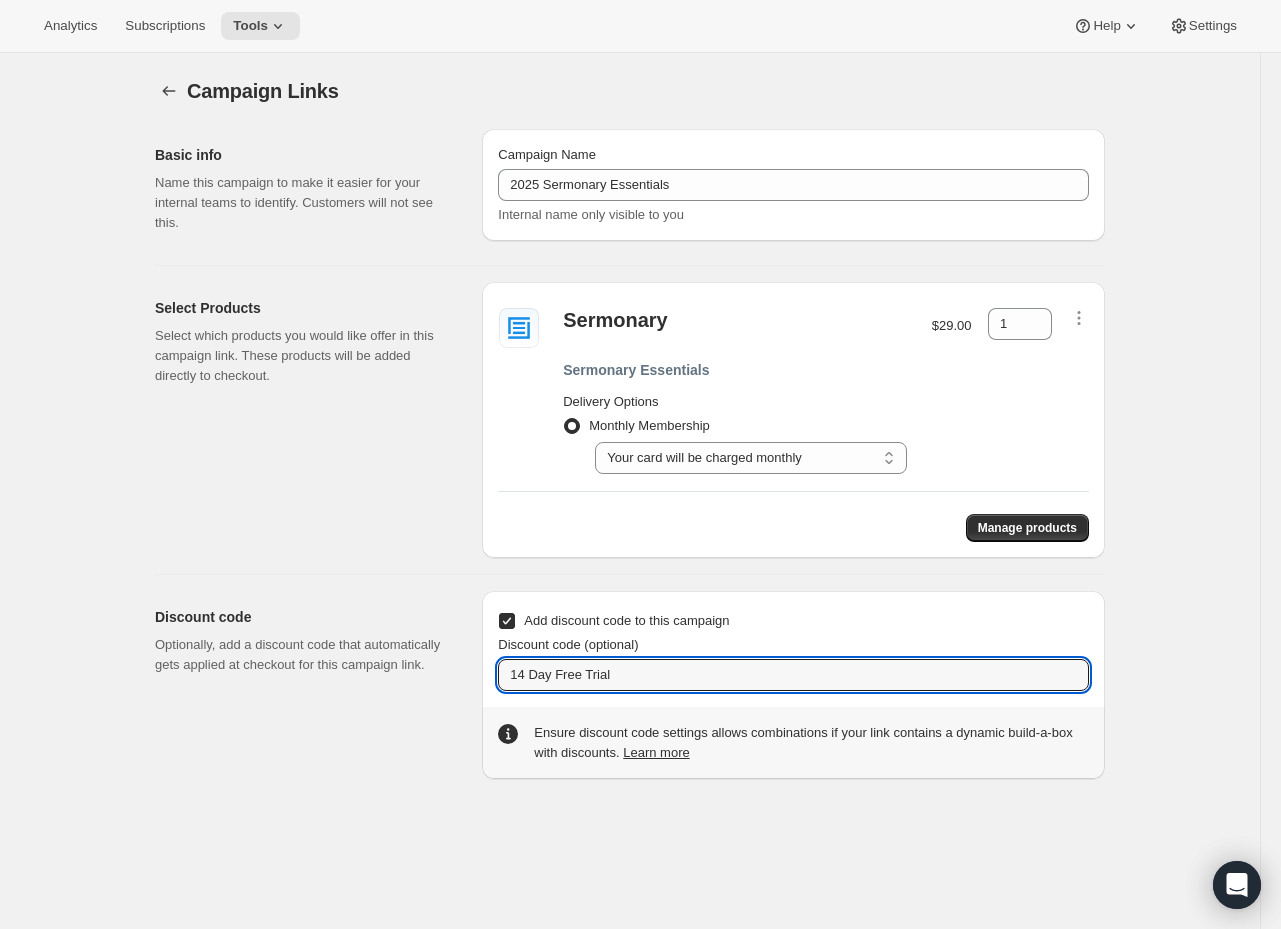 type on "14 Day Free Trial" 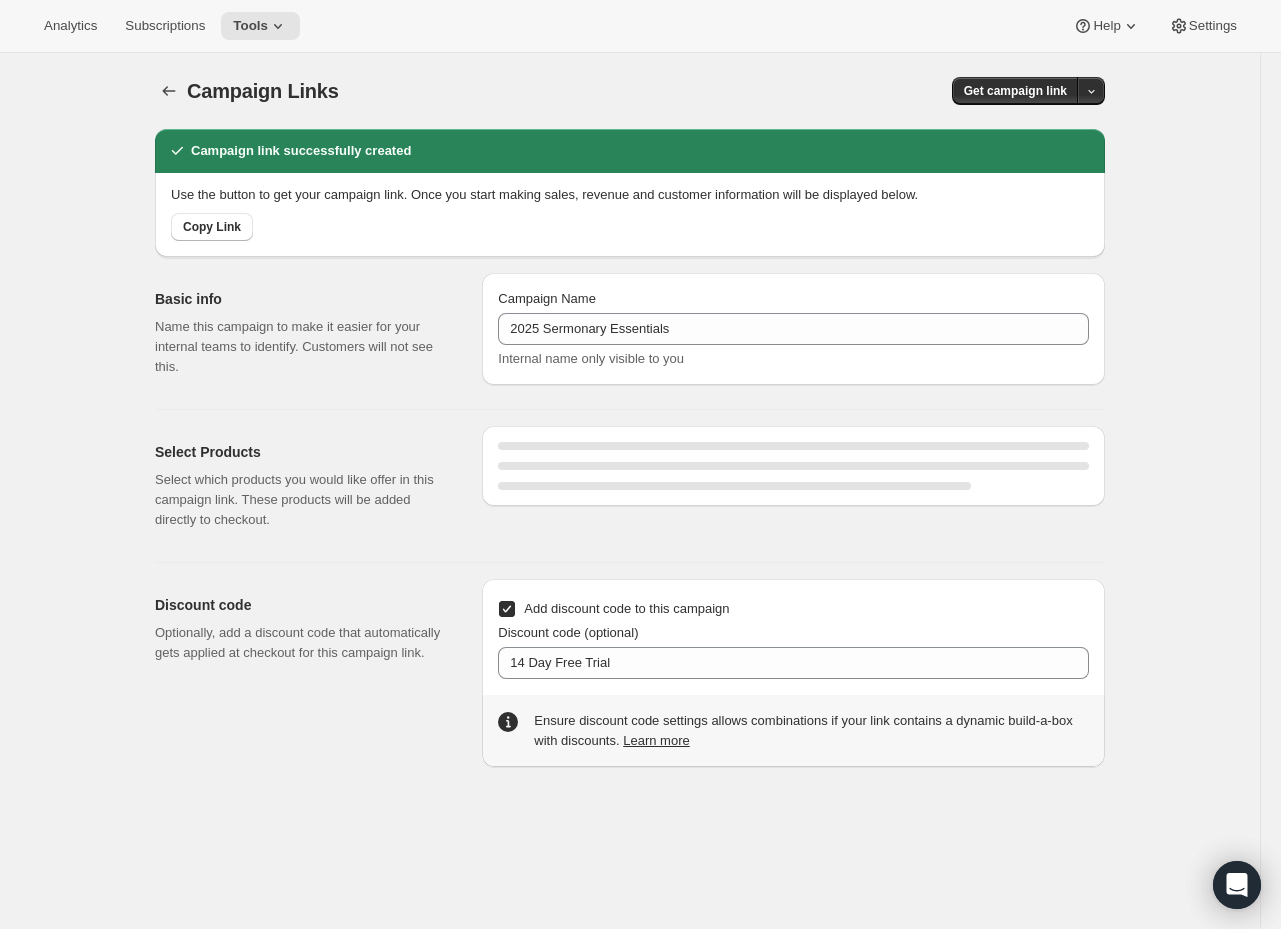 select on "gid://shopify/SellingPlan/689644241212" 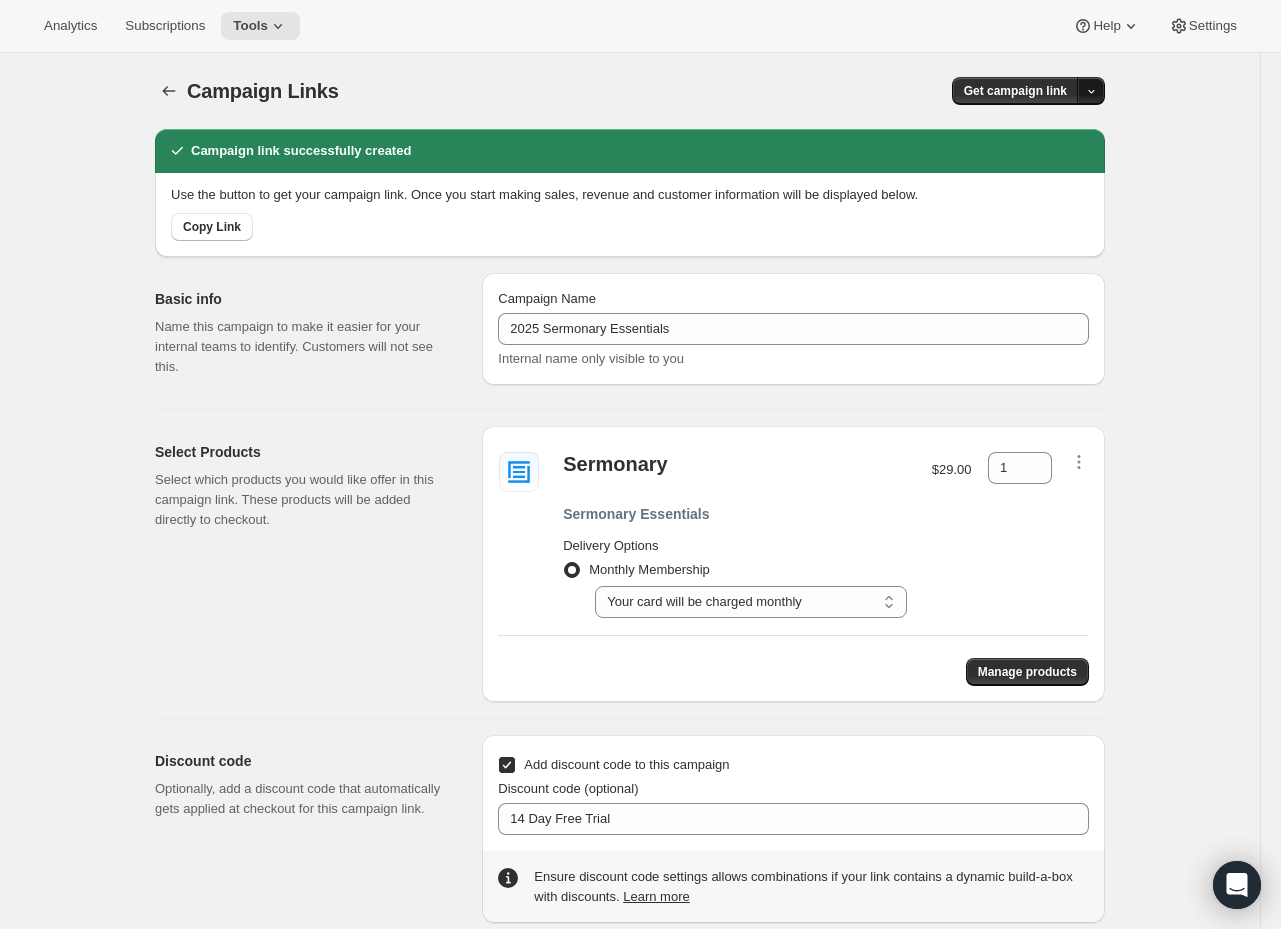 click at bounding box center (1091, 91) 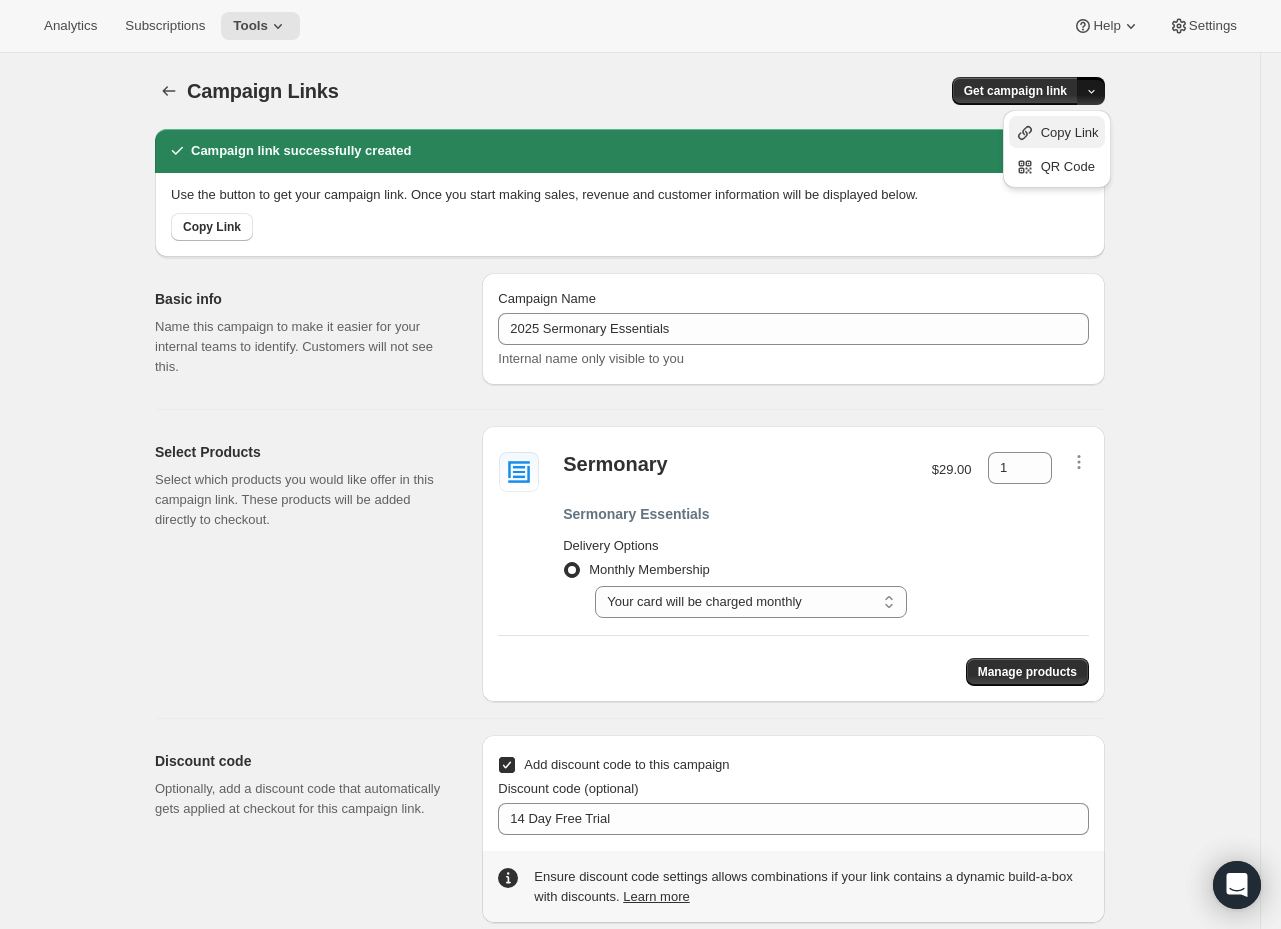 click on "Copy Link" at bounding box center [1070, 132] 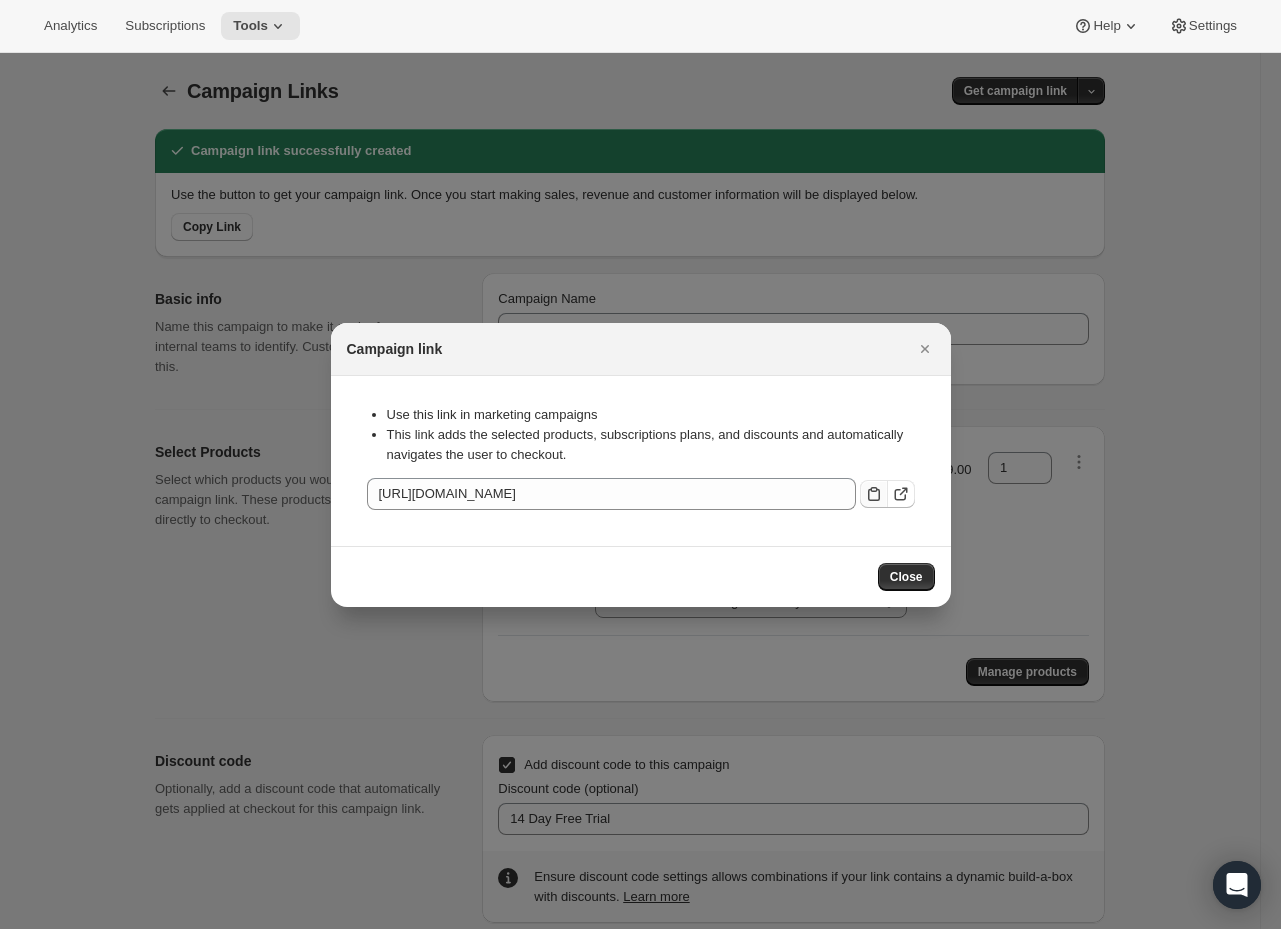 click 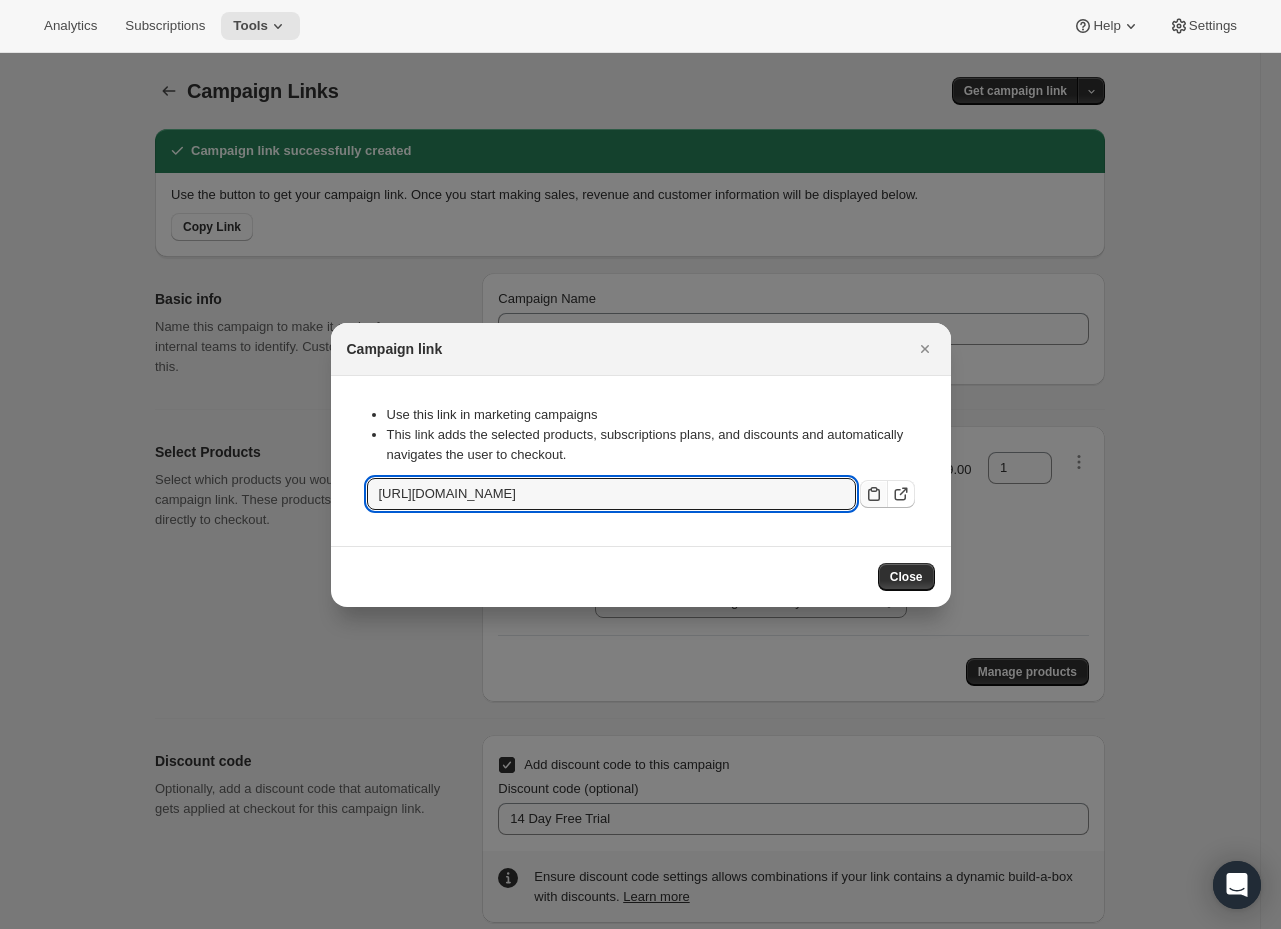 click at bounding box center [640, 464] 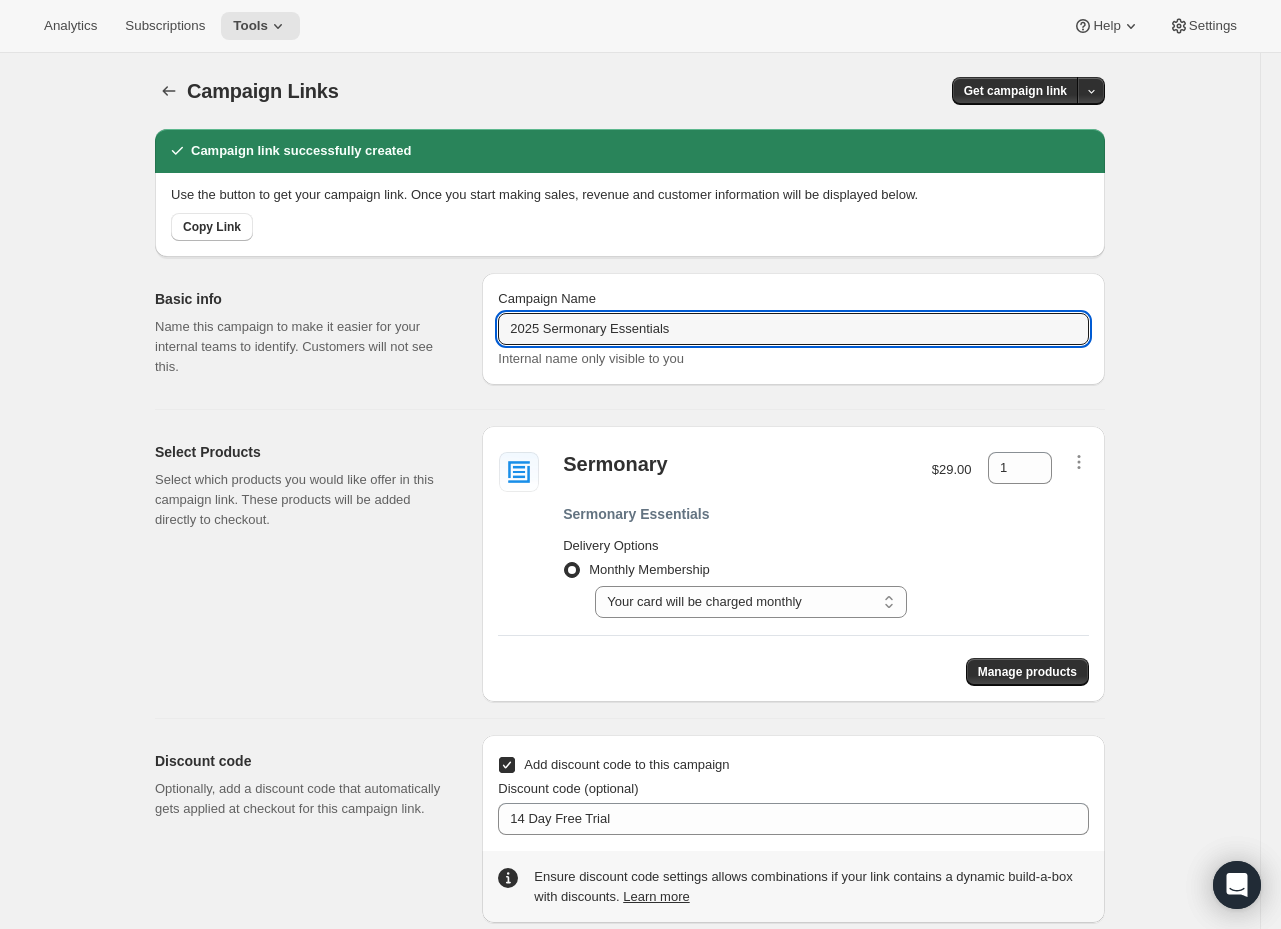 drag, startPoint x: 747, startPoint y: 338, endPoint x: 449, endPoint y: 328, distance: 298.16772 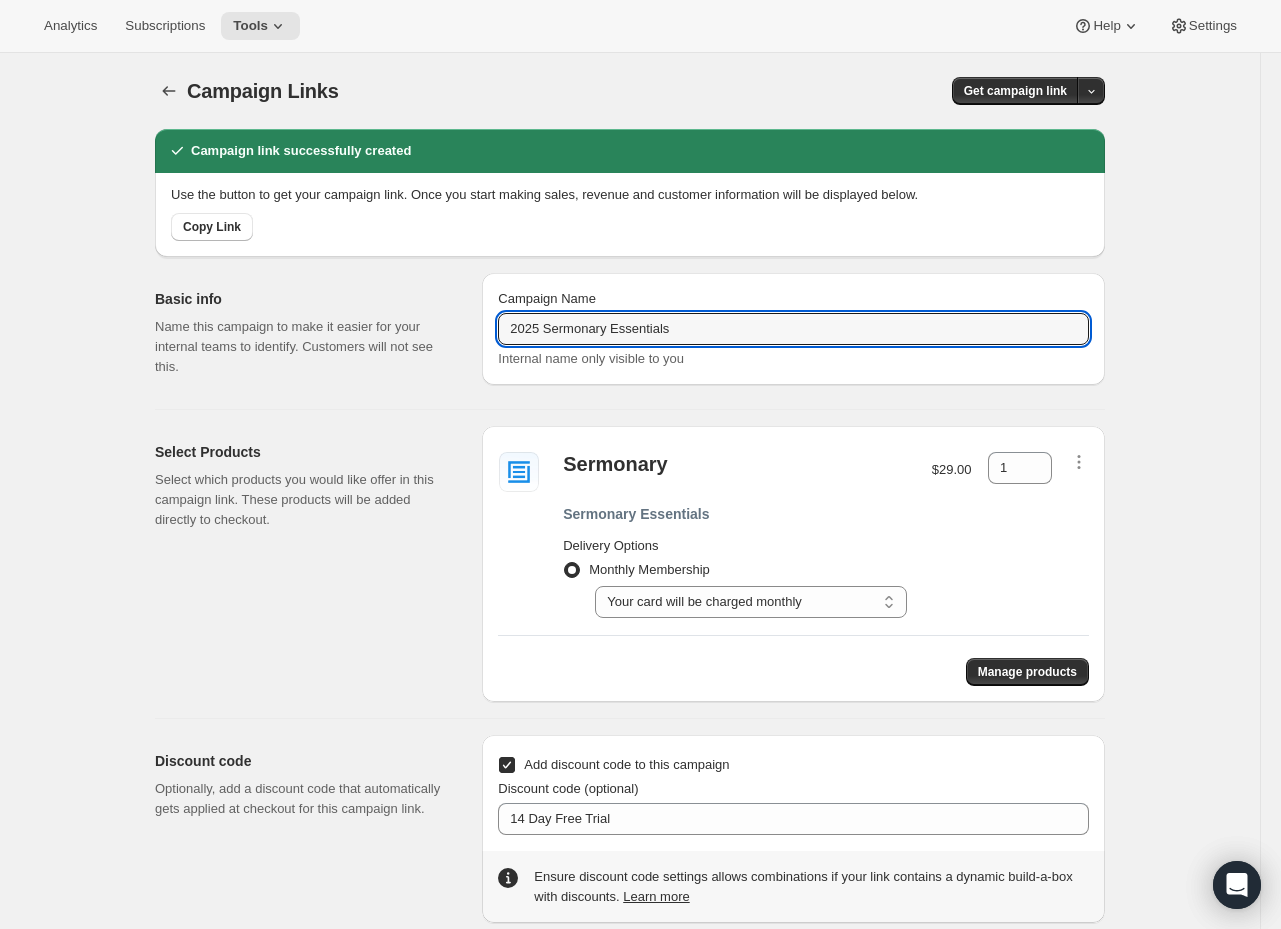 drag, startPoint x: 778, startPoint y: 340, endPoint x: 348, endPoint y: 332, distance: 430.0744 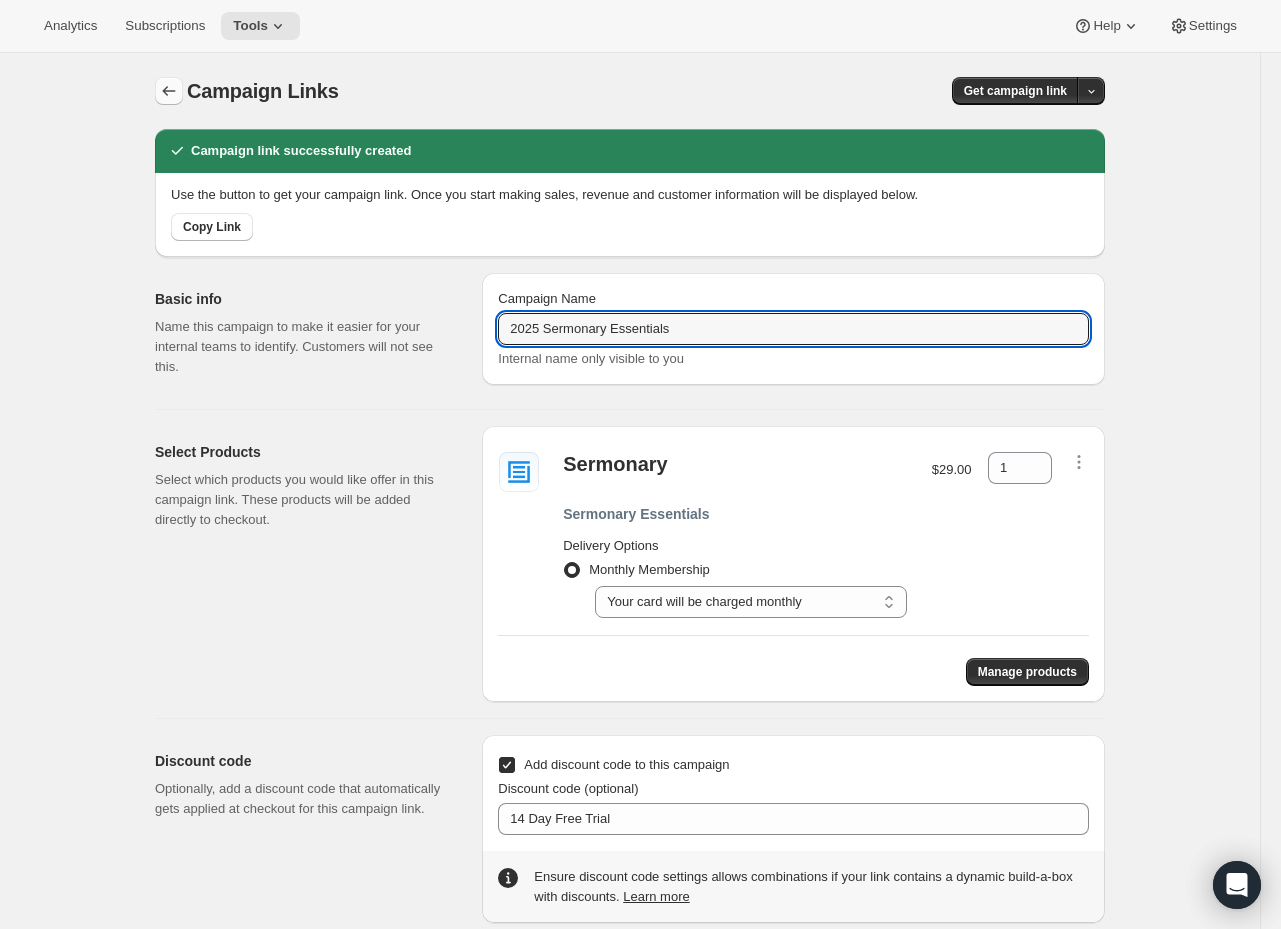 click at bounding box center [169, 91] 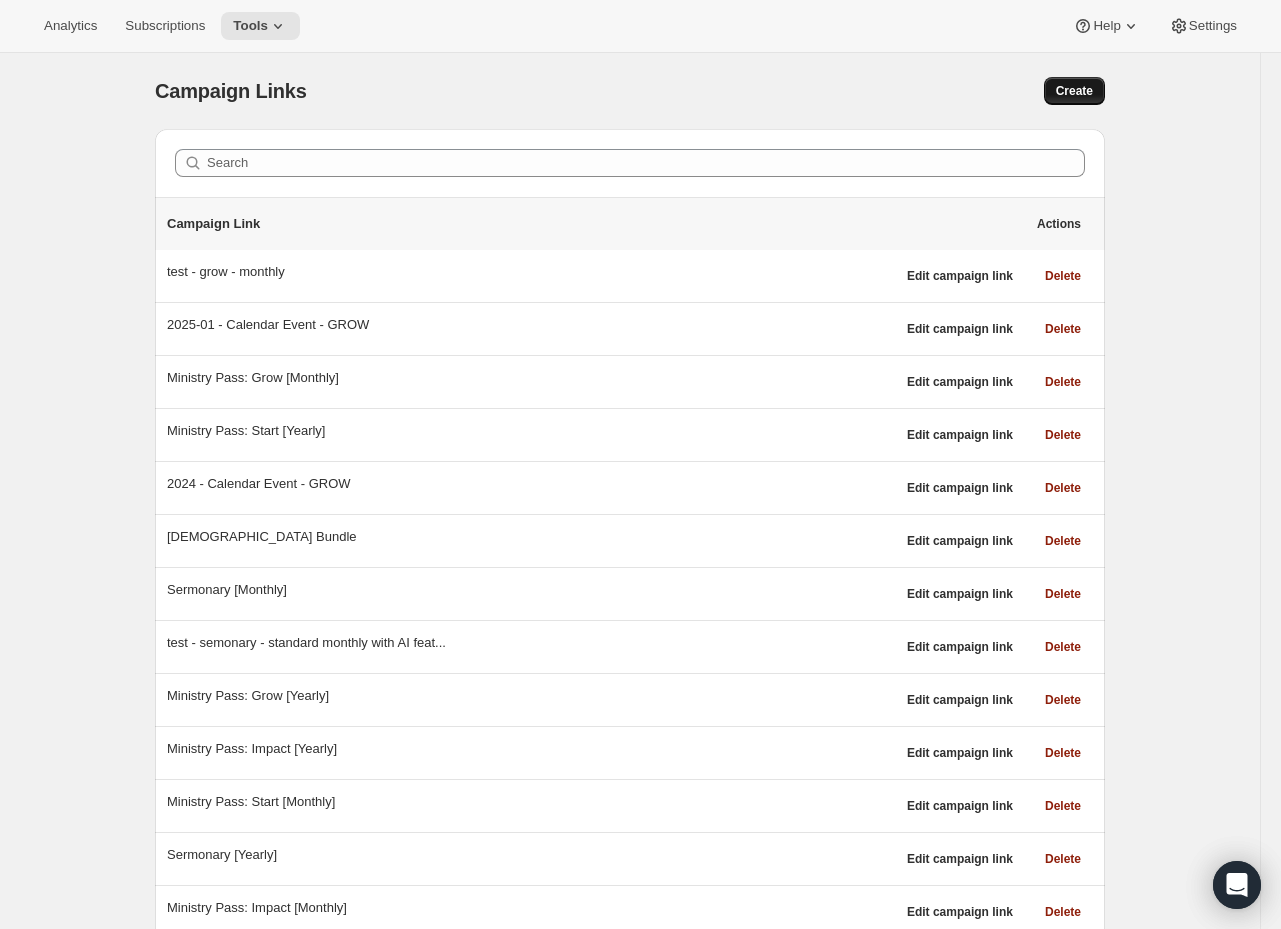 click on "Create" at bounding box center (1074, 91) 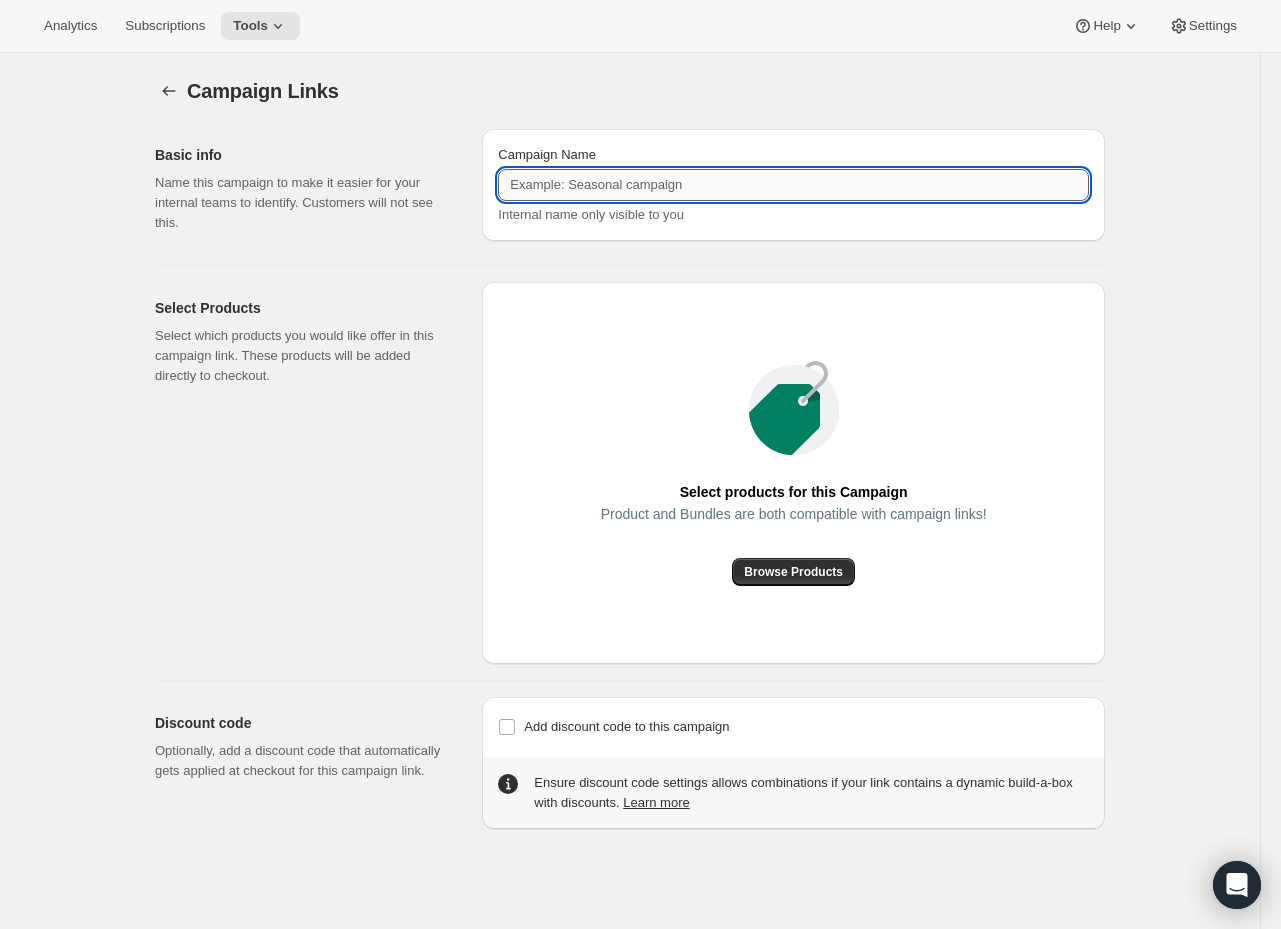 click on "Campaign Name" at bounding box center (793, 185) 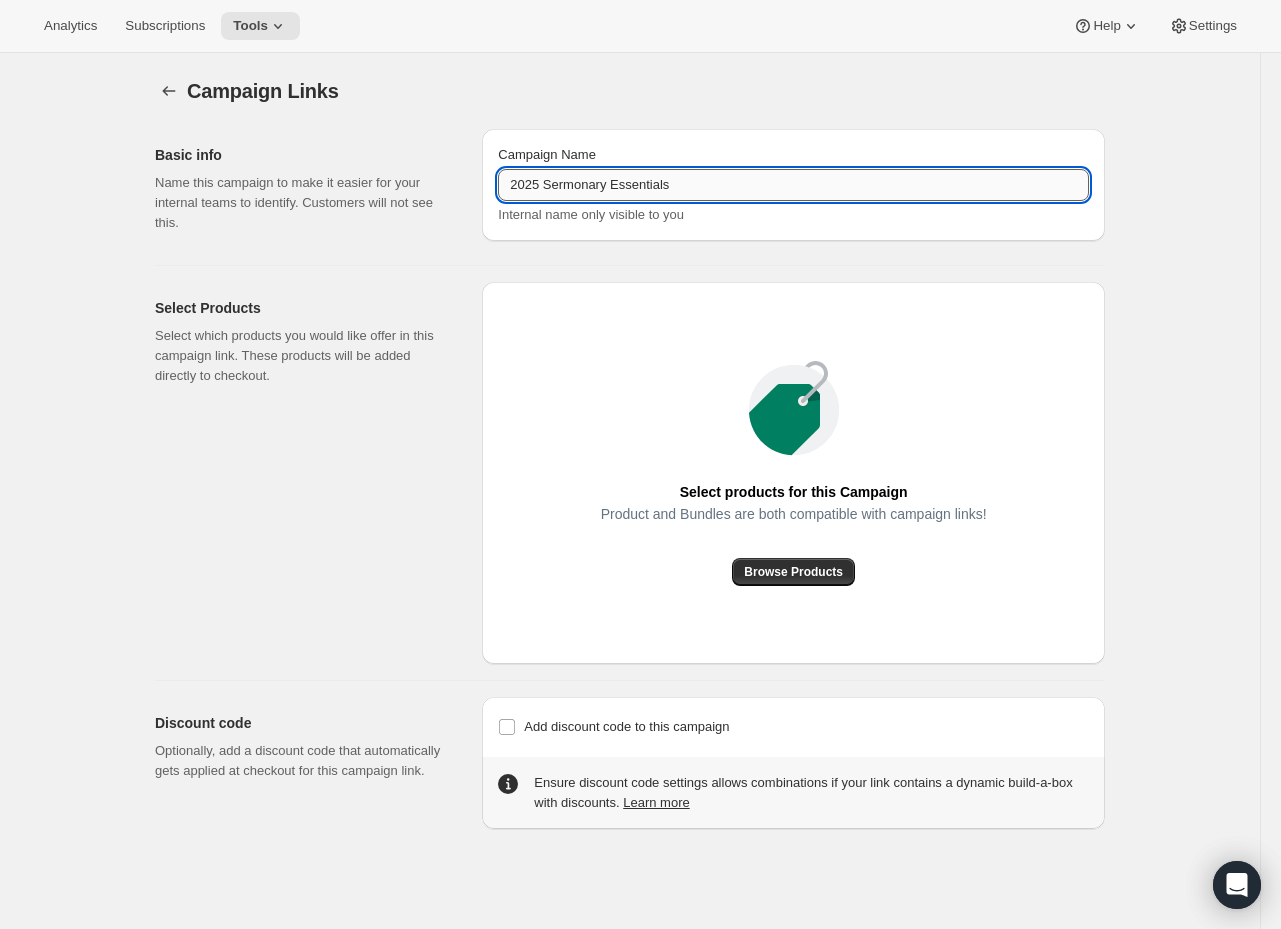 click on "2025 Sermonary Essentials" at bounding box center (793, 185) 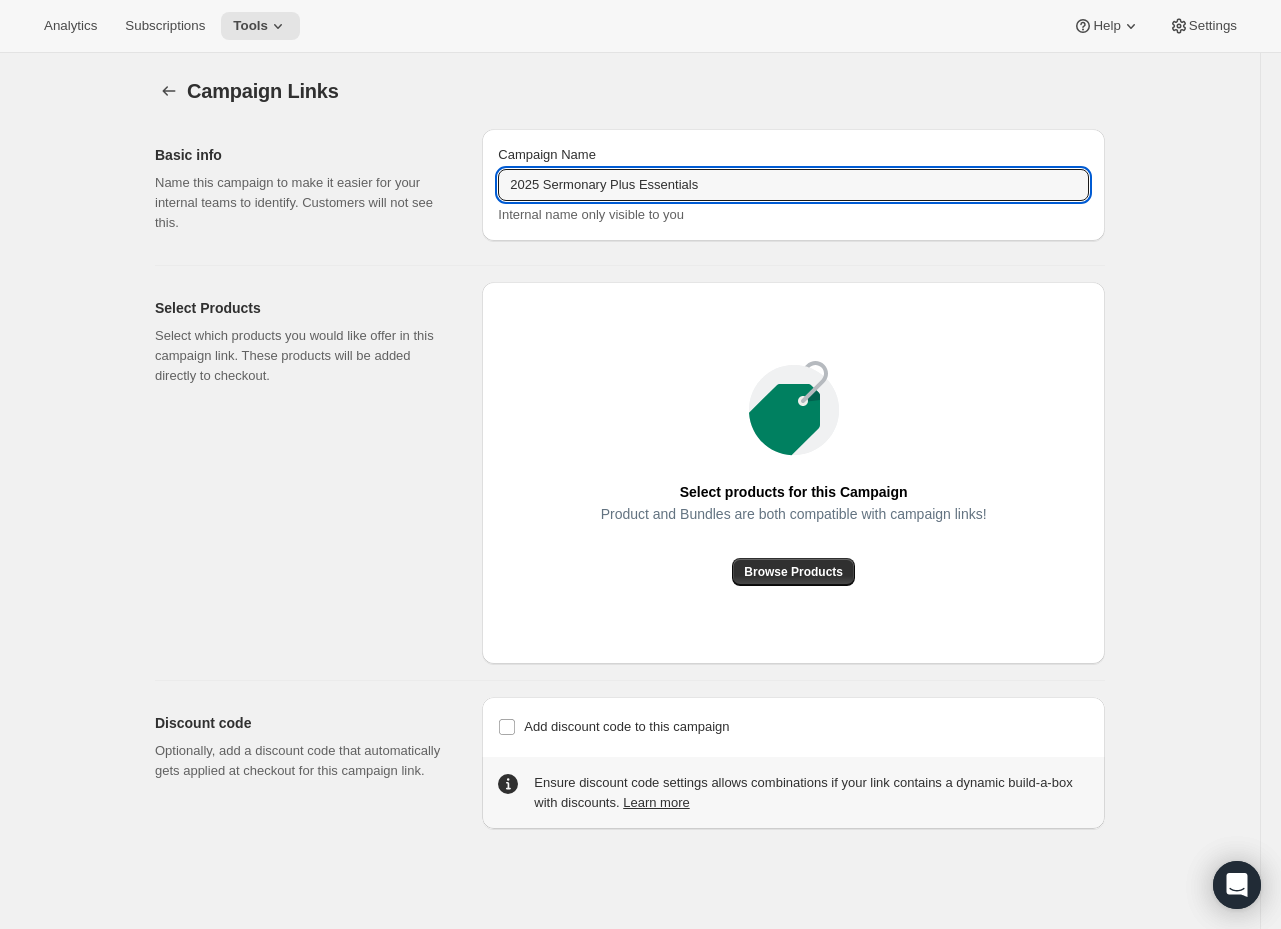 type on "2025 Sermonary Plus Essentials" 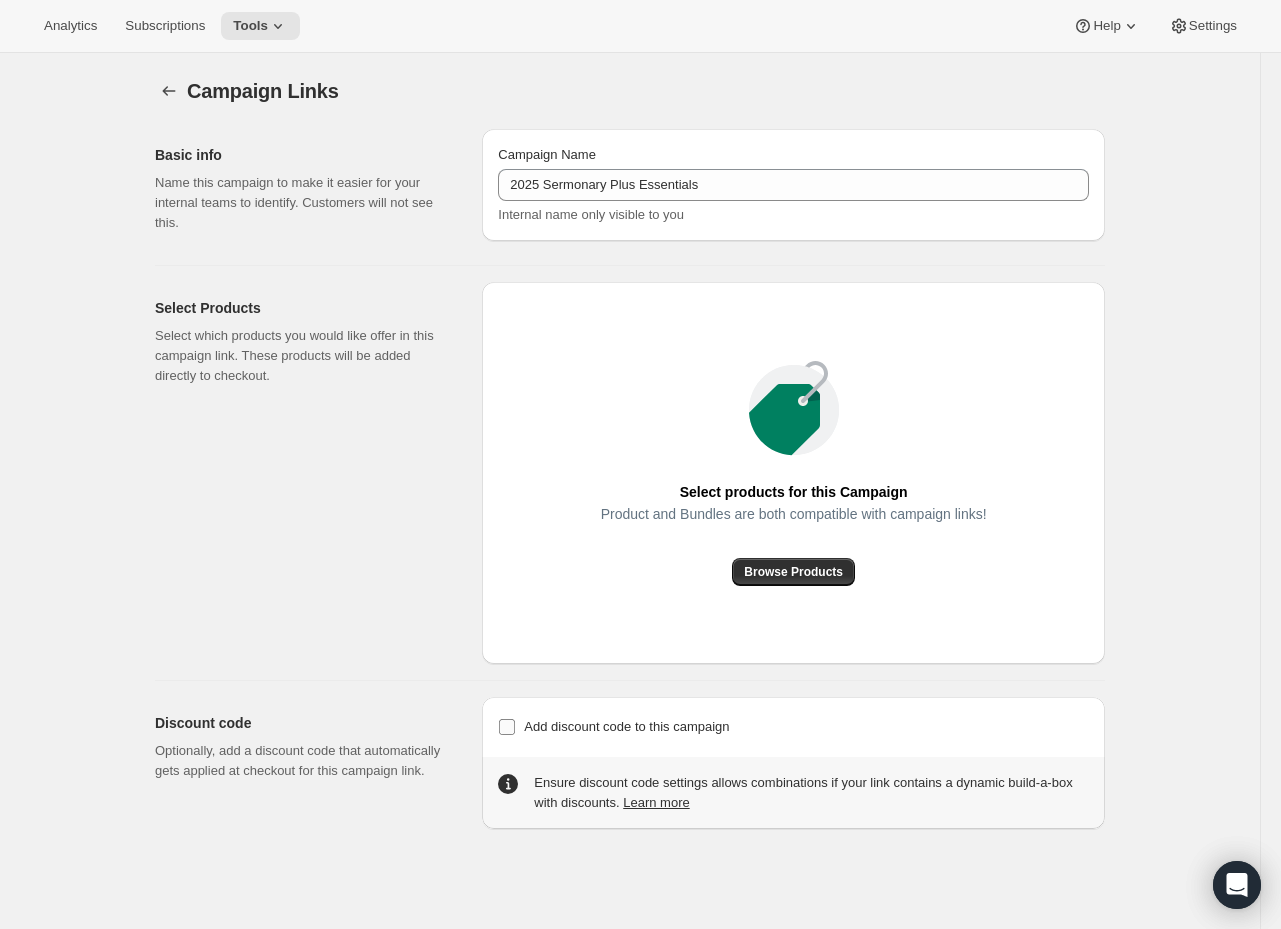 drag, startPoint x: 563, startPoint y: 729, endPoint x: 654, endPoint y: 713, distance: 92.39589 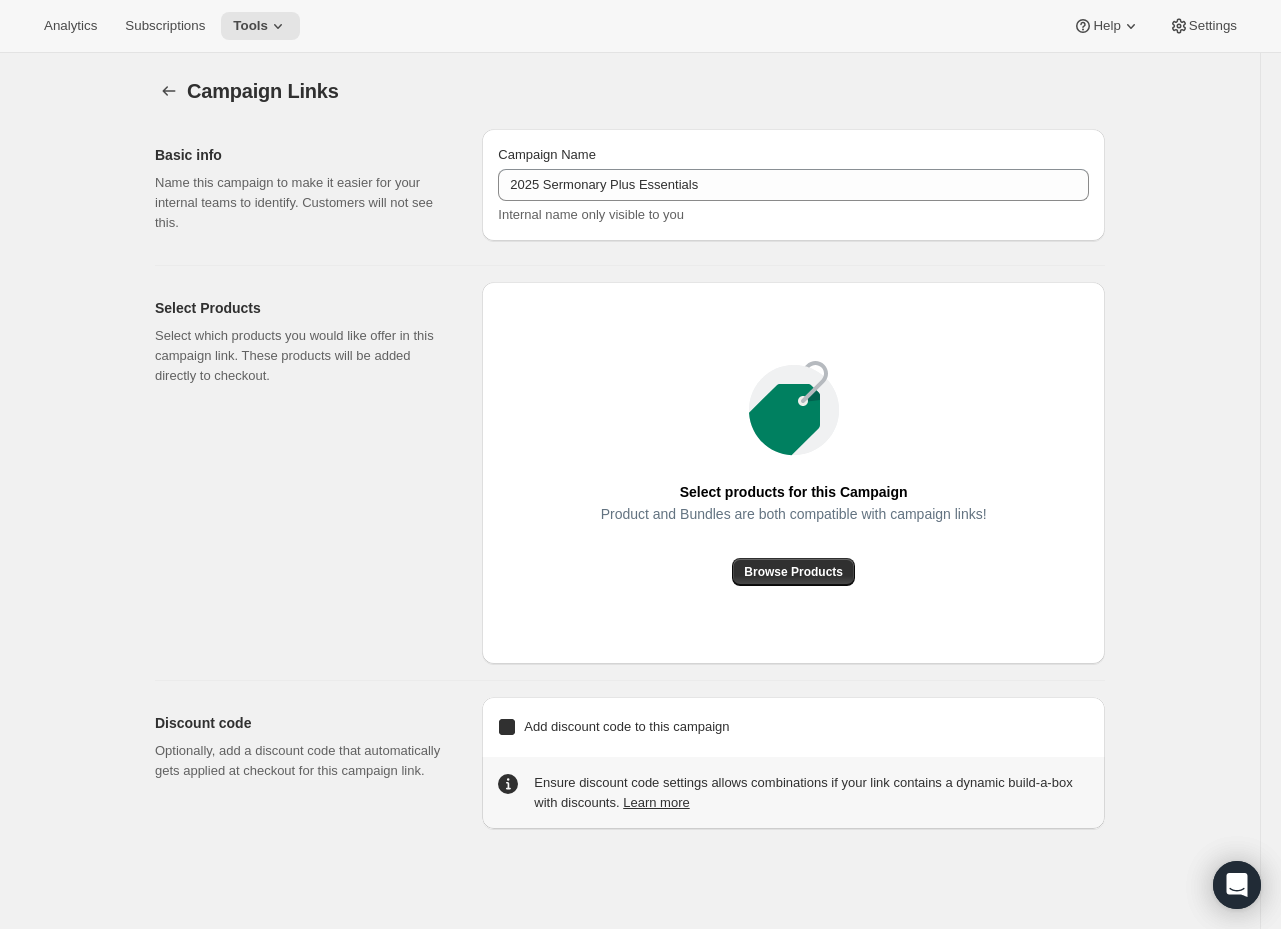 checkbox on "true" 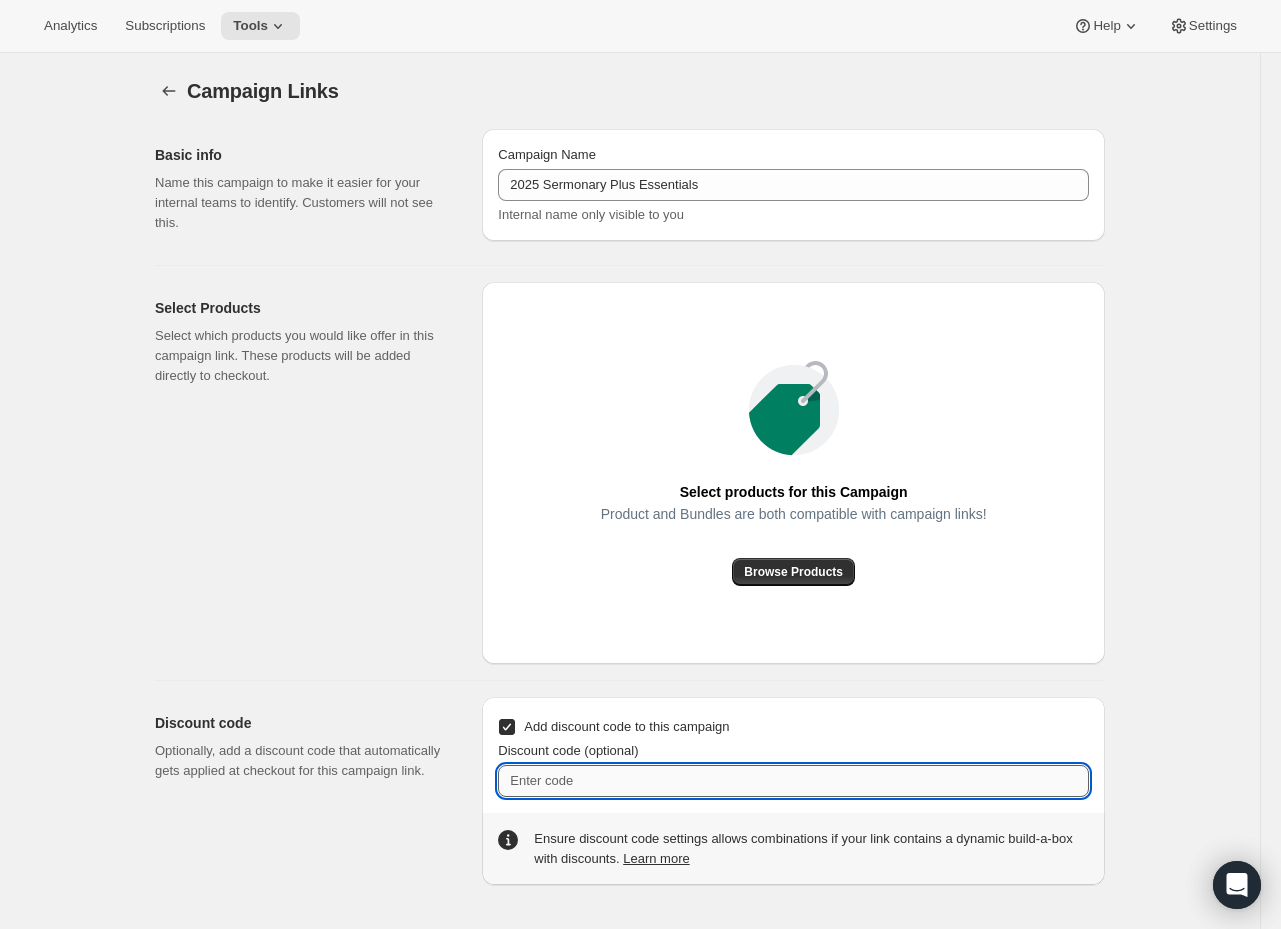 click on "Discount code (optional)" at bounding box center [793, 781] 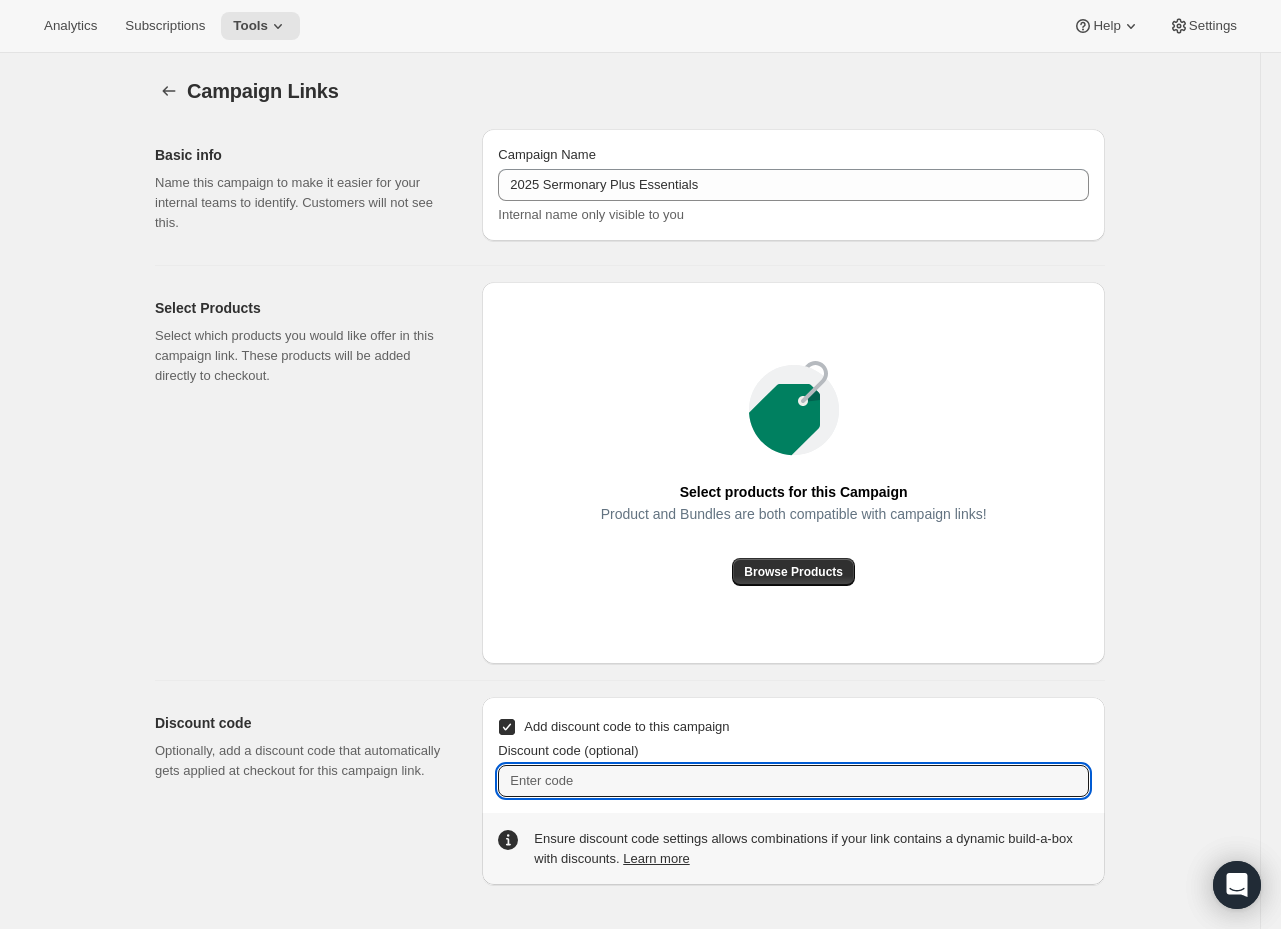 paste on "14 Day Free Trial" 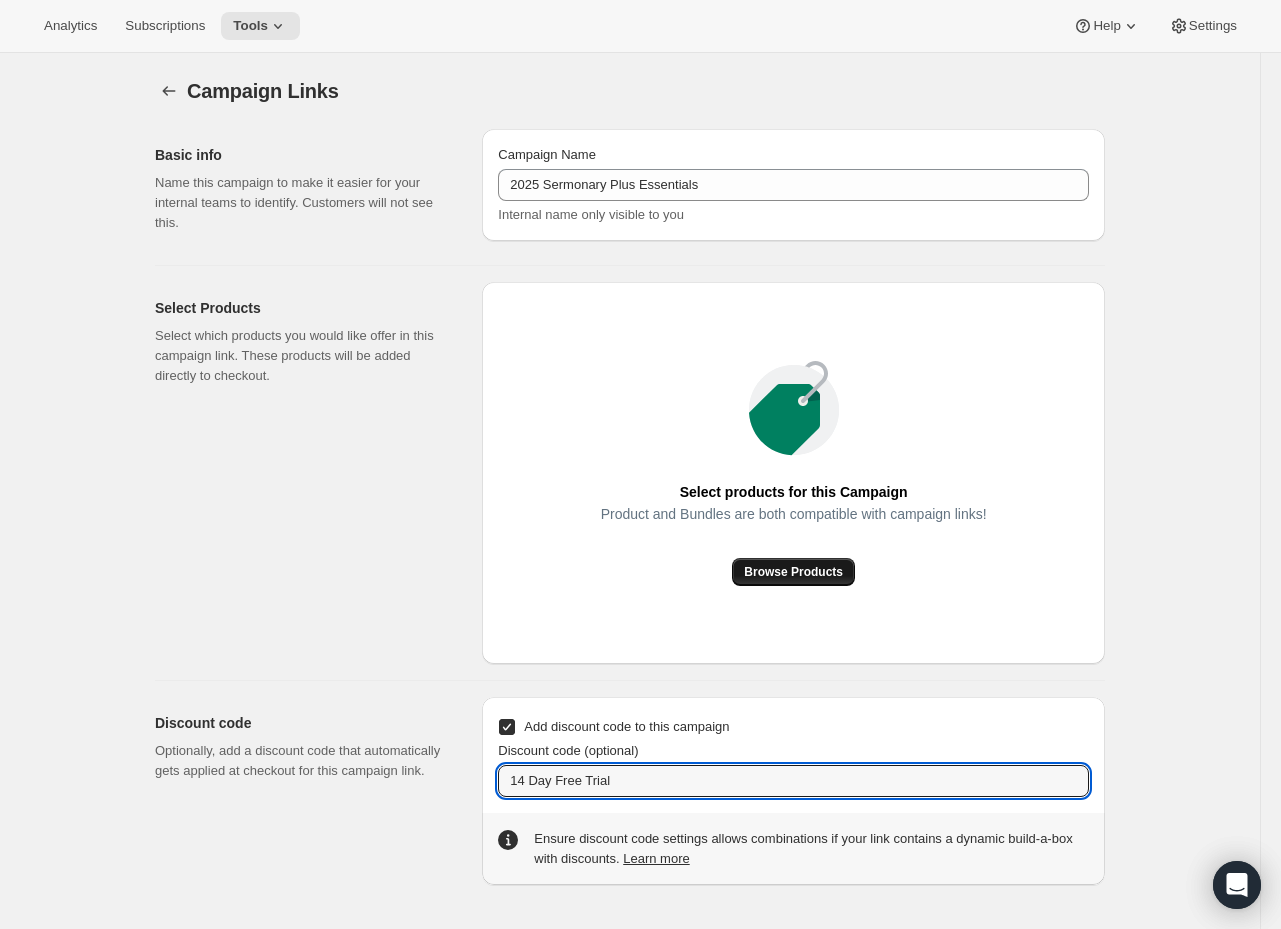 type on "14 Day Free Trial" 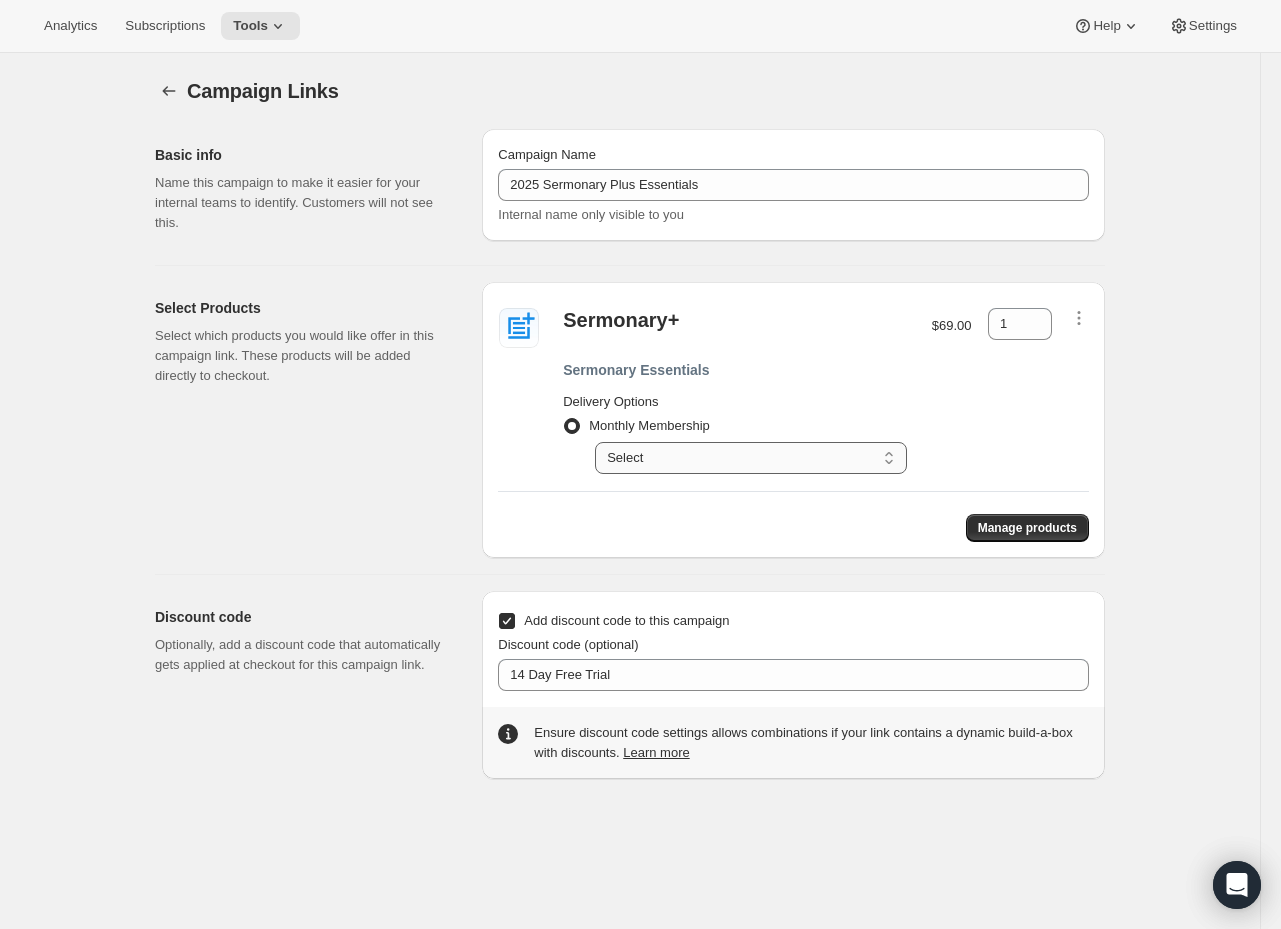 click on "Select Your card will be charged  monthly" at bounding box center [751, 458] 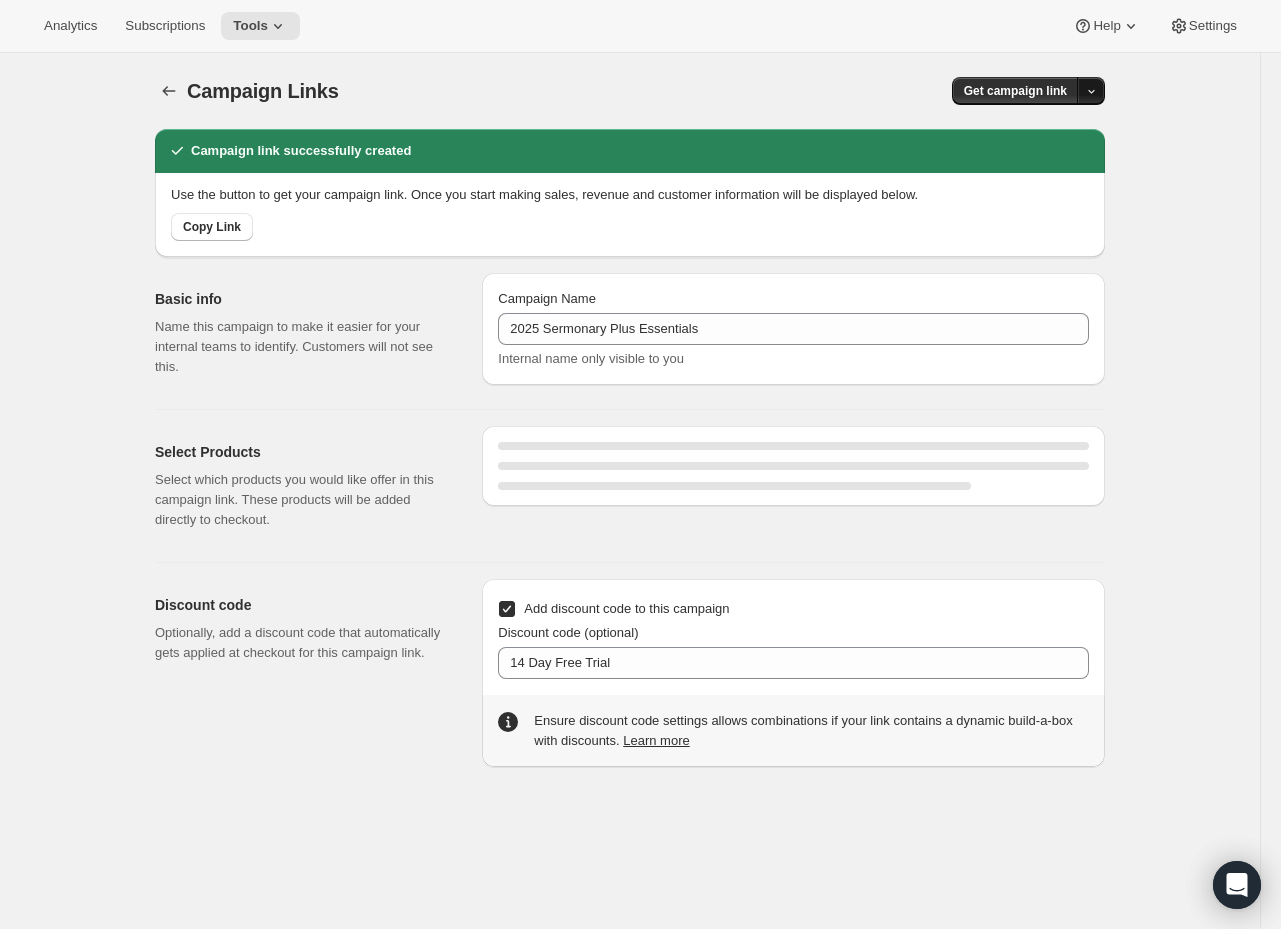click at bounding box center [1091, 91] 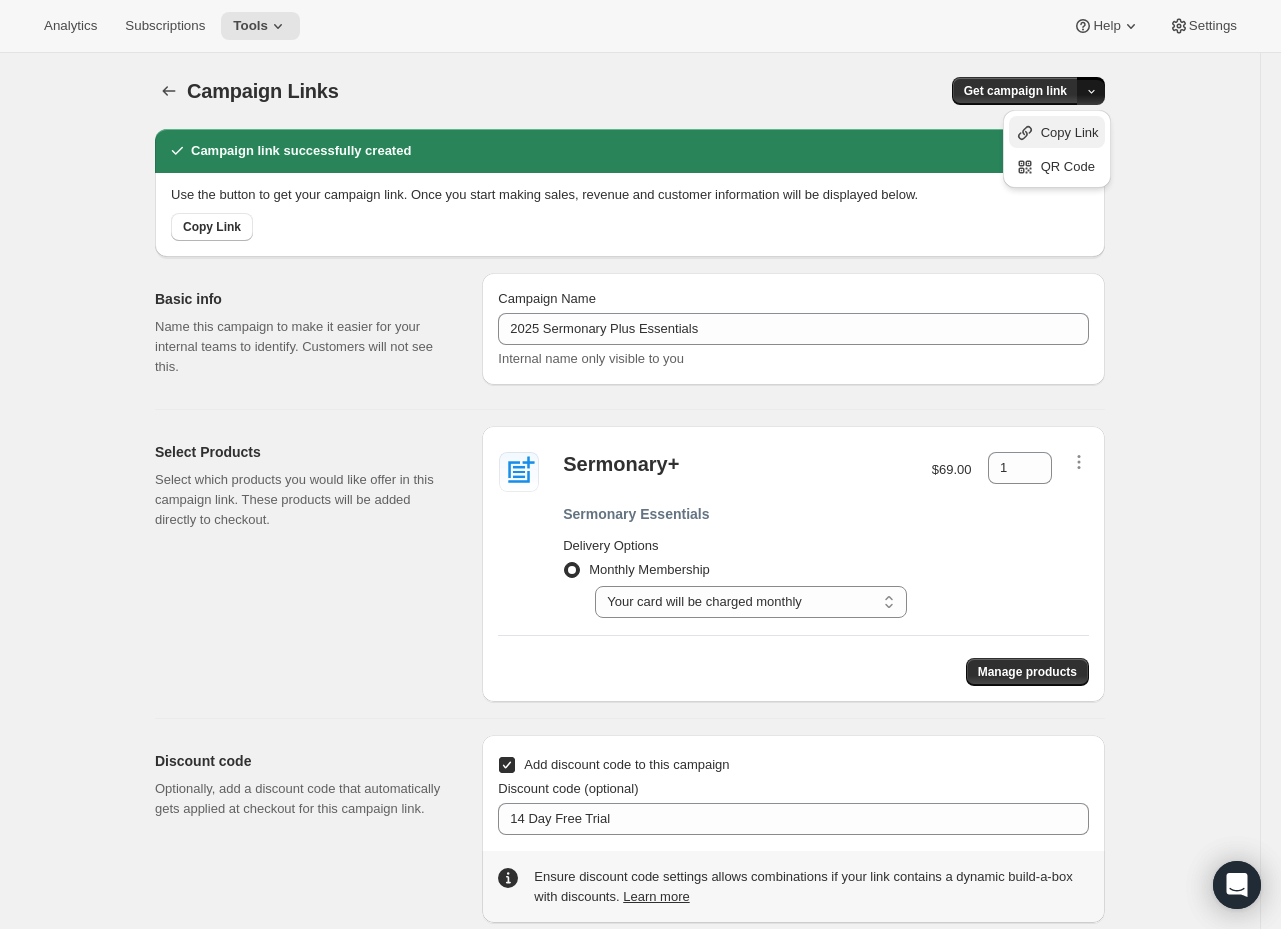 click on "Copy Link" at bounding box center [1070, 133] 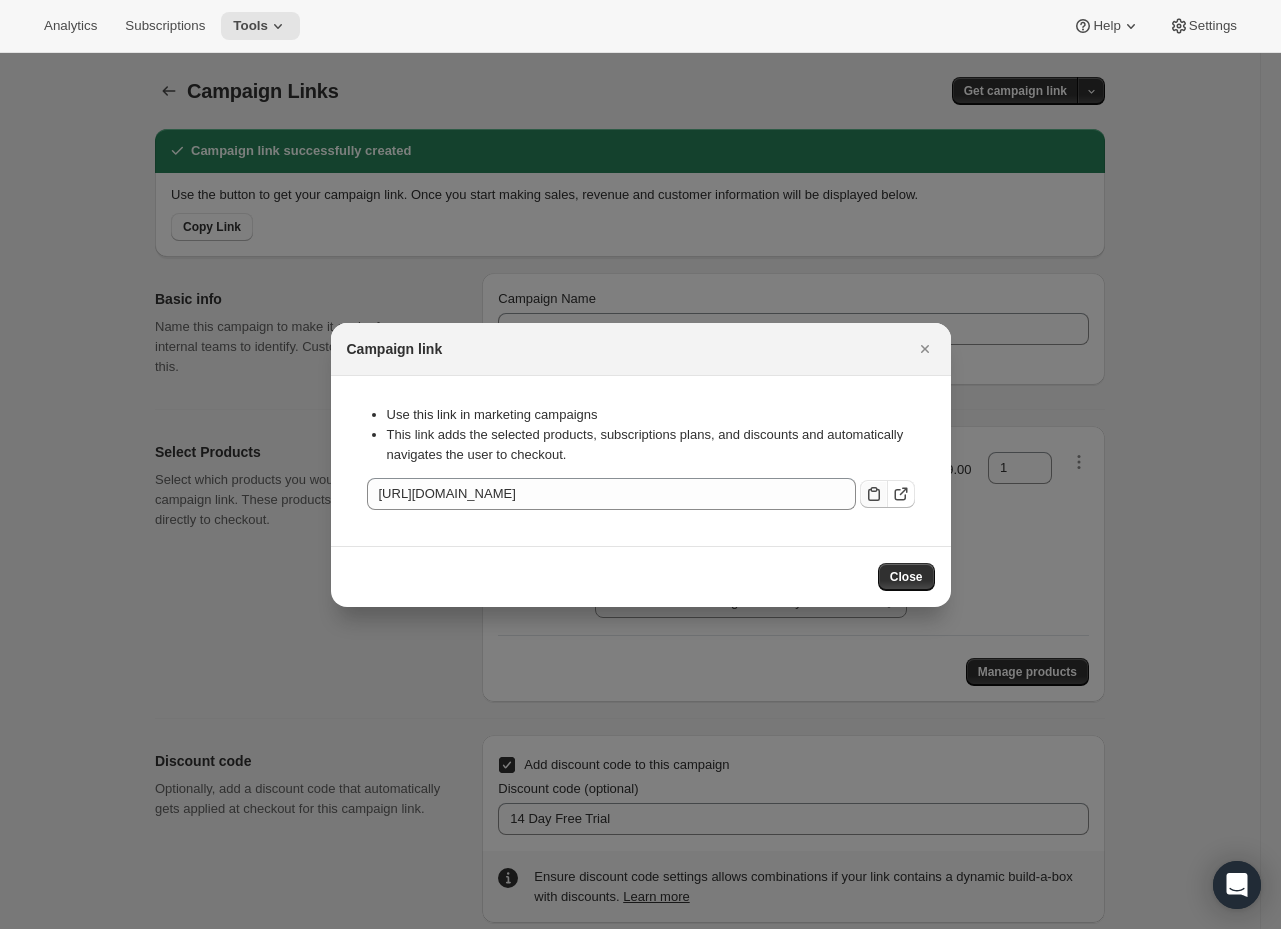 click 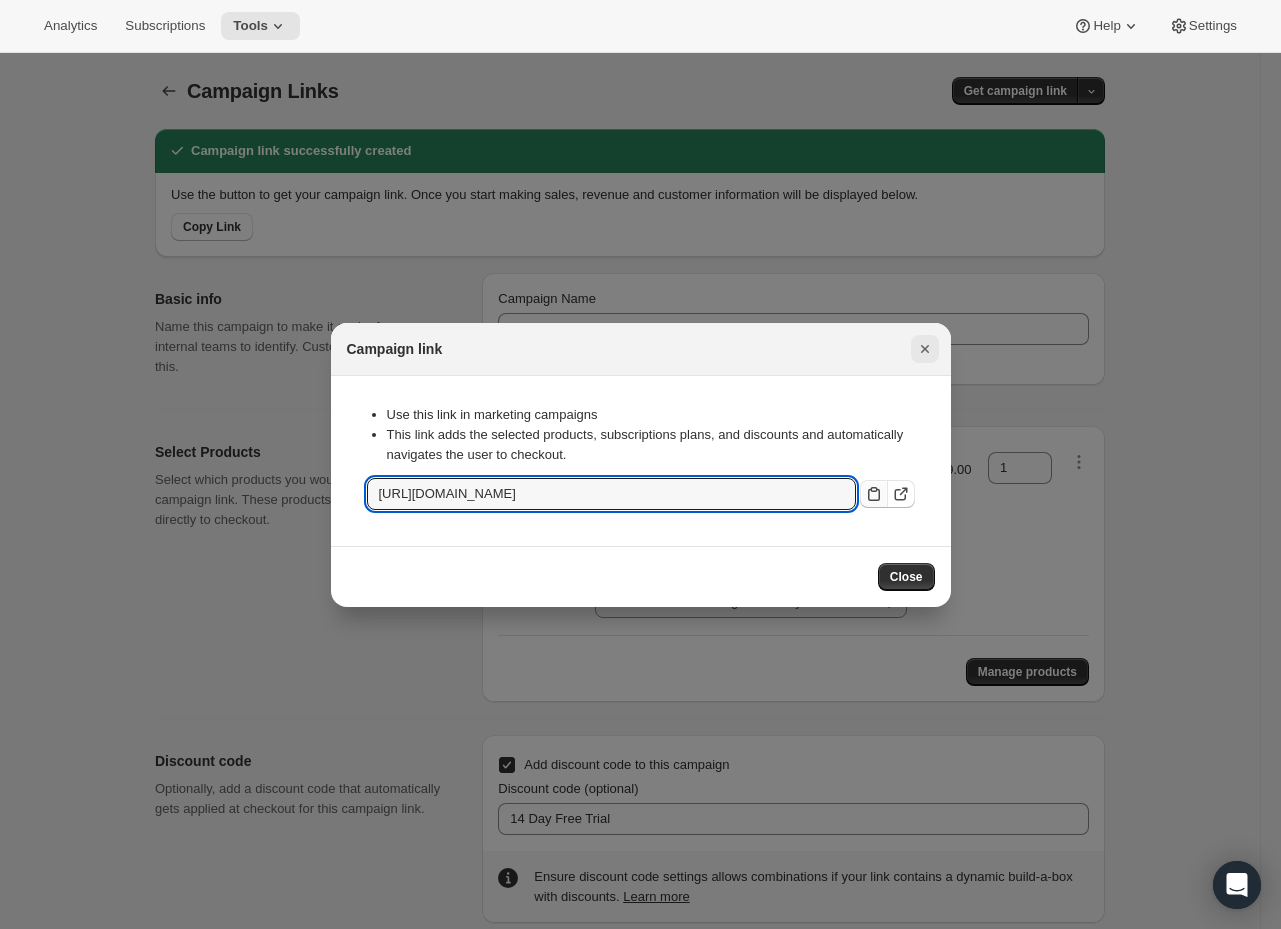 click 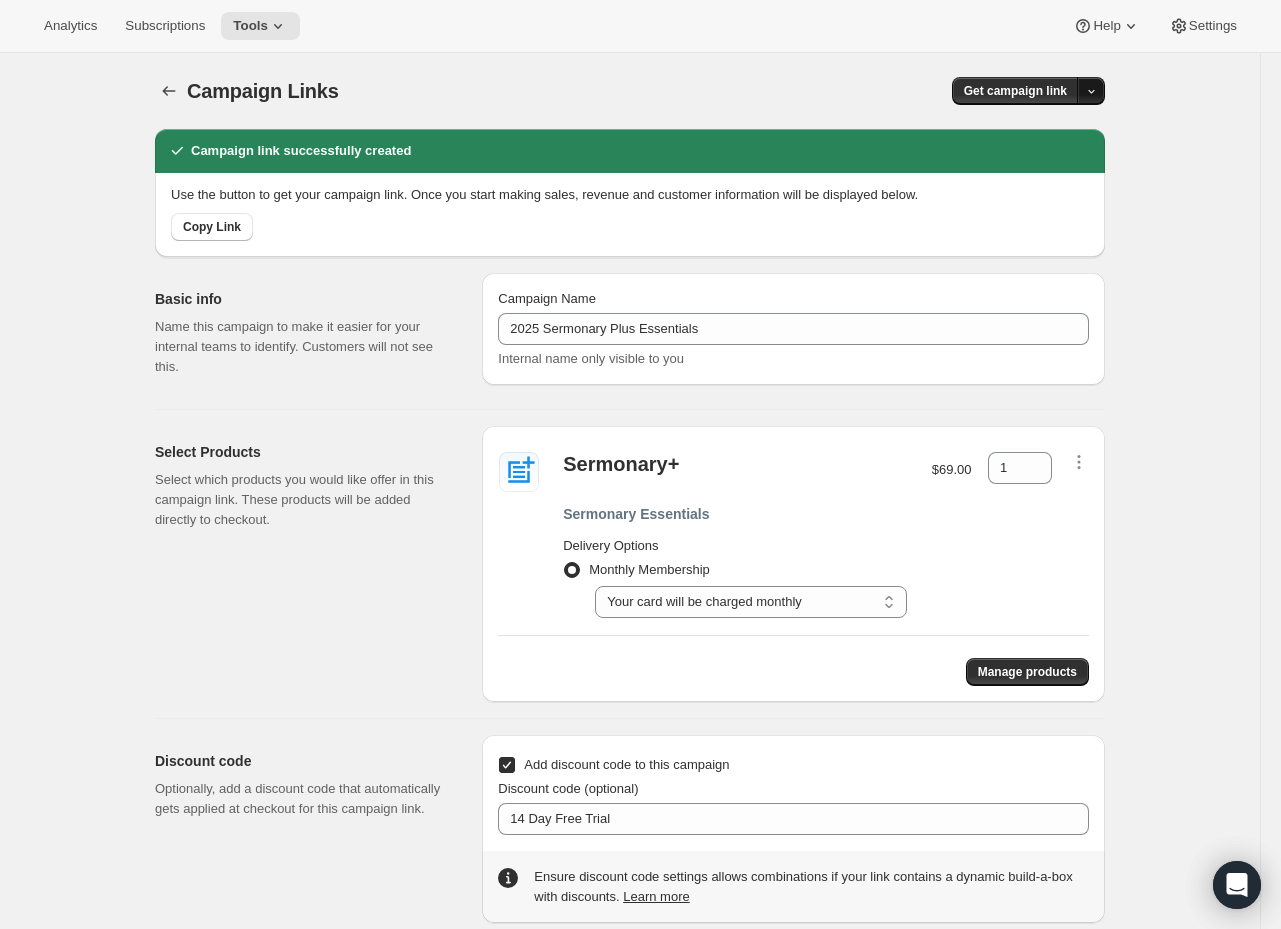 click at bounding box center [1091, 91] 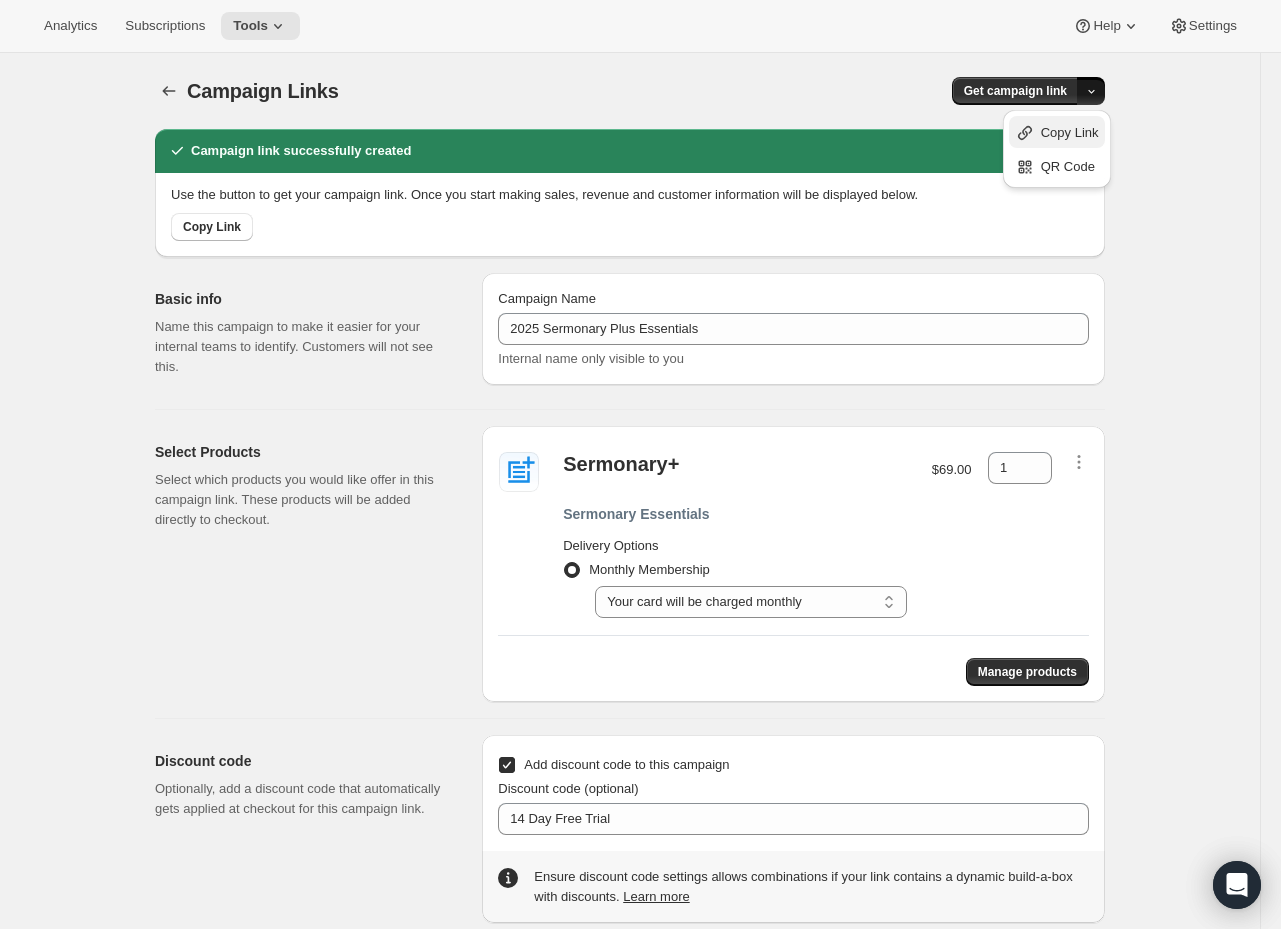 click on "Copy Link" at bounding box center (1070, 132) 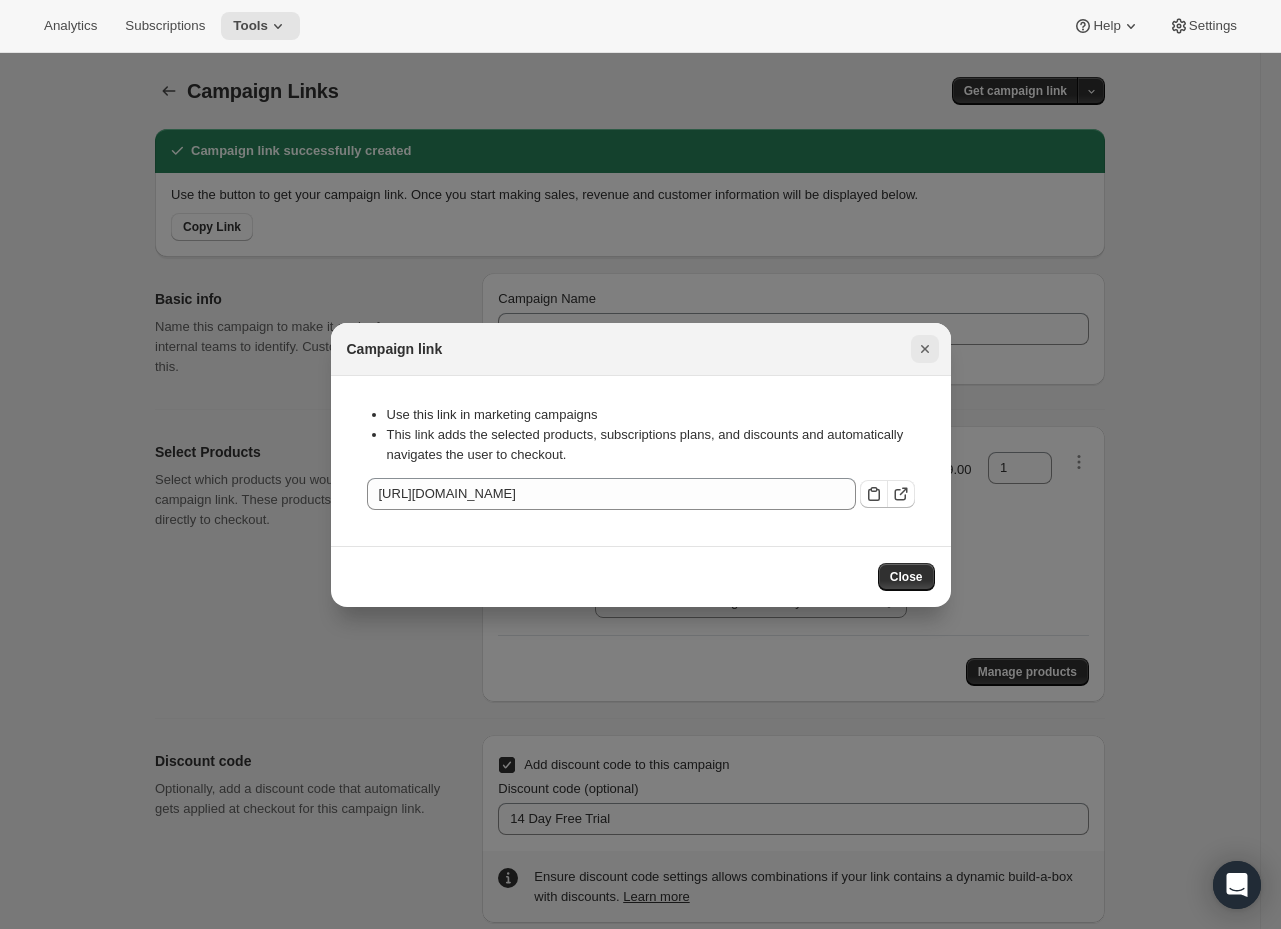 click 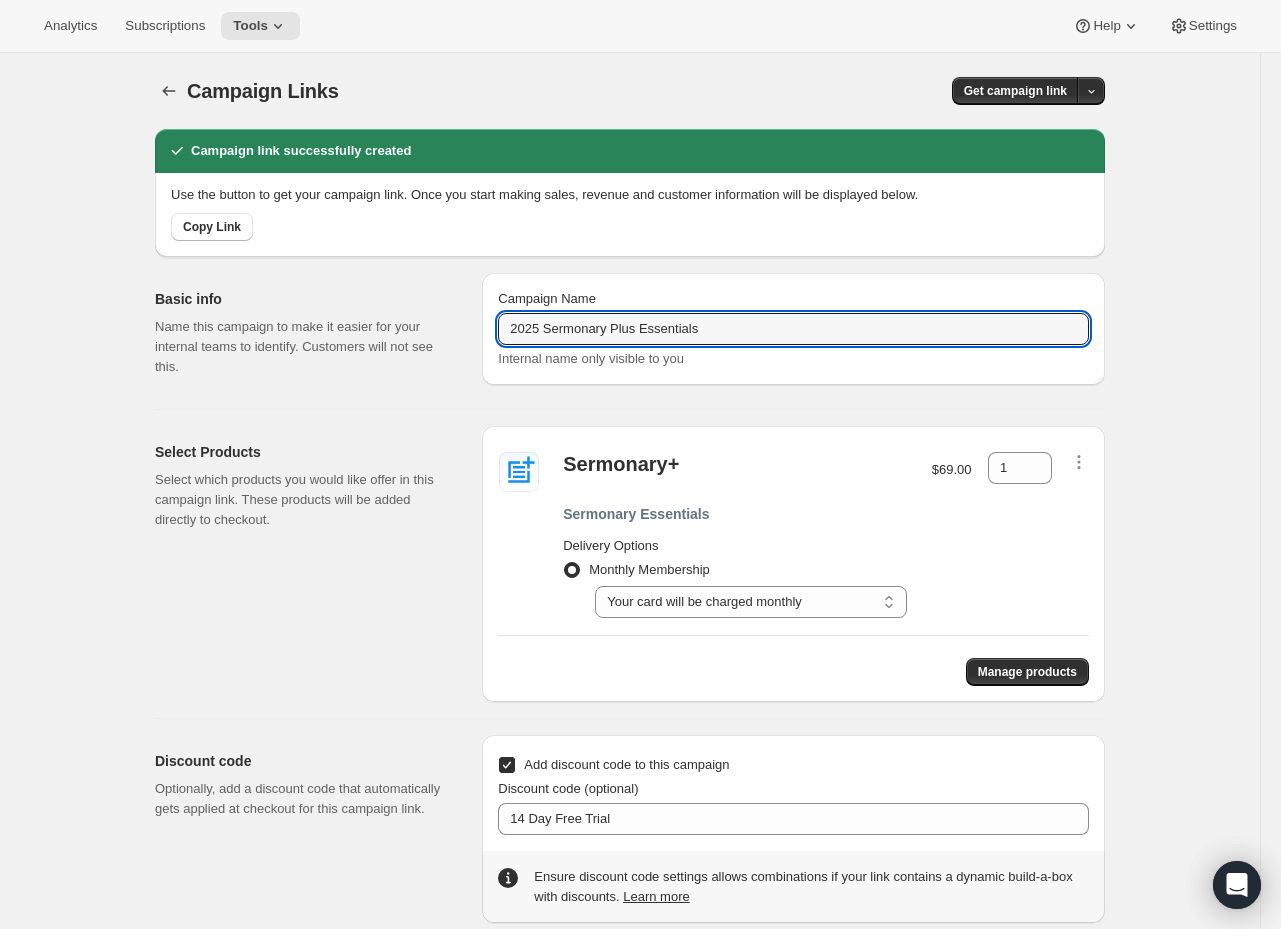 drag, startPoint x: 746, startPoint y: 334, endPoint x: 302, endPoint y: 317, distance: 444.32532 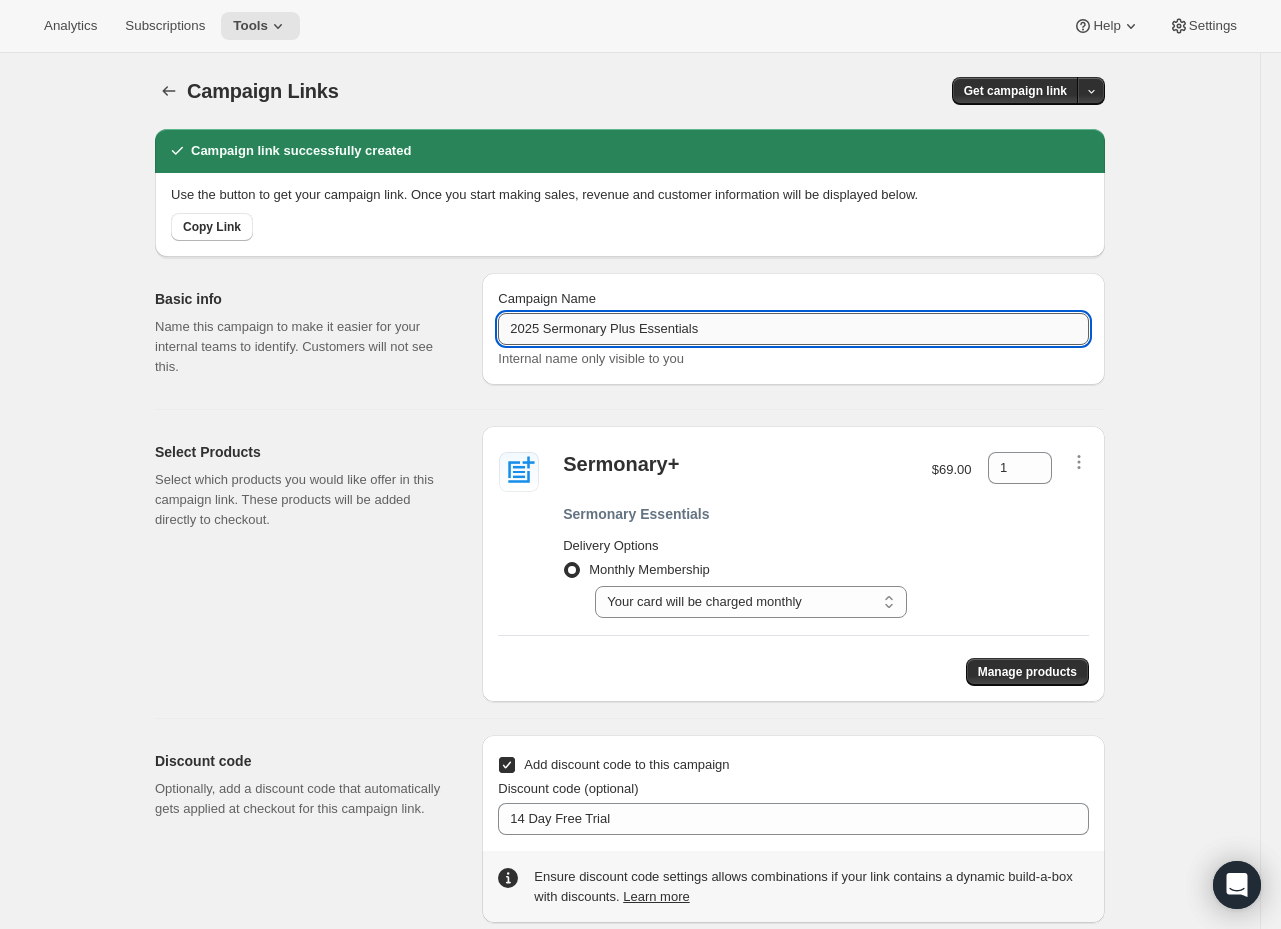 click on "2025 Sermonary Plus Essentials" at bounding box center (793, 329) 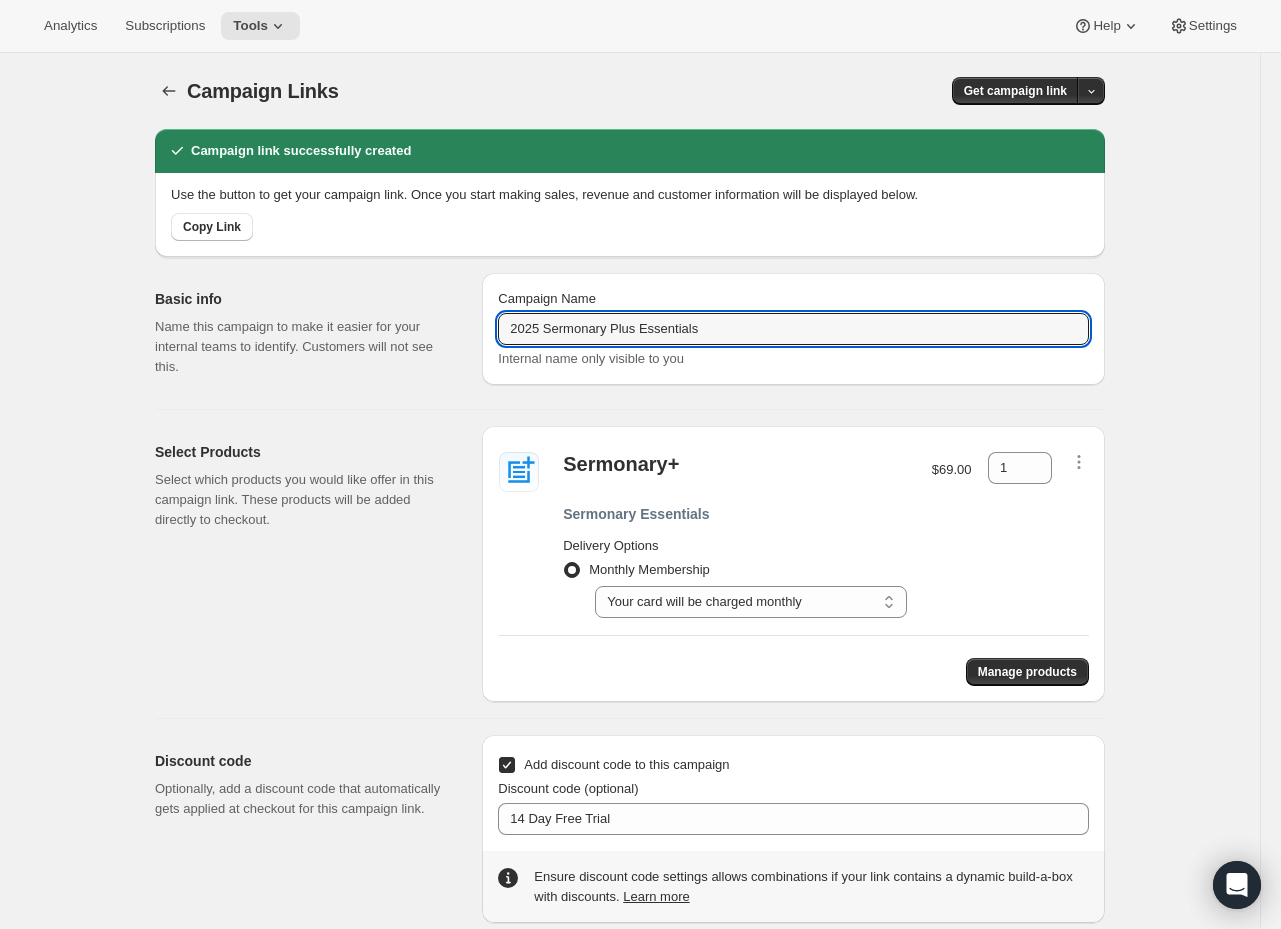 drag, startPoint x: 748, startPoint y: 335, endPoint x: 198, endPoint y: 317, distance: 550.2945 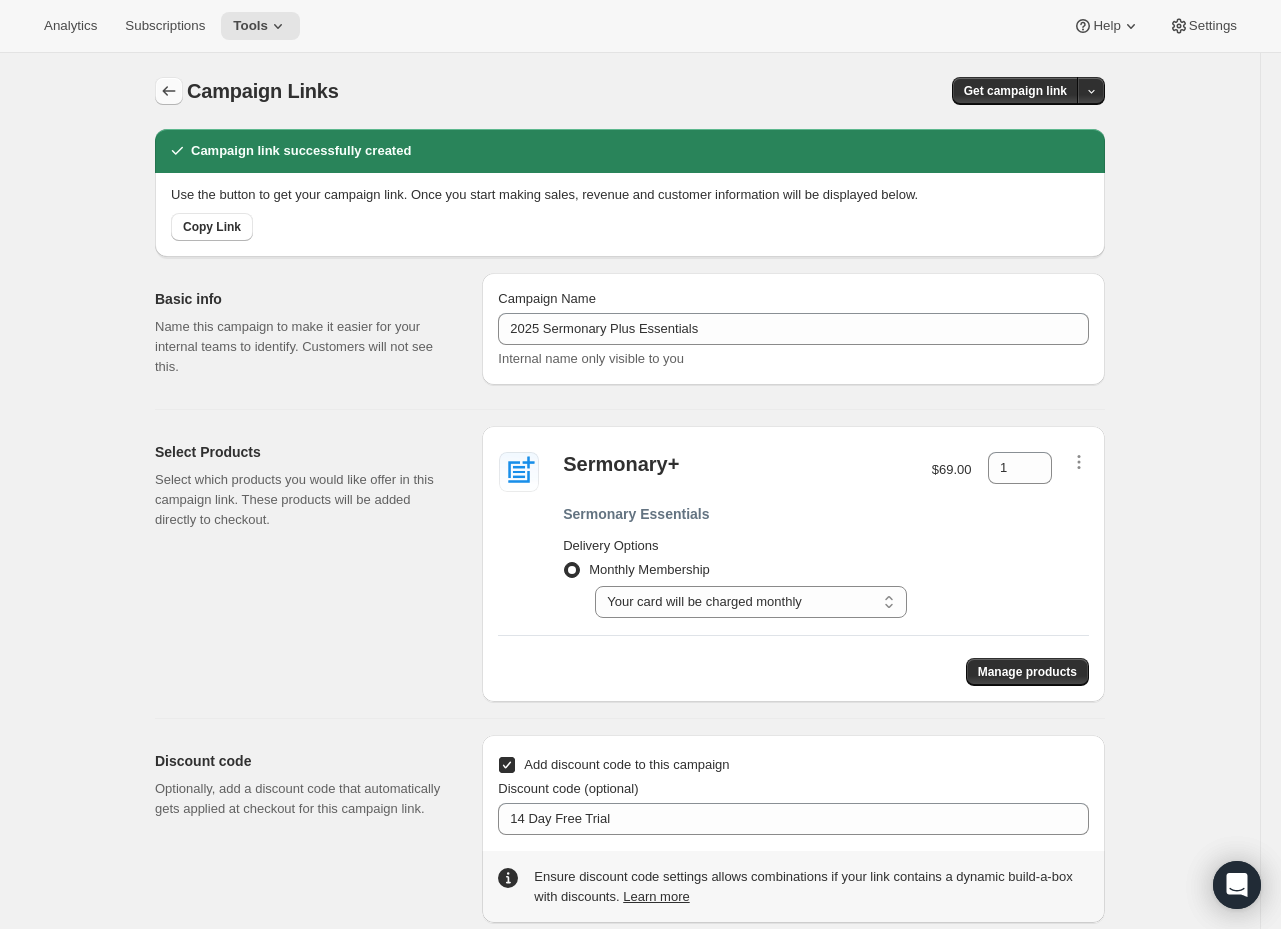 click 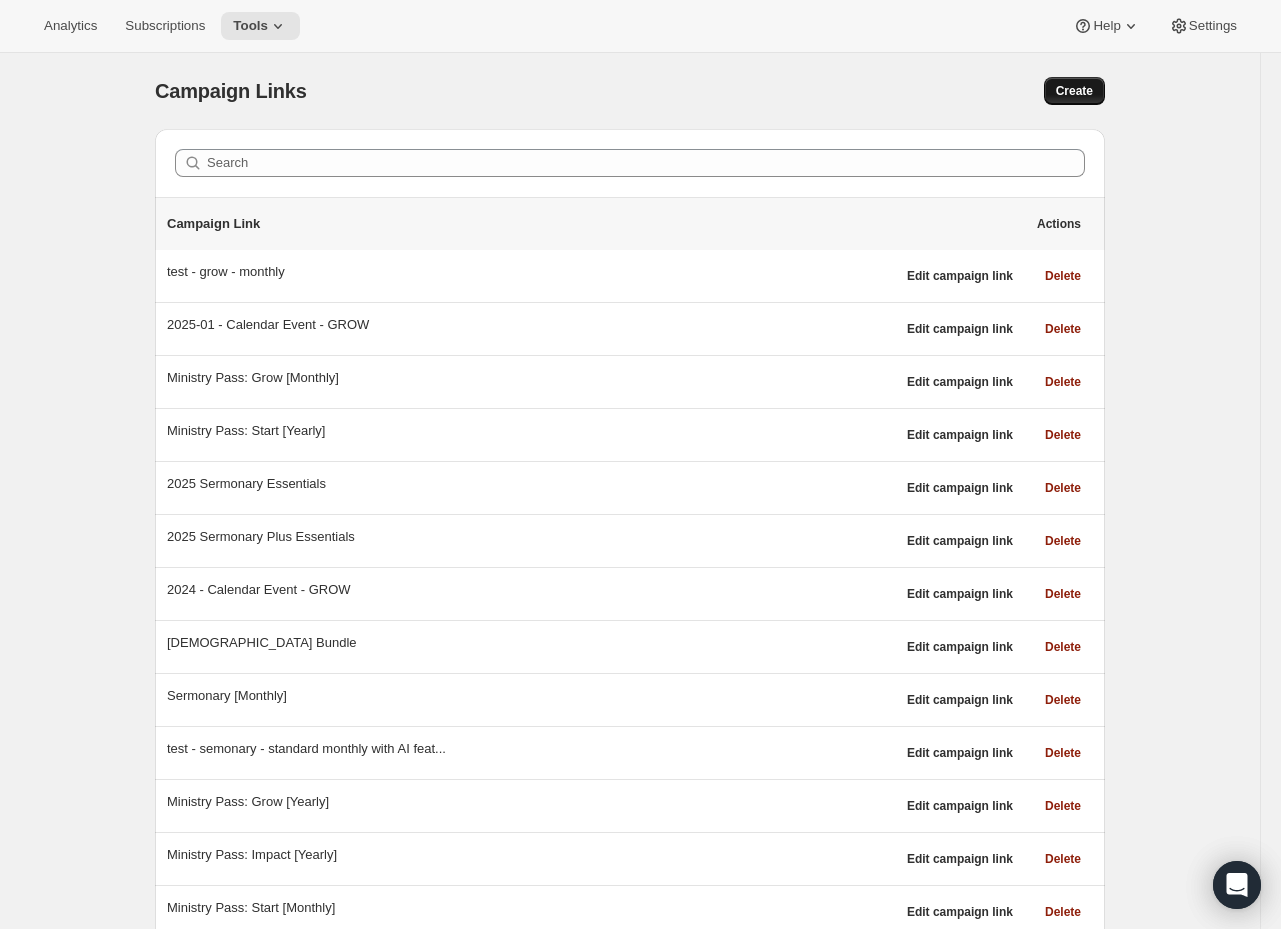 click on "Create" at bounding box center (1074, 91) 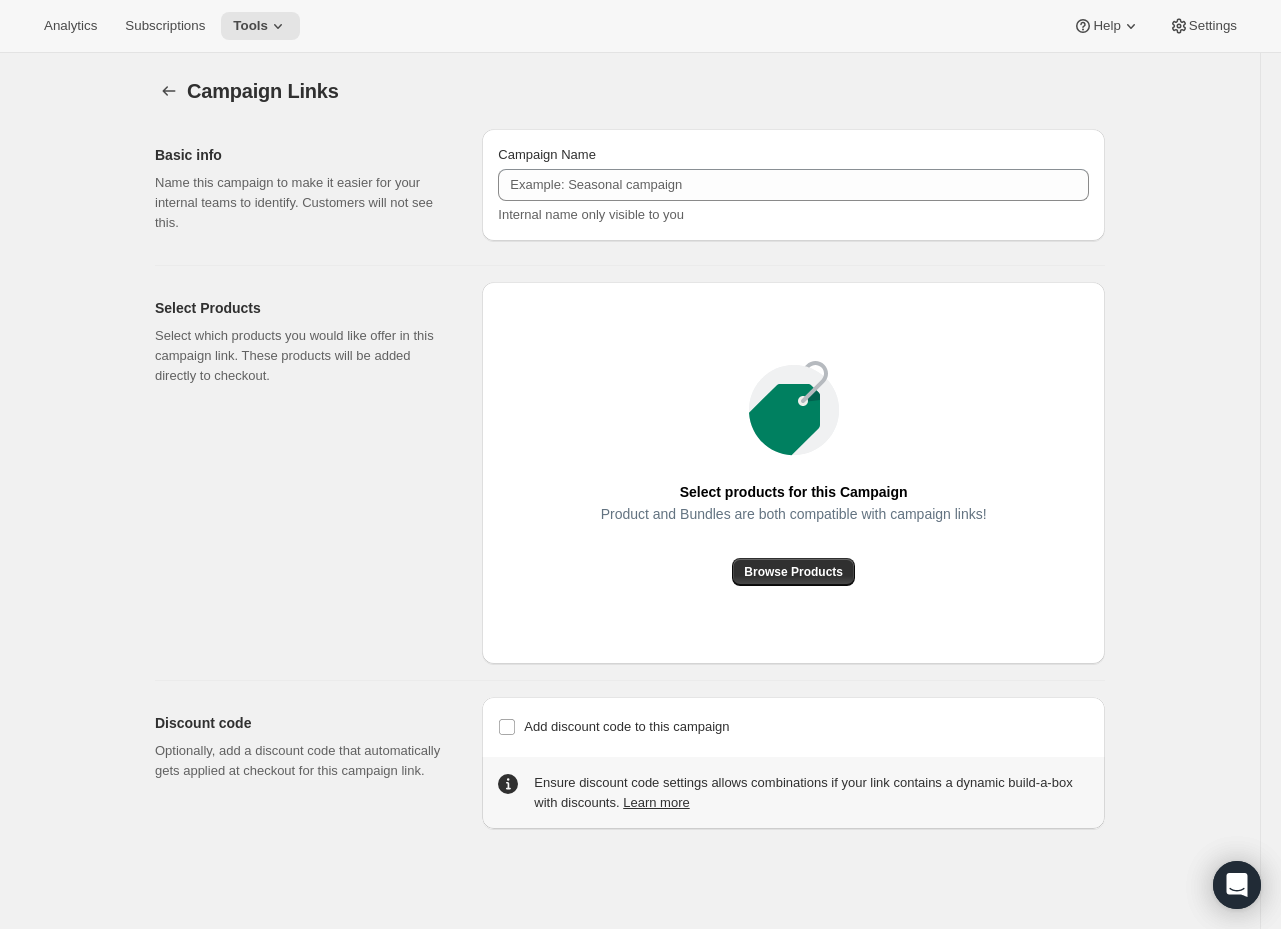 click on "Campaign Name Internal name only visible to you" at bounding box center (793, 185) 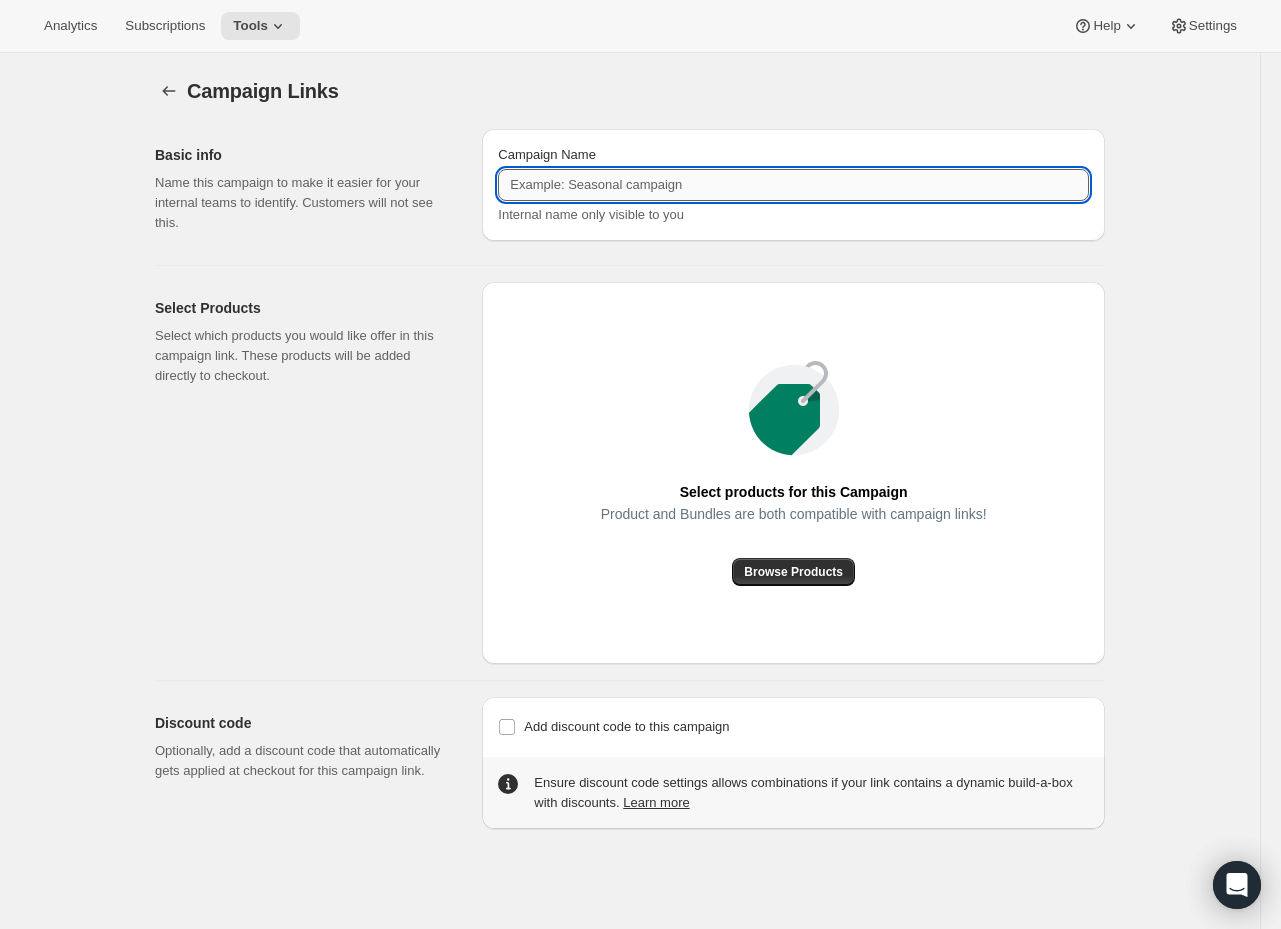 click on "Campaign Name" at bounding box center [793, 185] 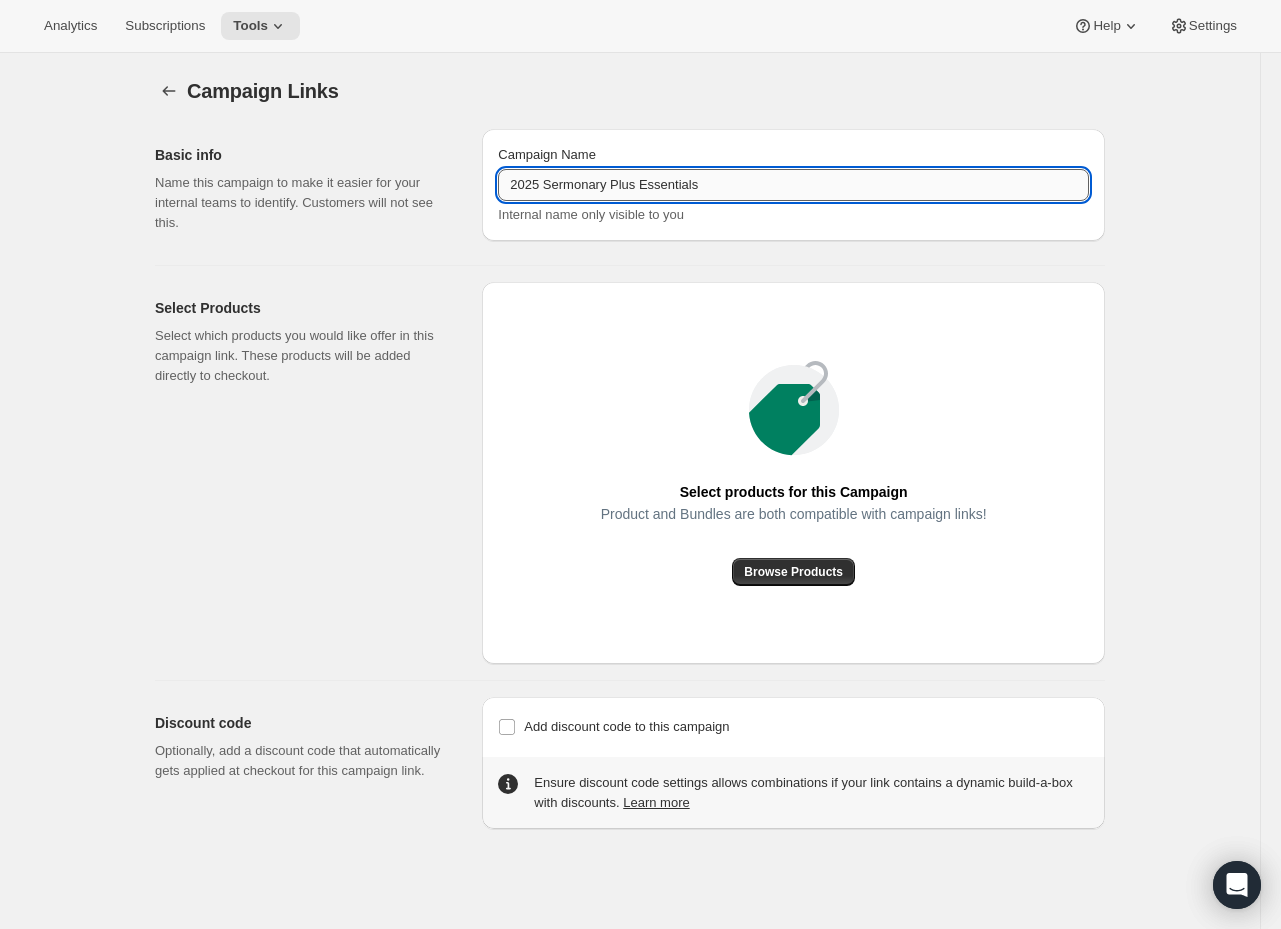 click on "2025 Sermonary Plus Essentials" at bounding box center [793, 185] 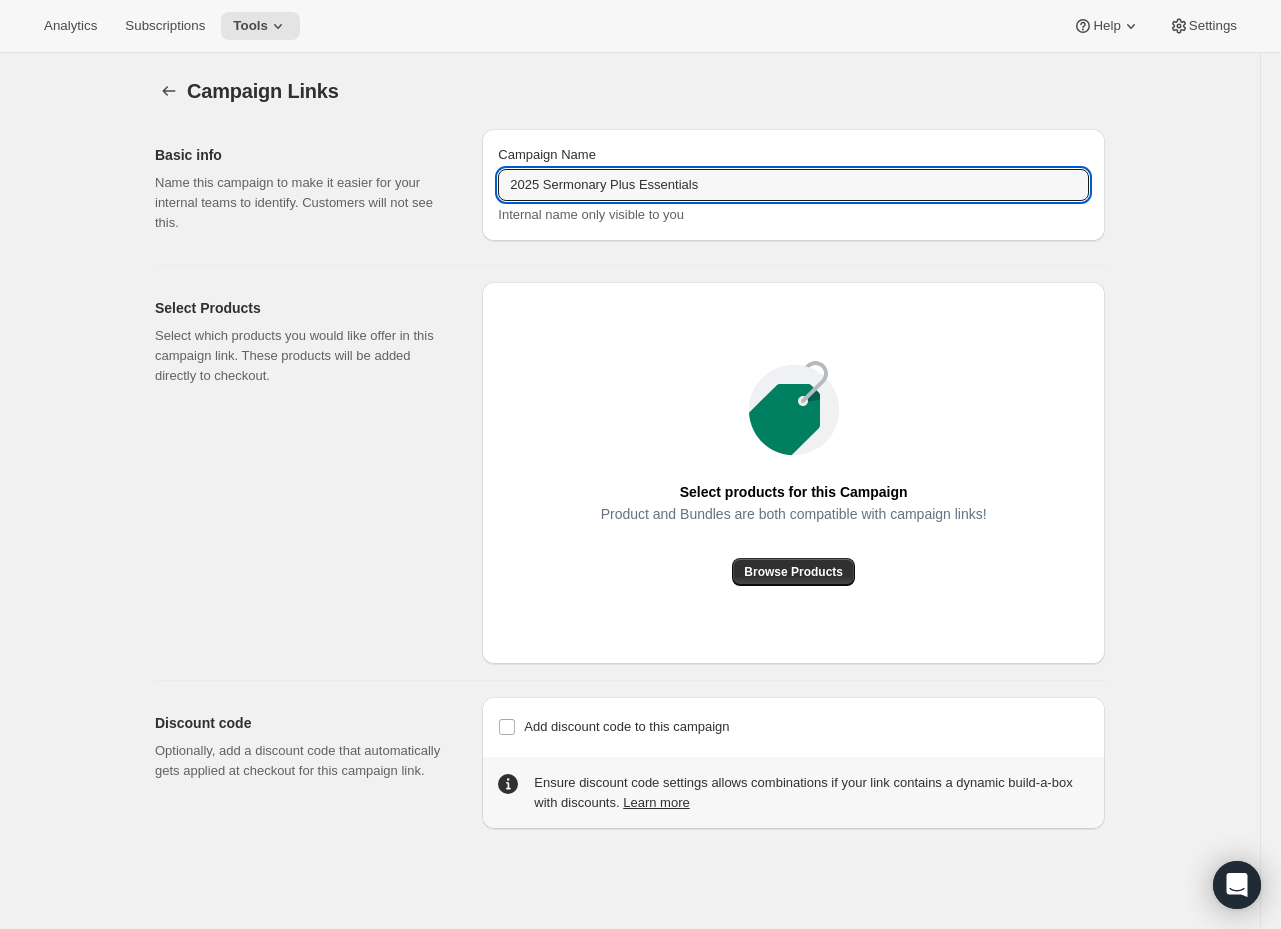 drag, startPoint x: 641, startPoint y: 182, endPoint x: 1118, endPoint y: 182, distance: 477 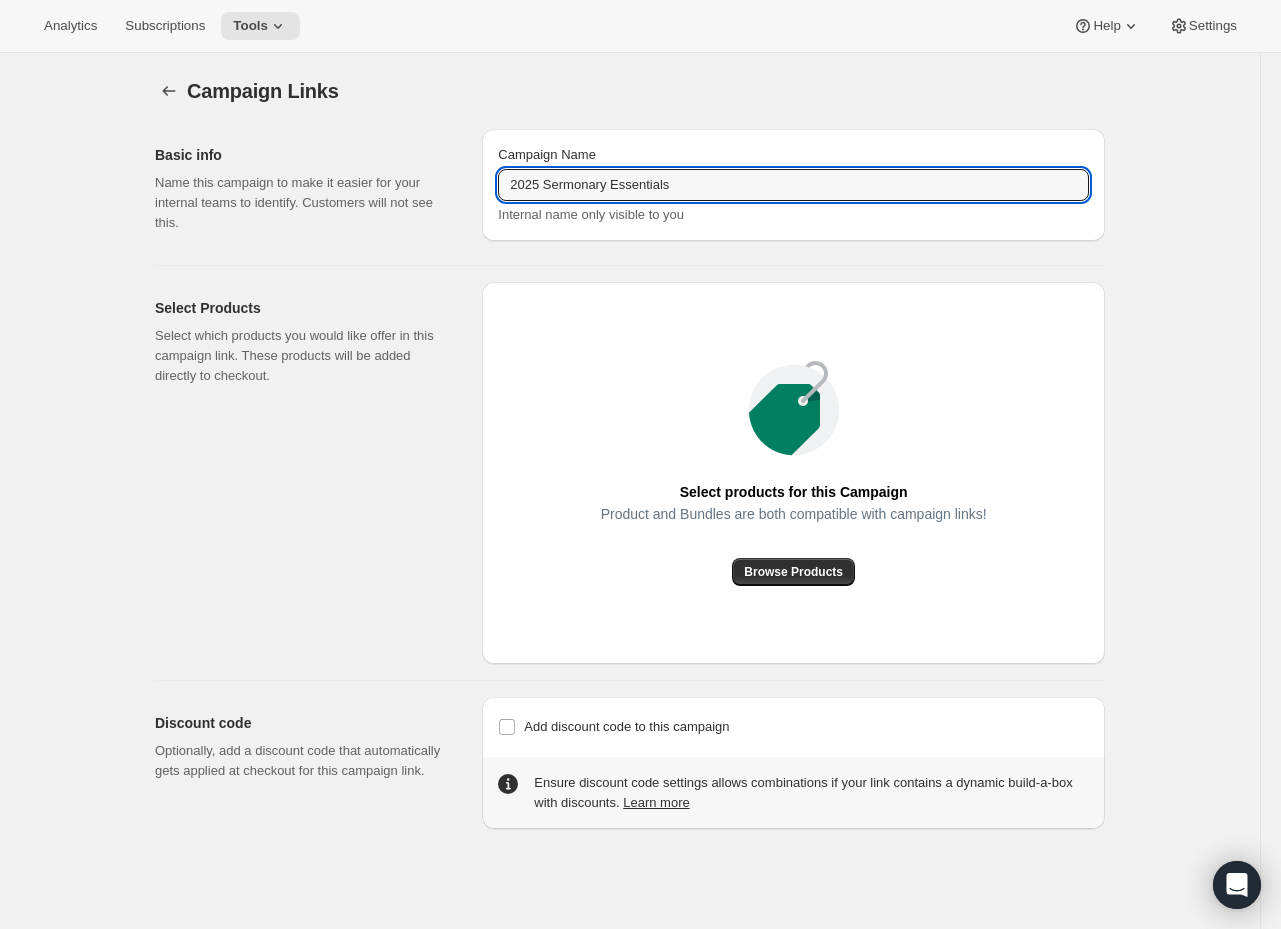 click on "Campaign Name 2025 Sermonary Essentials Internal name only visible to you" at bounding box center [793, 185] 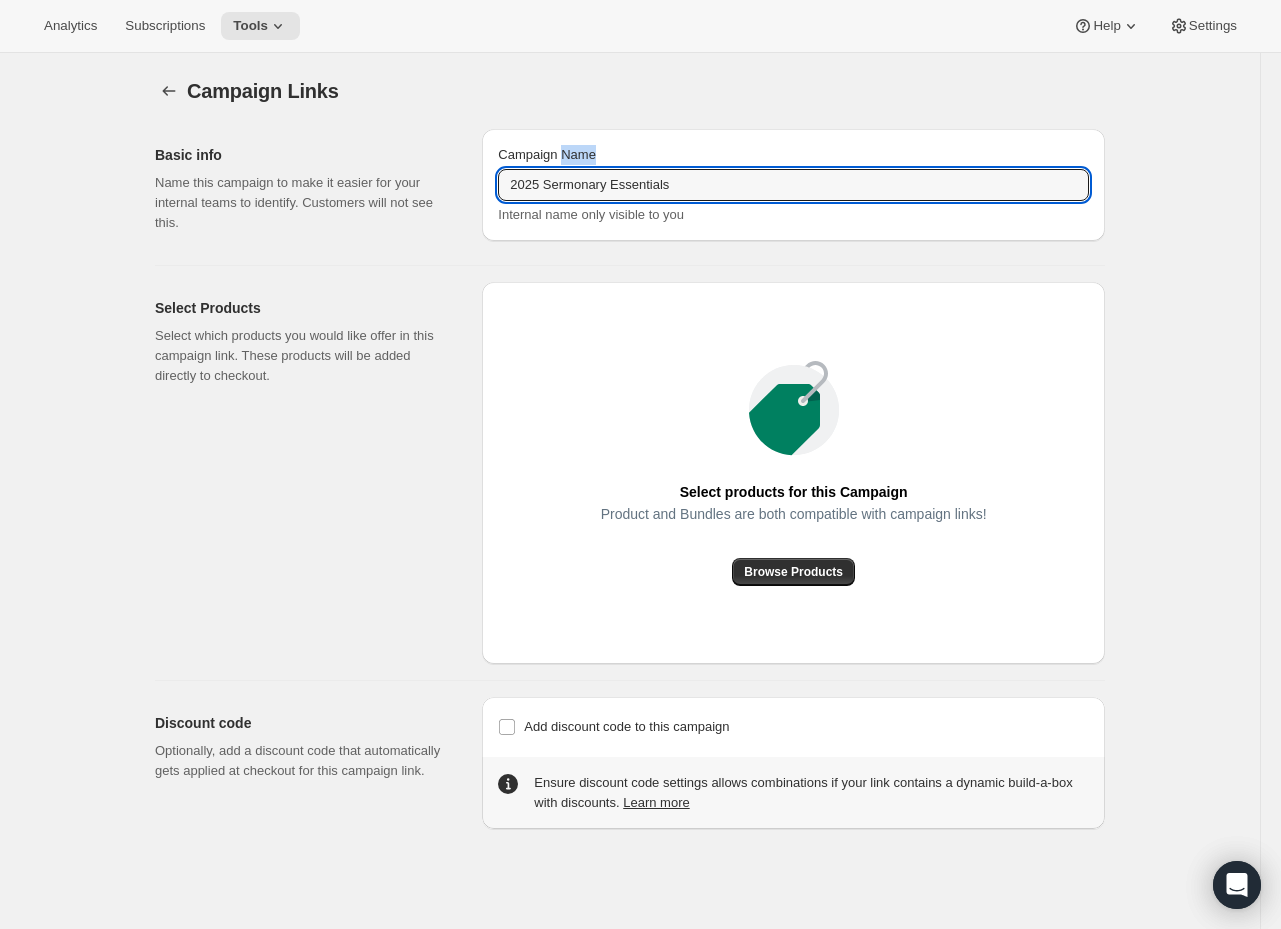 click on "Campaign Name 2025 Sermonary Essentials Internal name only visible to you" at bounding box center [793, 185] 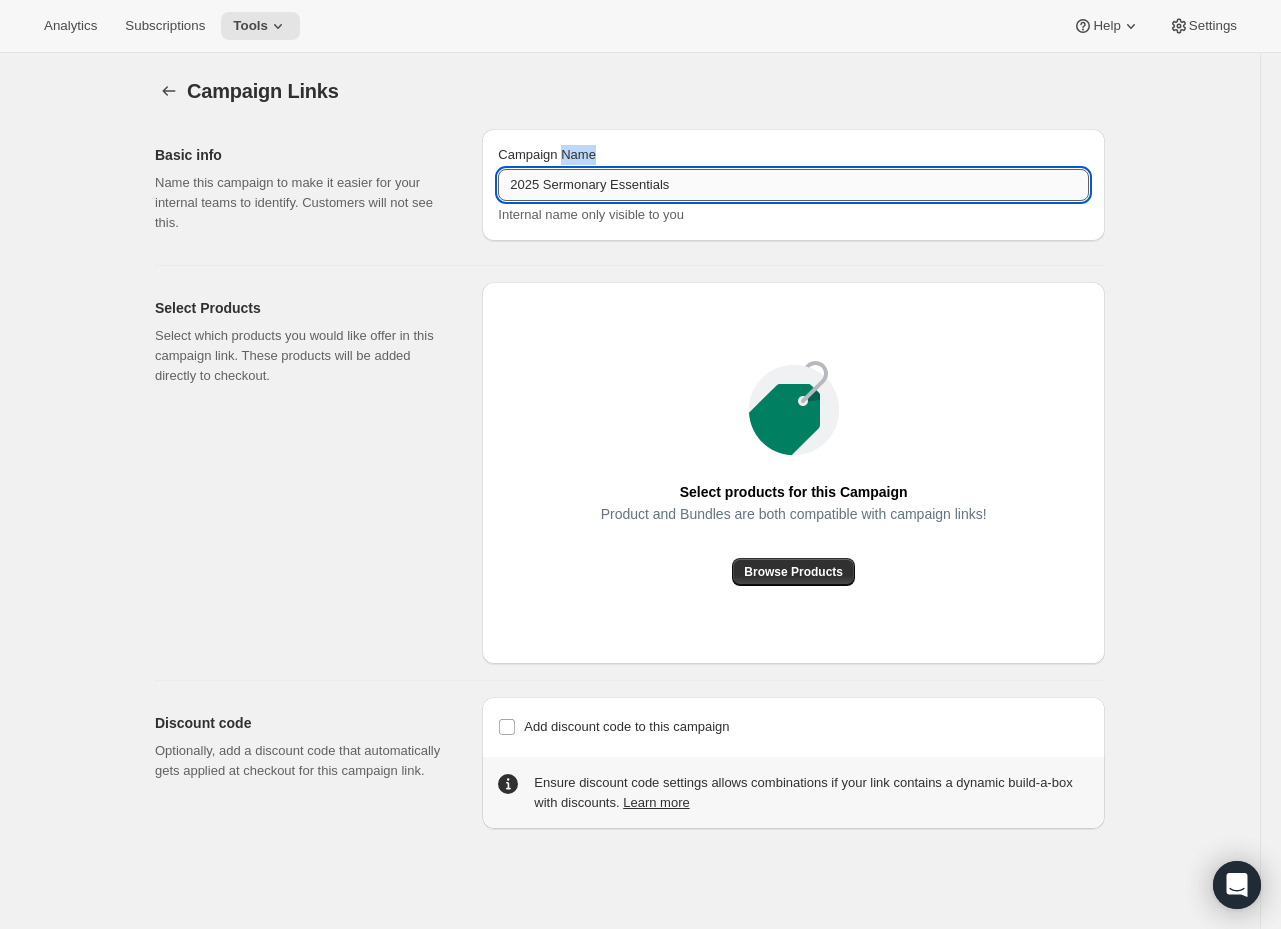 click on "2025 Sermonary Essentials" at bounding box center (793, 185) 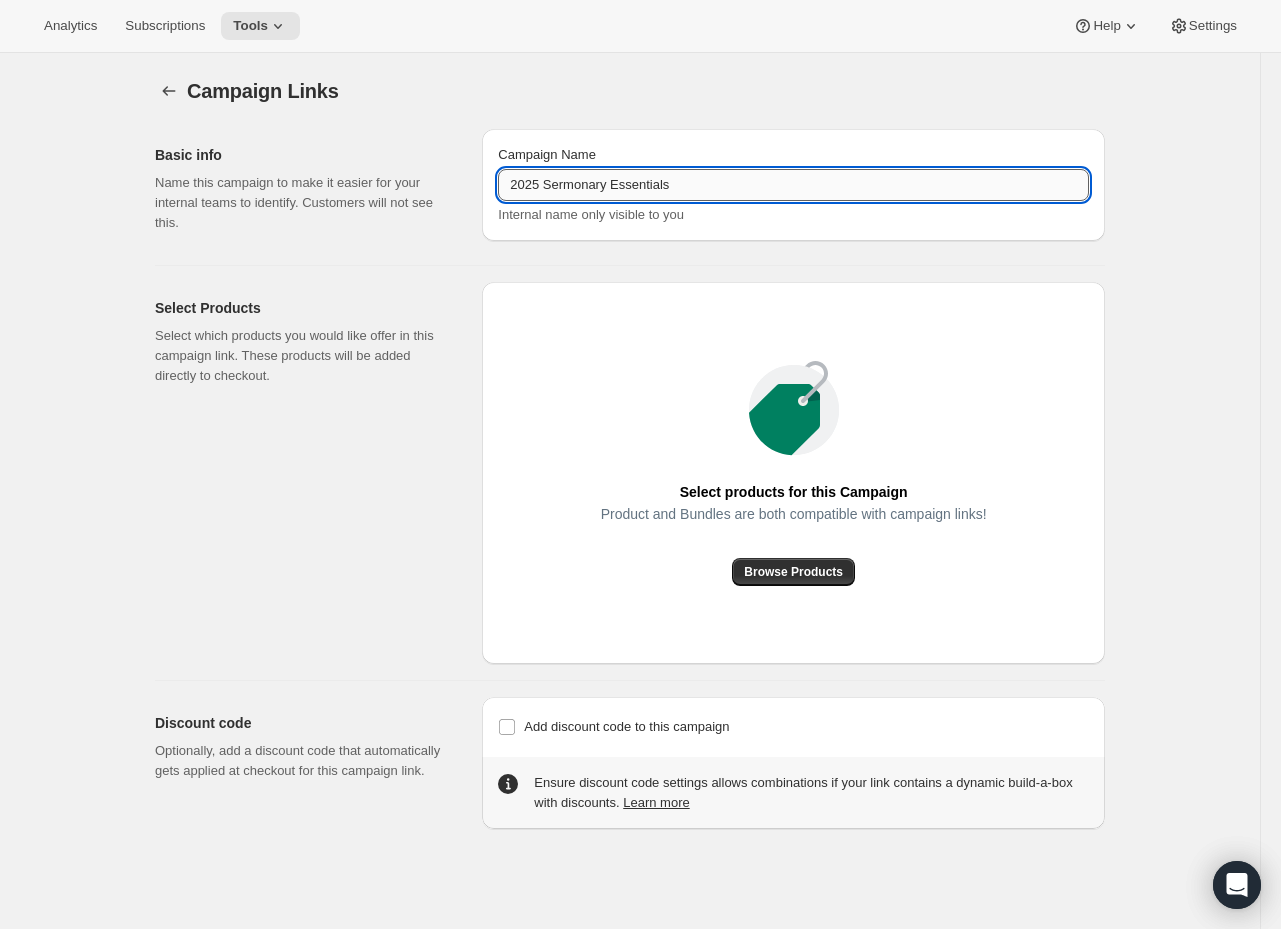 click on "2025 Sermonary Essentials" at bounding box center (793, 185) 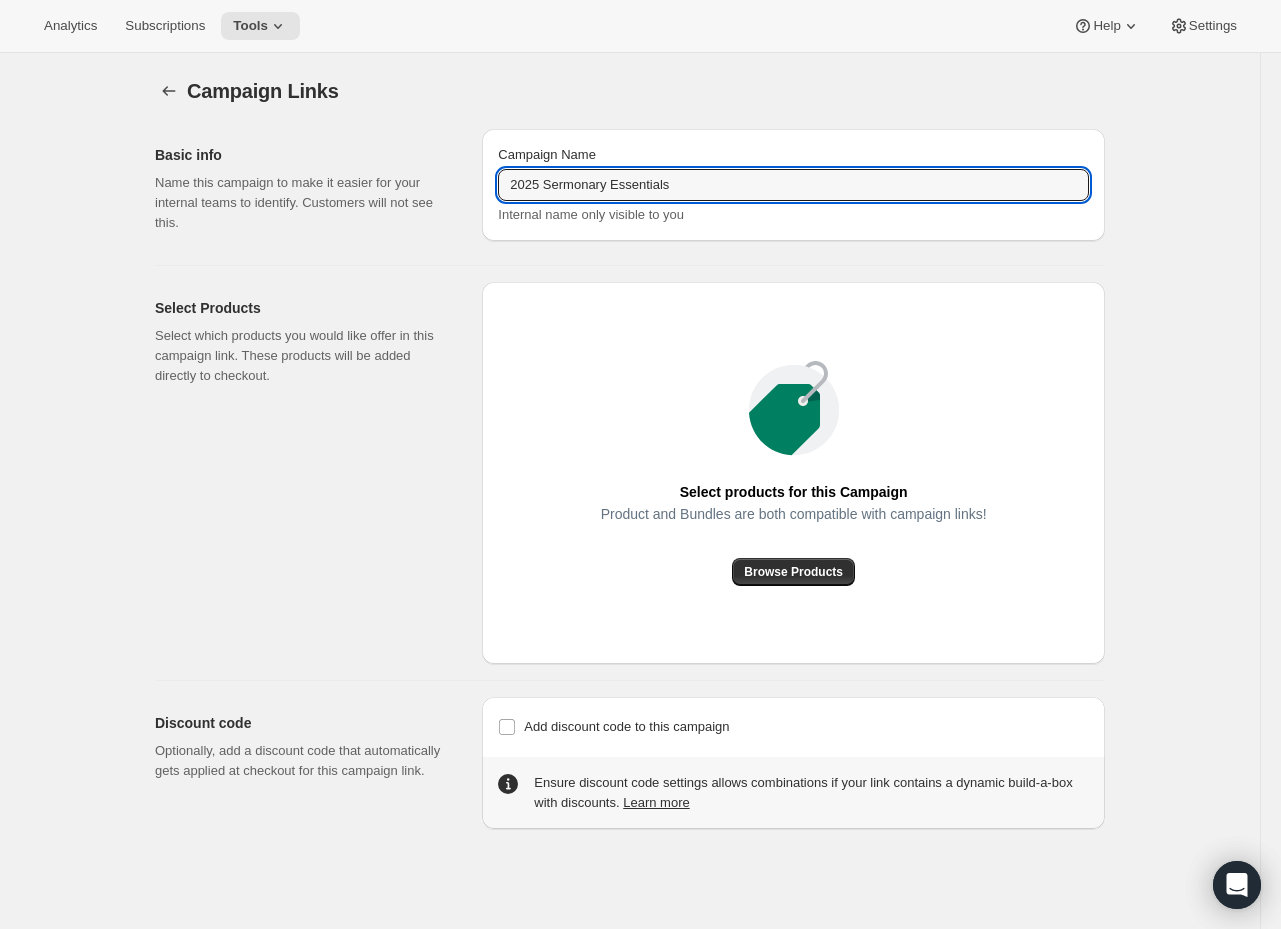 paste on "Pro" 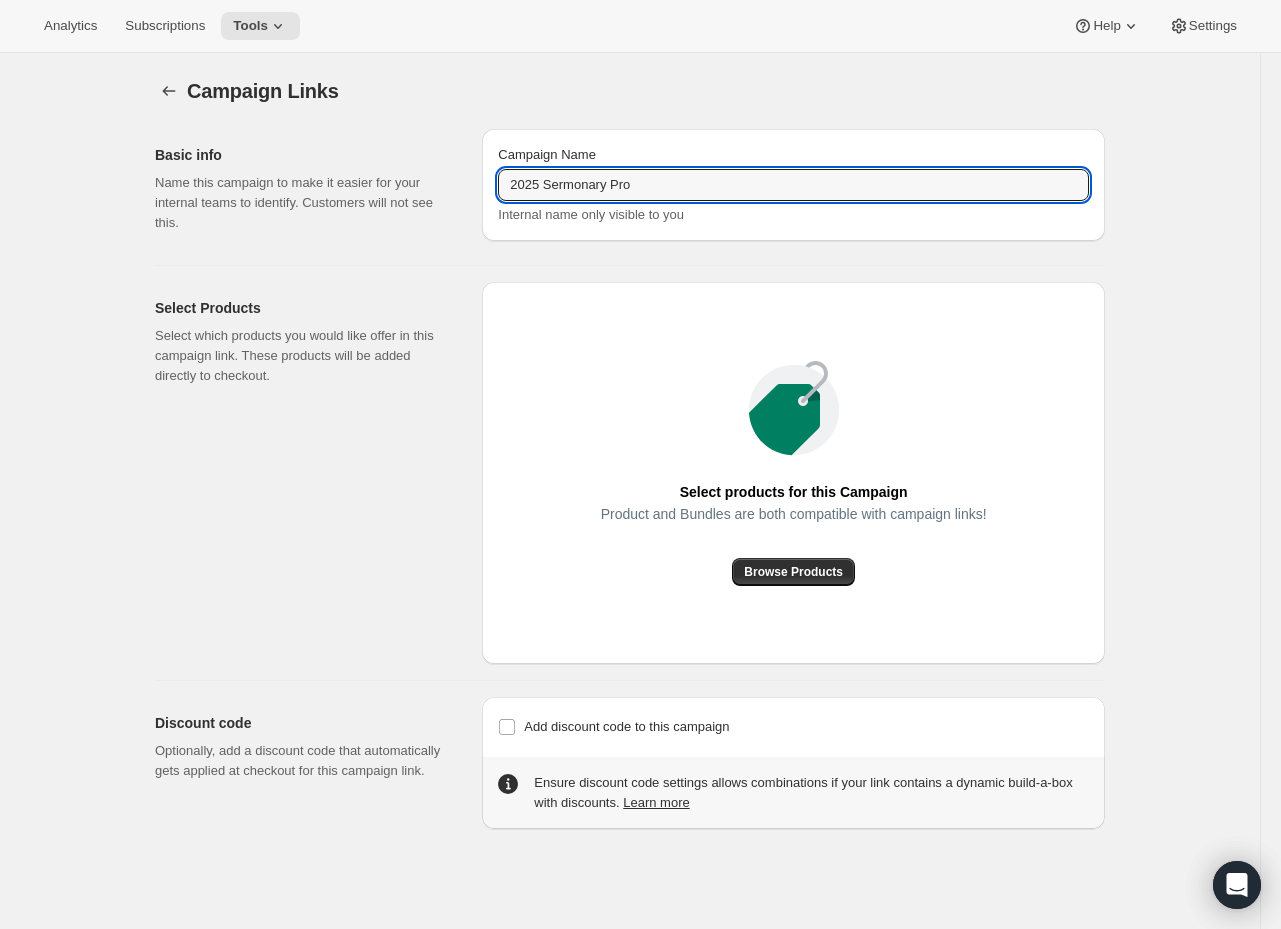 drag, startPoint x: 741, startPoint y: 188, endPoint x: 217, endPoint y: 167, distance: 524.42065 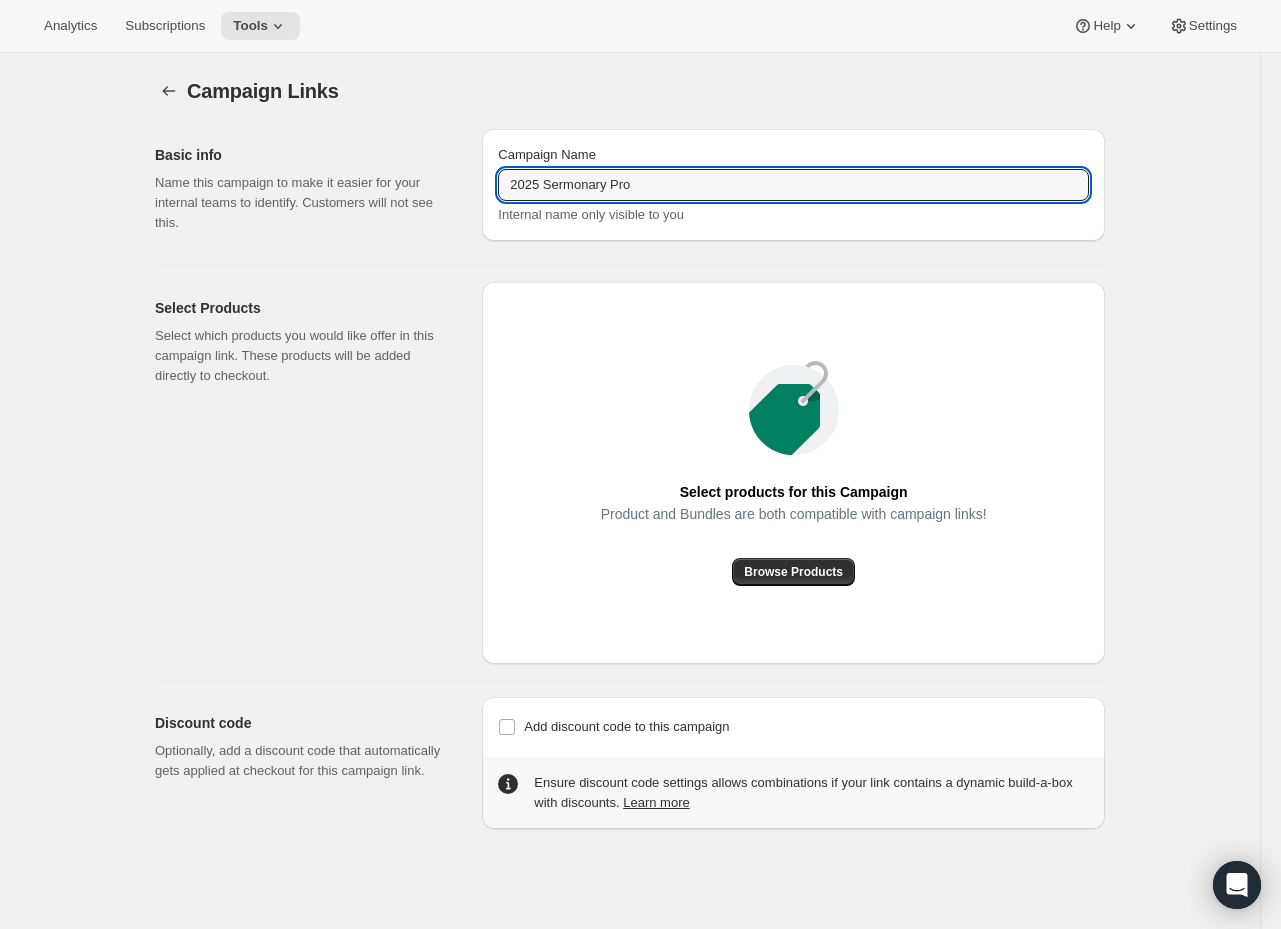 type on "2025 Sermonary Pro" 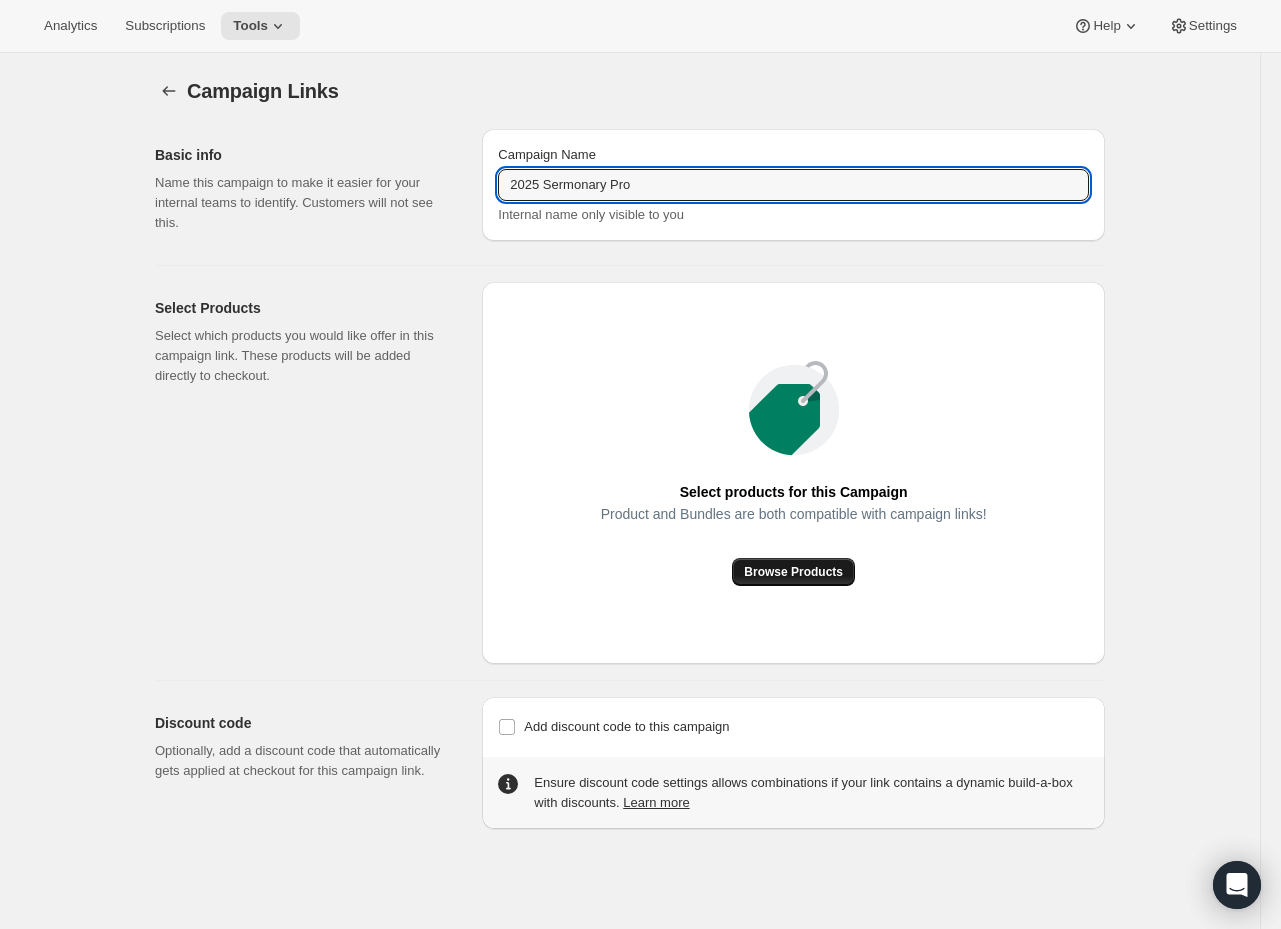 click on "Browse Products" at bounding box center [793, 572] 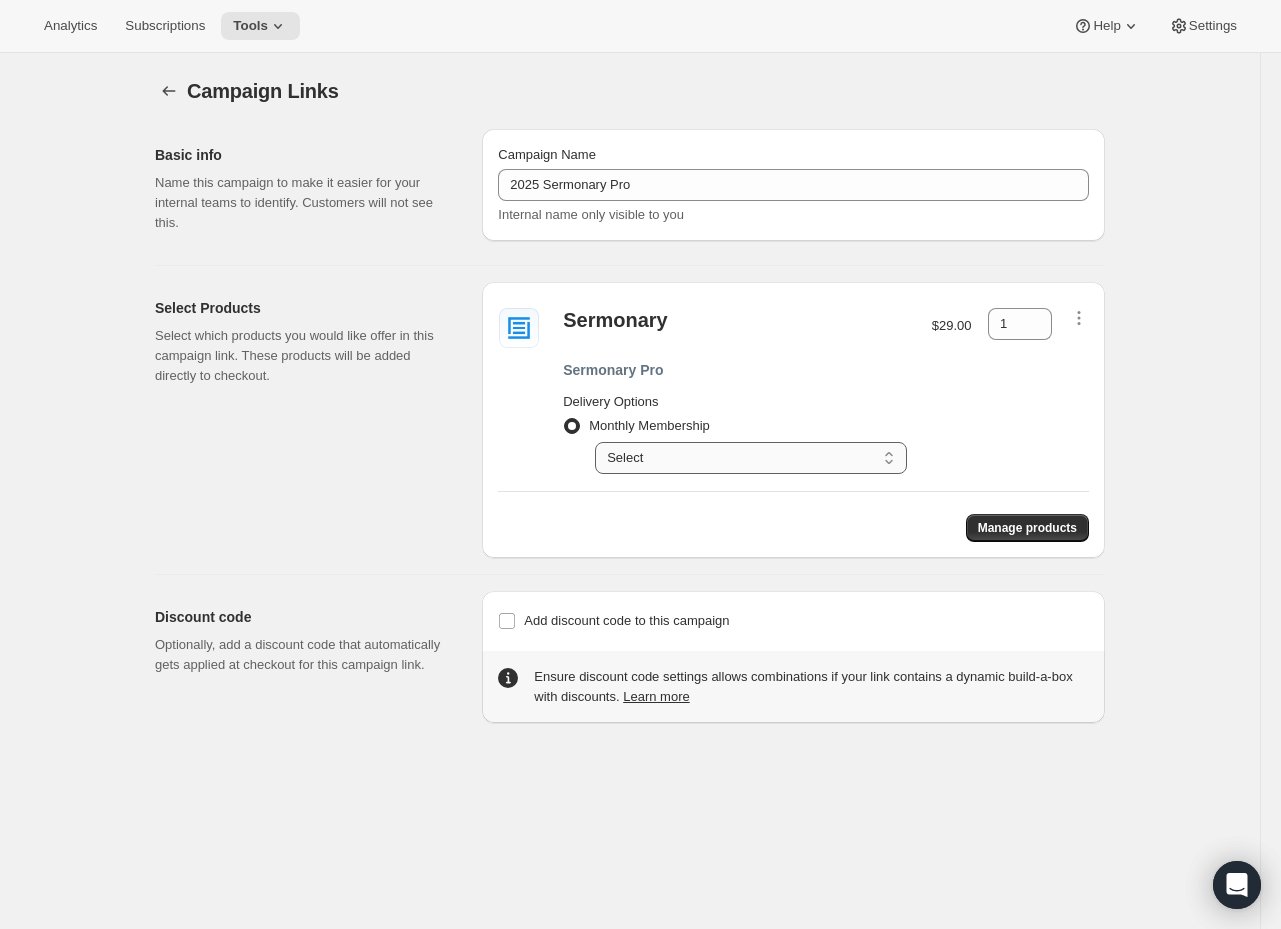 click on "Select Your card will be charged  monthly" at bounding box center (751, 458) 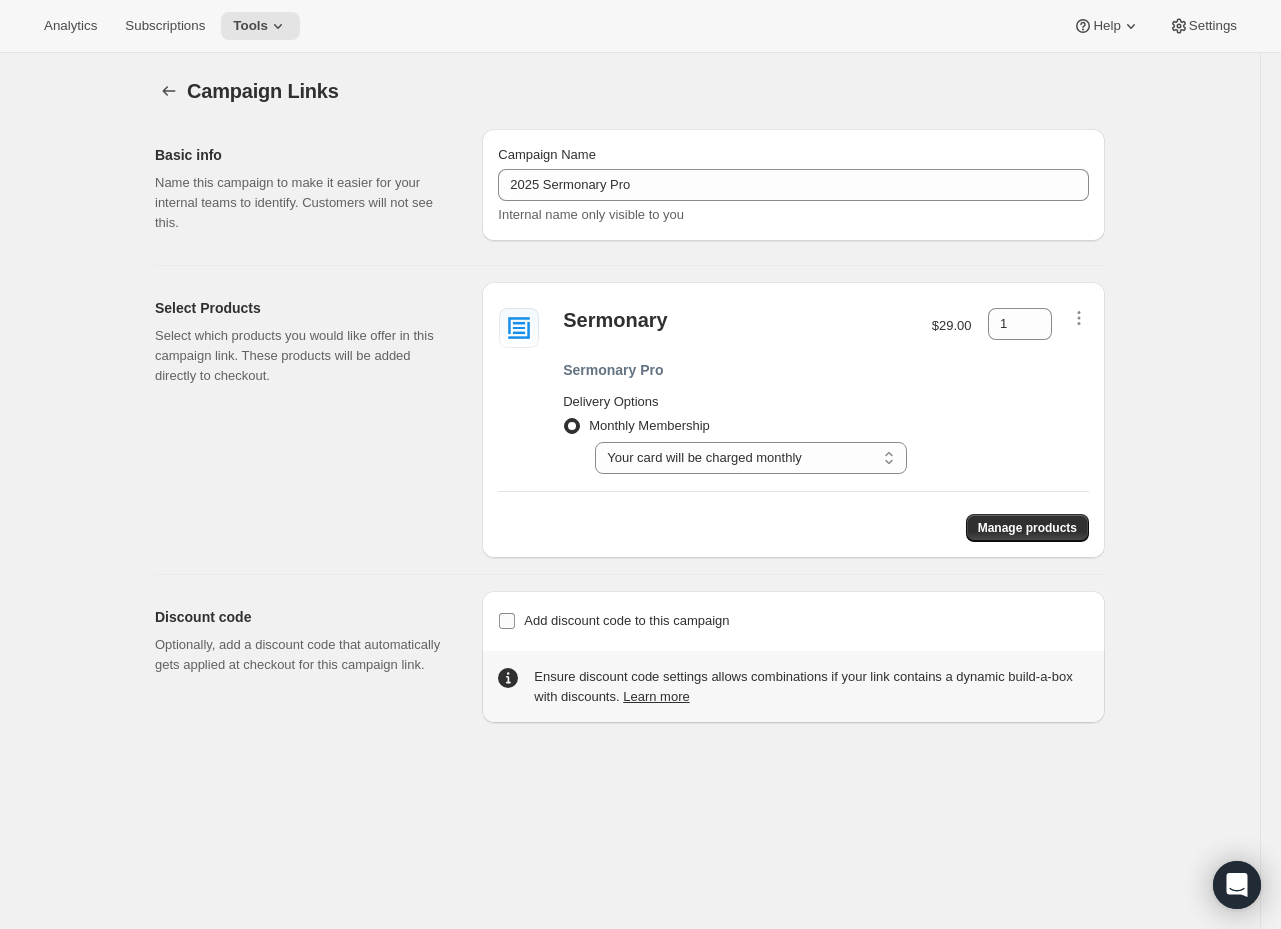 click on "Add discount code to this campaign" at bounding box center [626, 620] 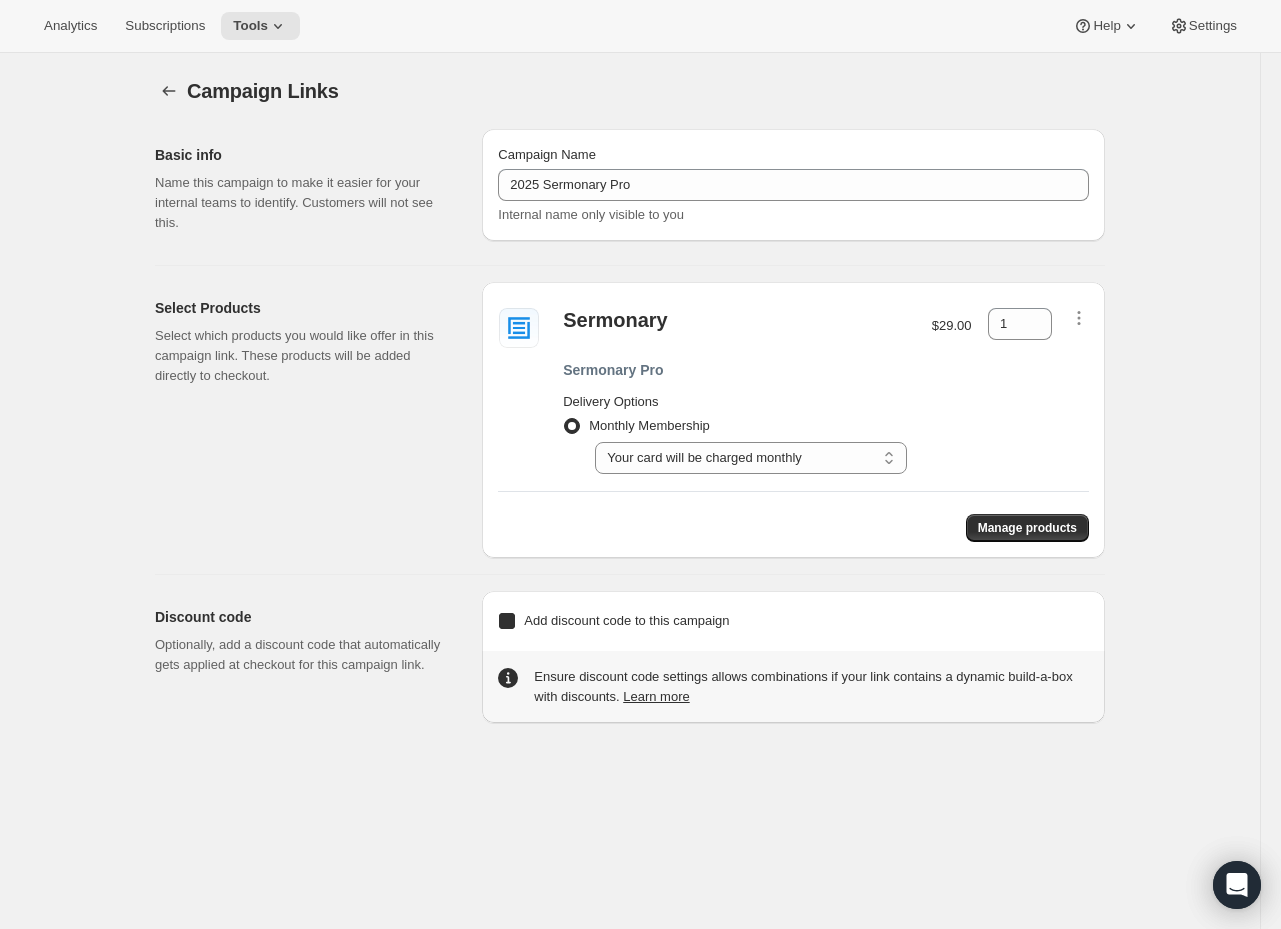 checkbox on "true" 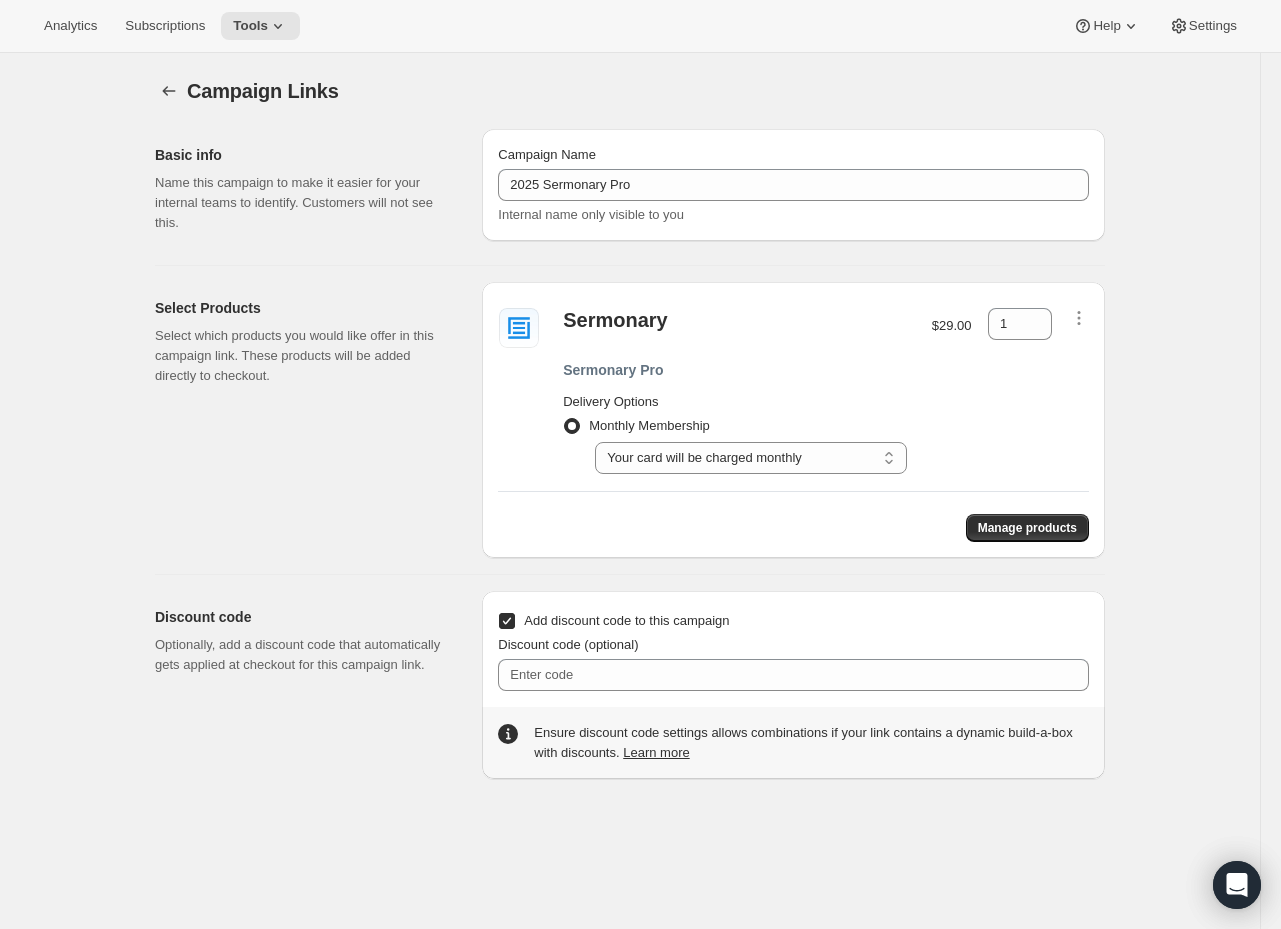 click on "Discount code (optional)" at bounding box center [793, 663] 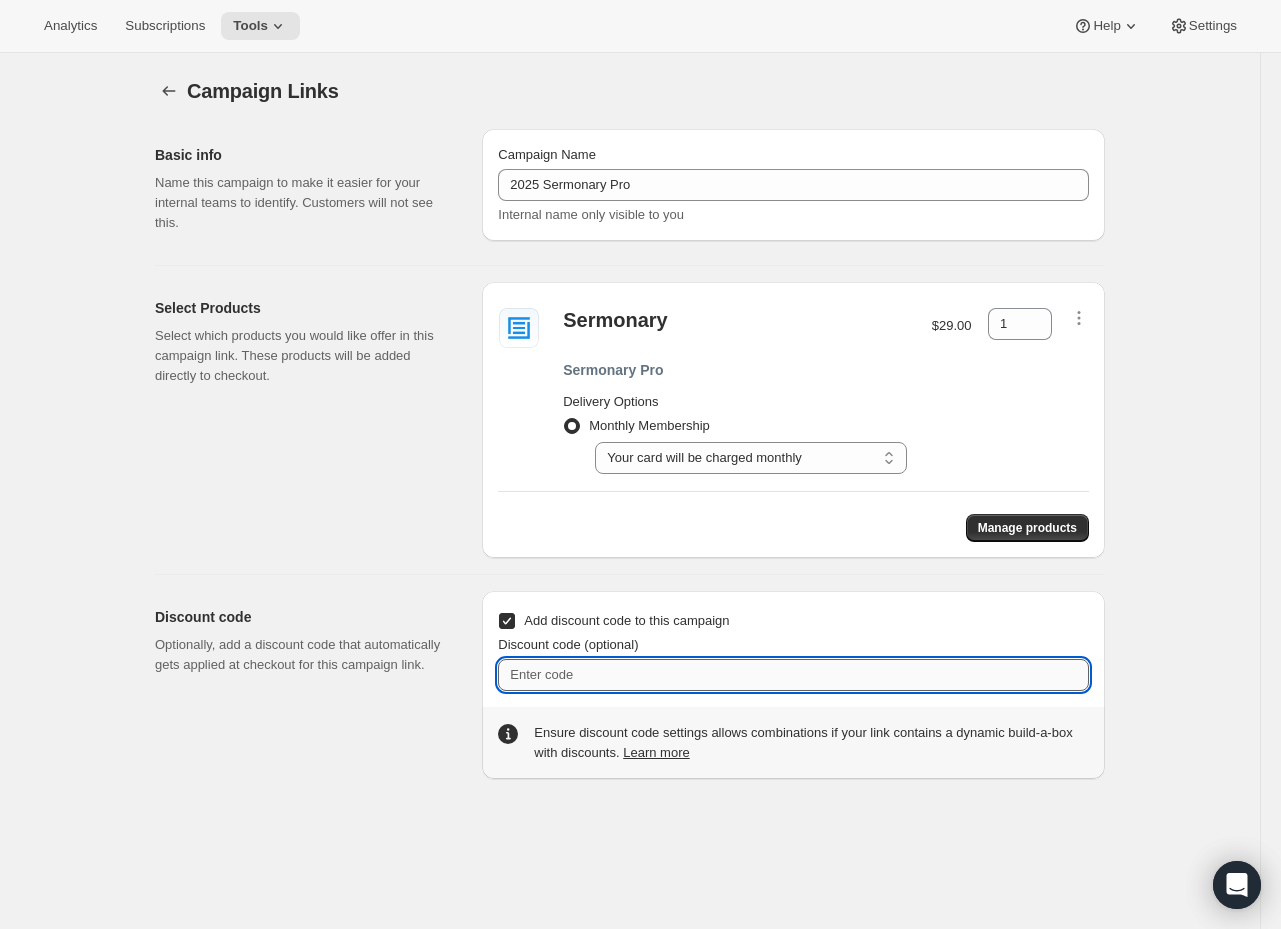 click on "Discount code (optional)" at bounding box center (793, 675) 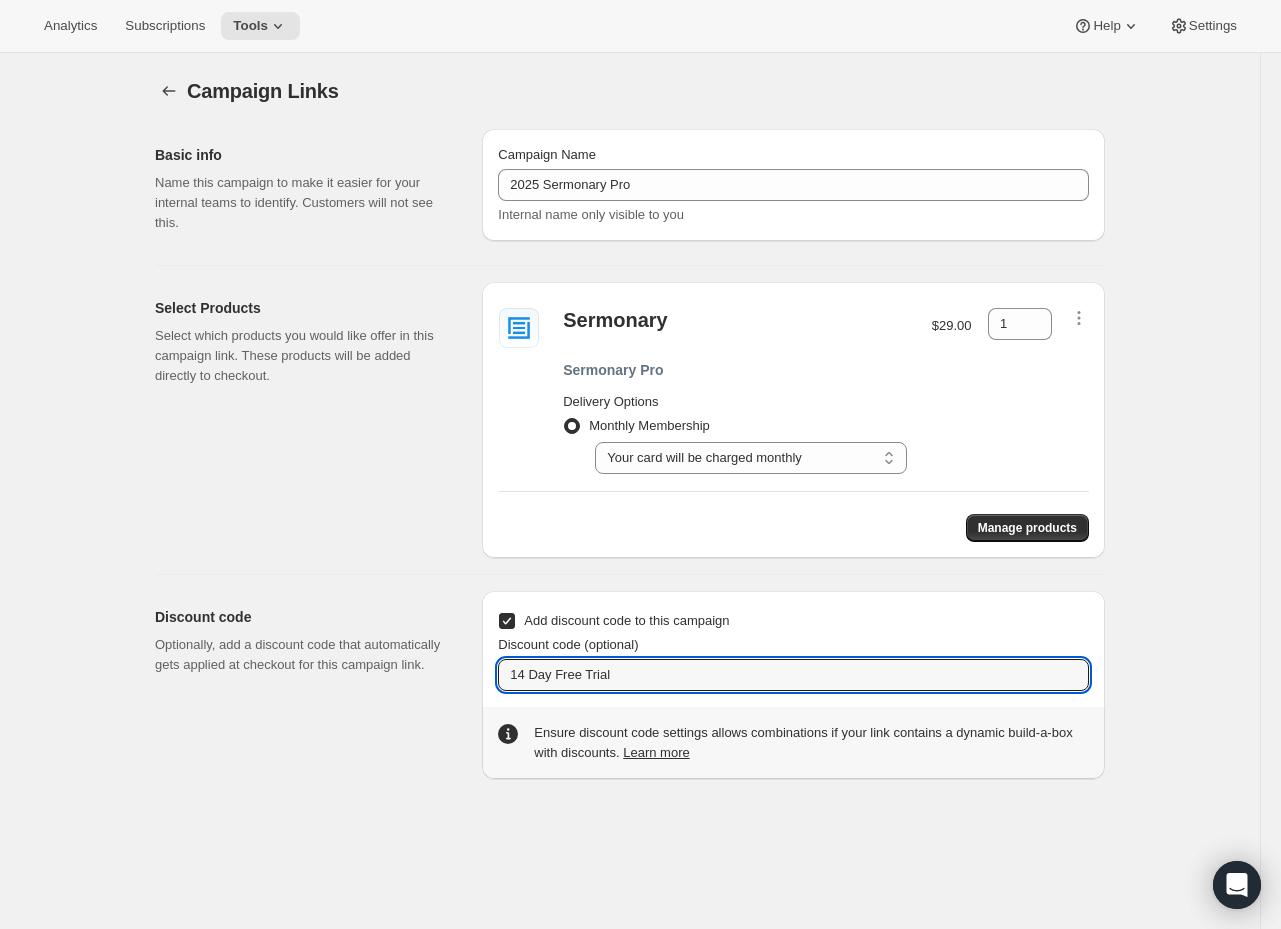 type on "14 Day Free Trial" 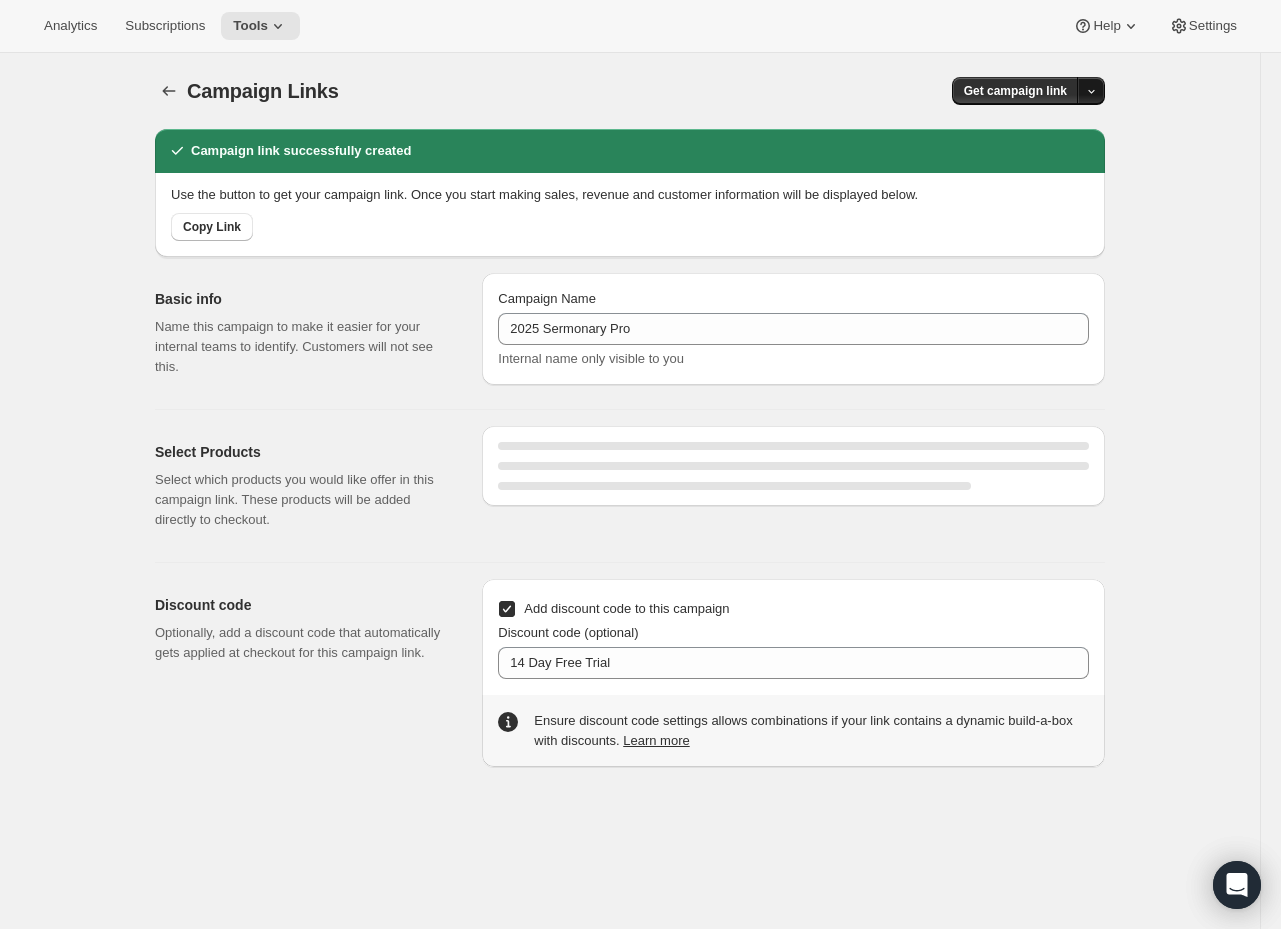 click 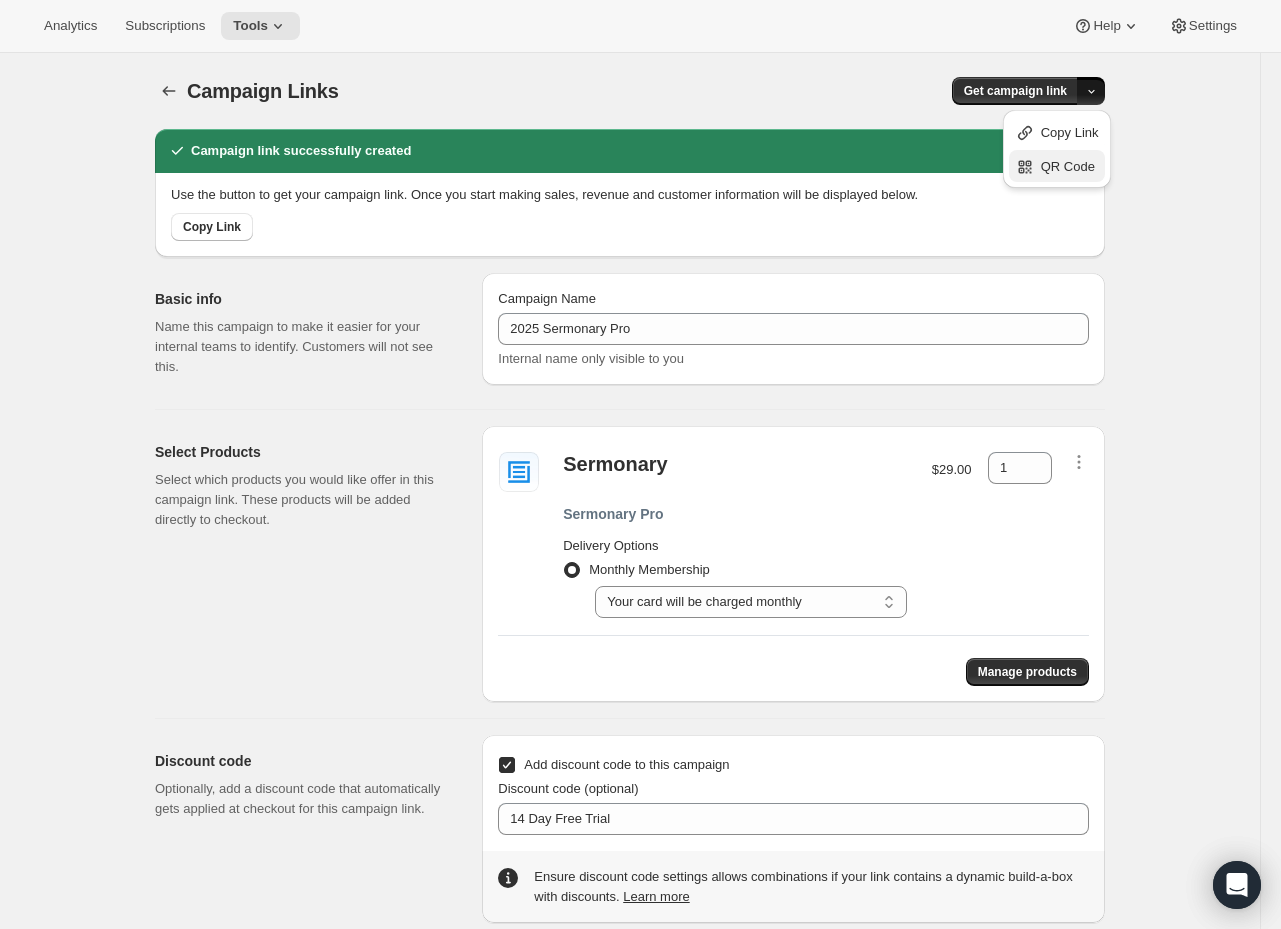 click on "QR Code" at bounding box center [1068, 166] 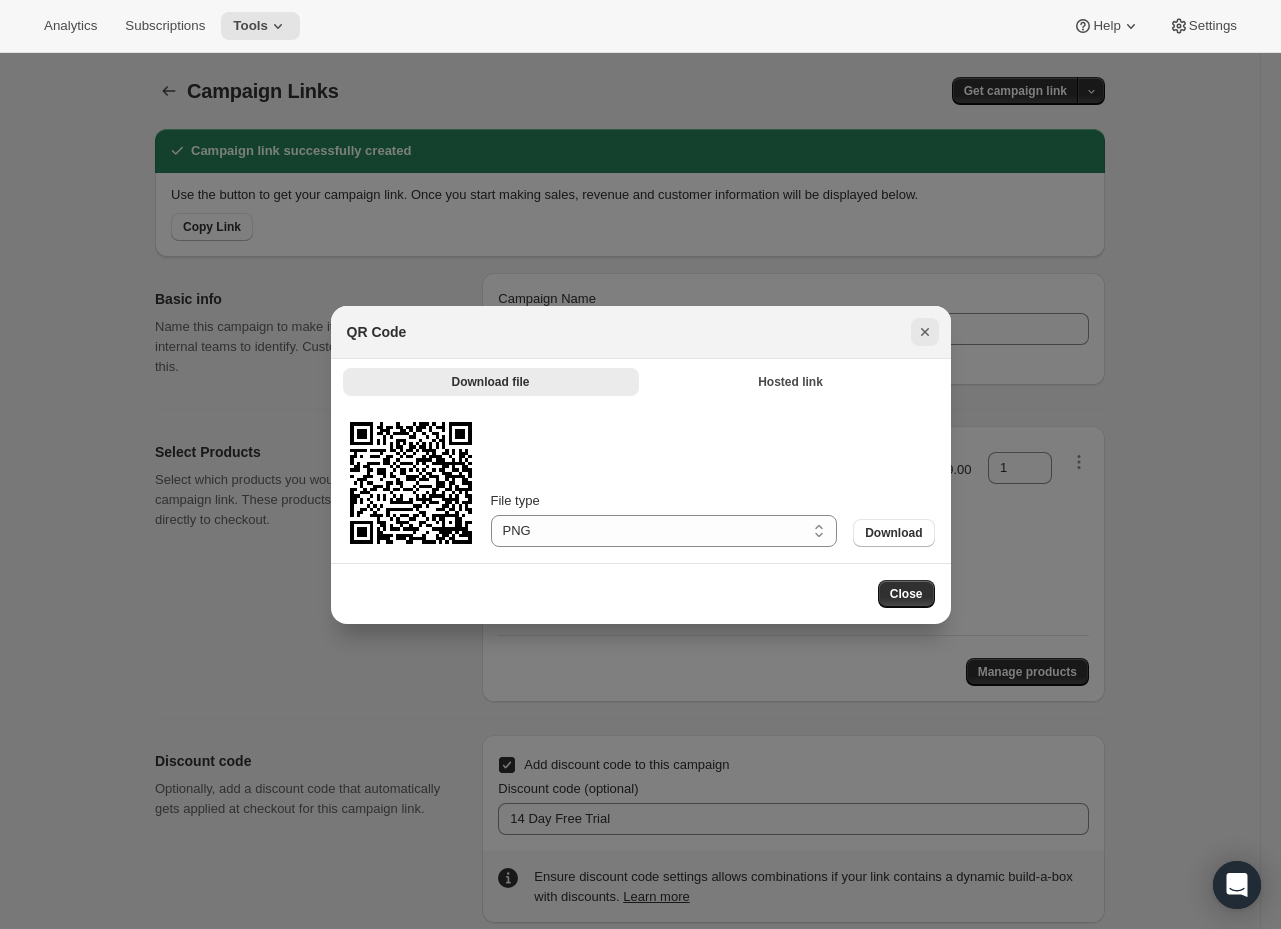 click at bounding box center (925, 332) 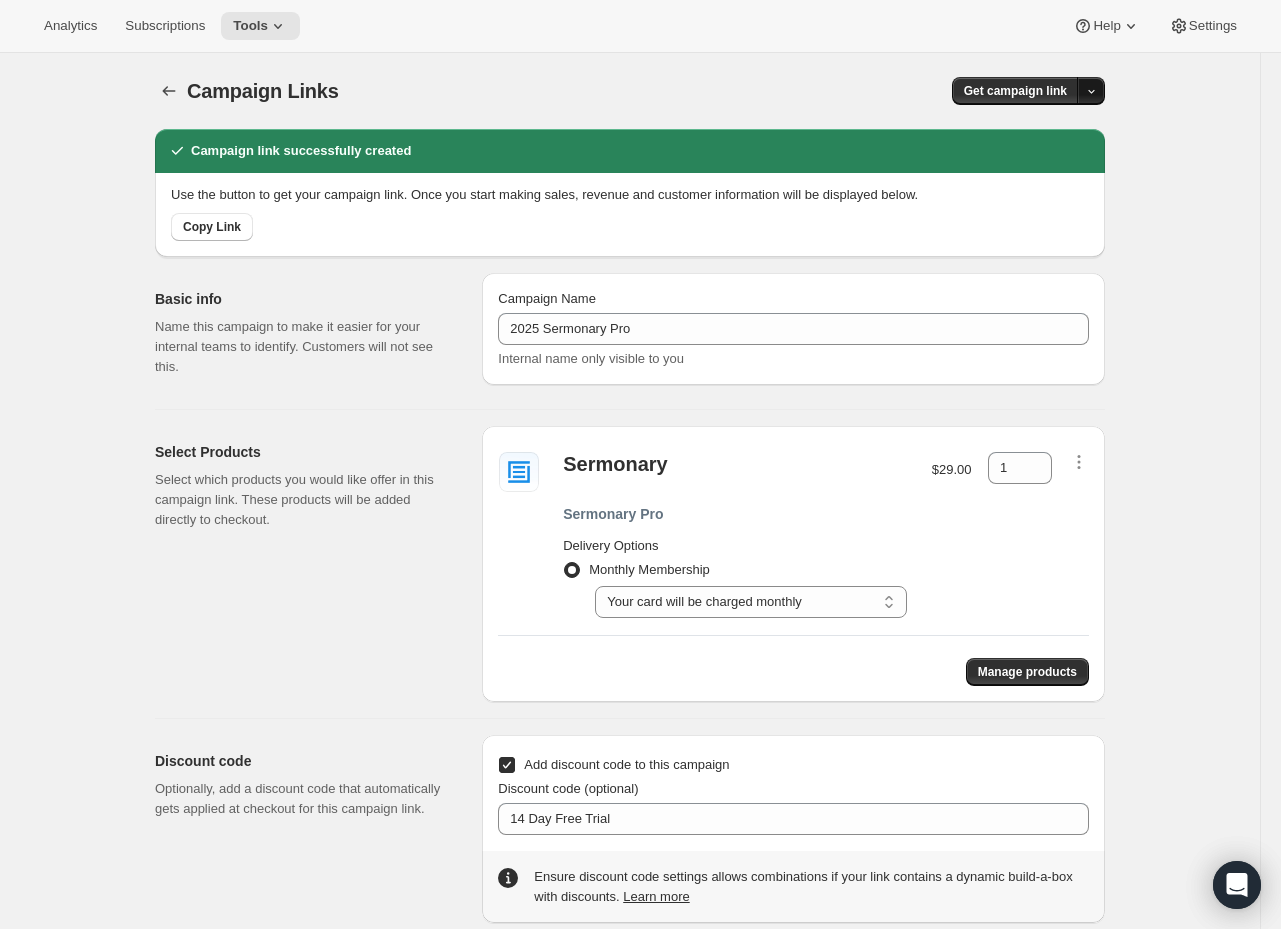 click 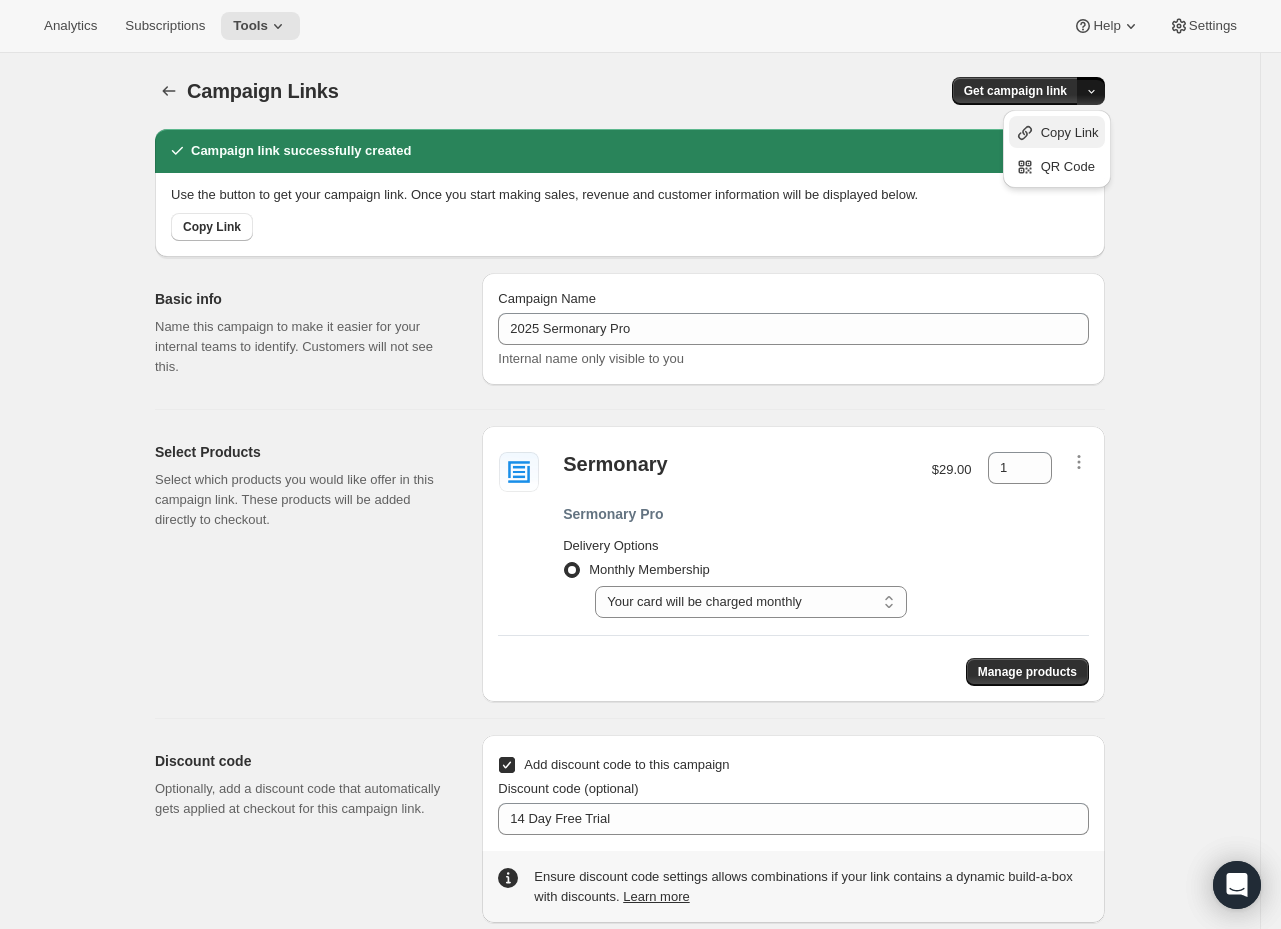 click on "Copy Link" at bounding box center (1070, 132) 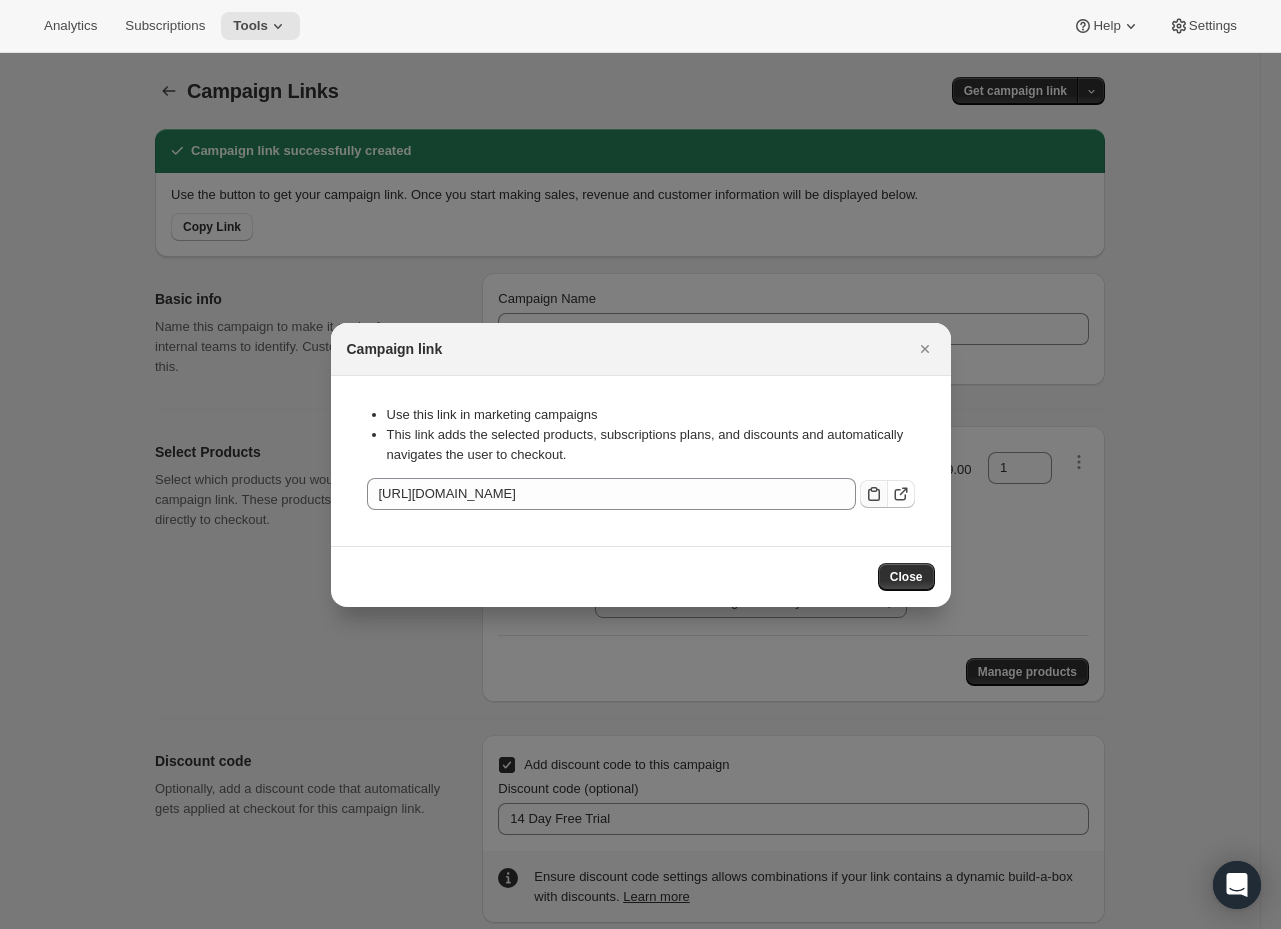 click 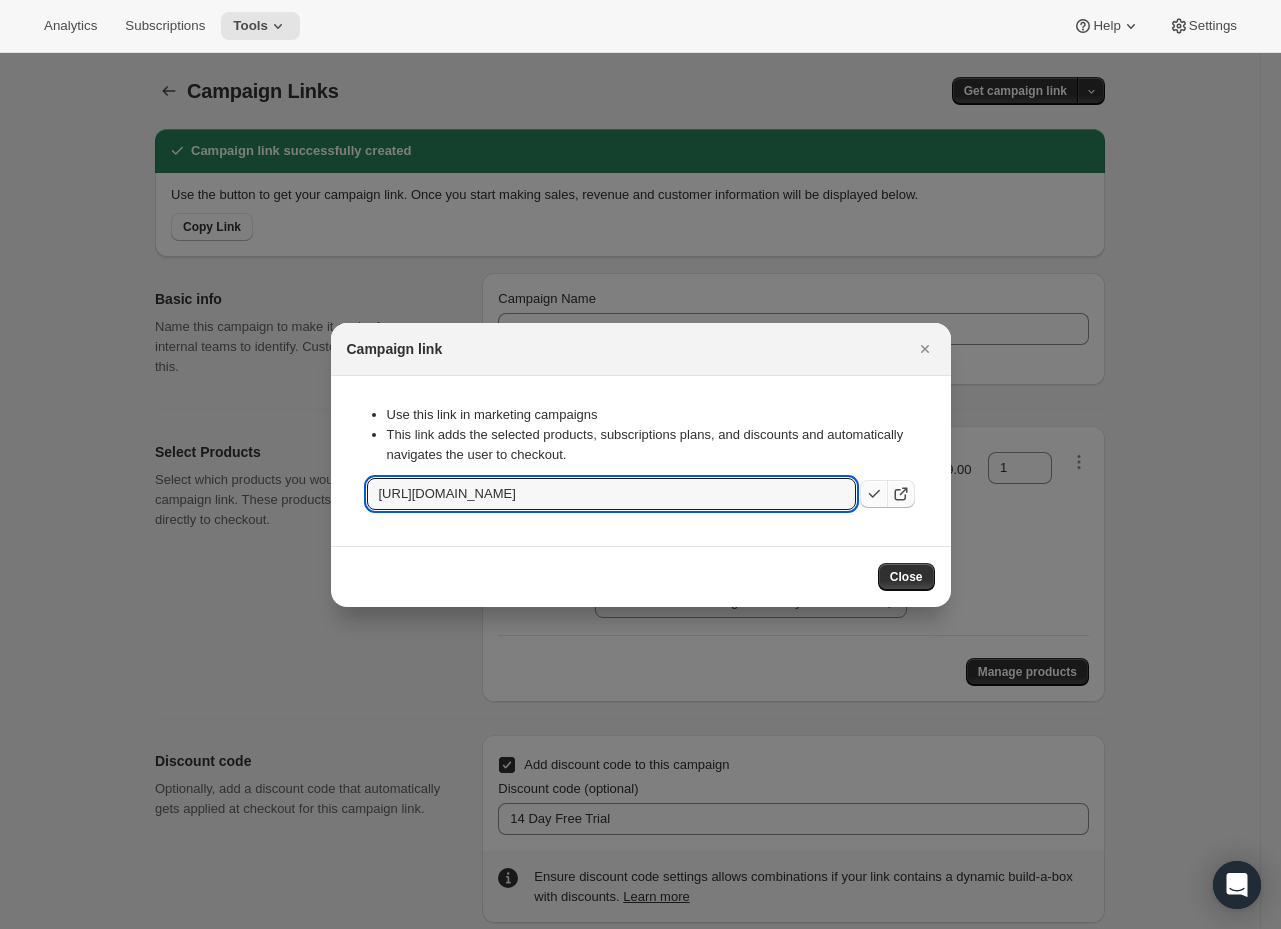 click 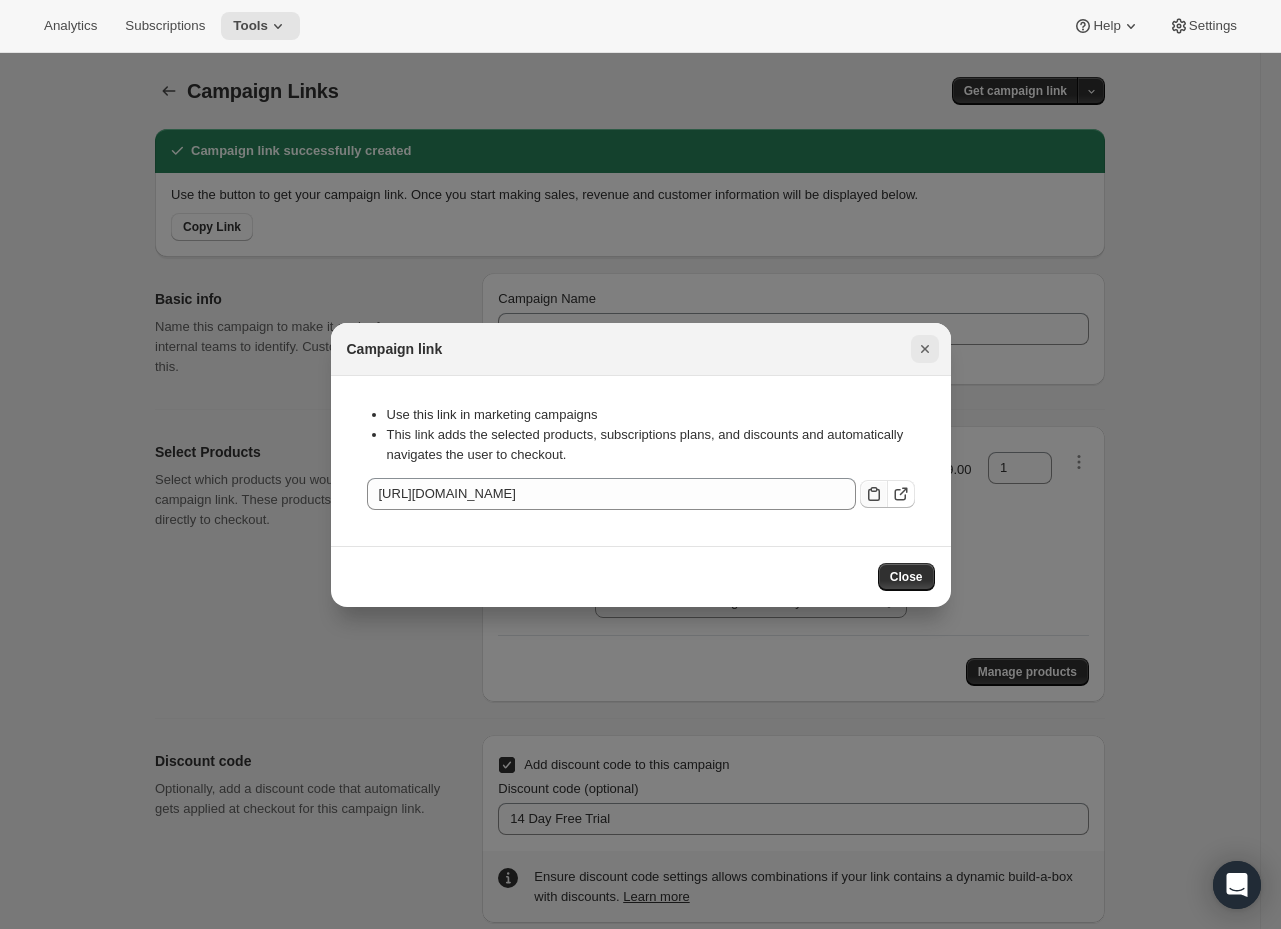click 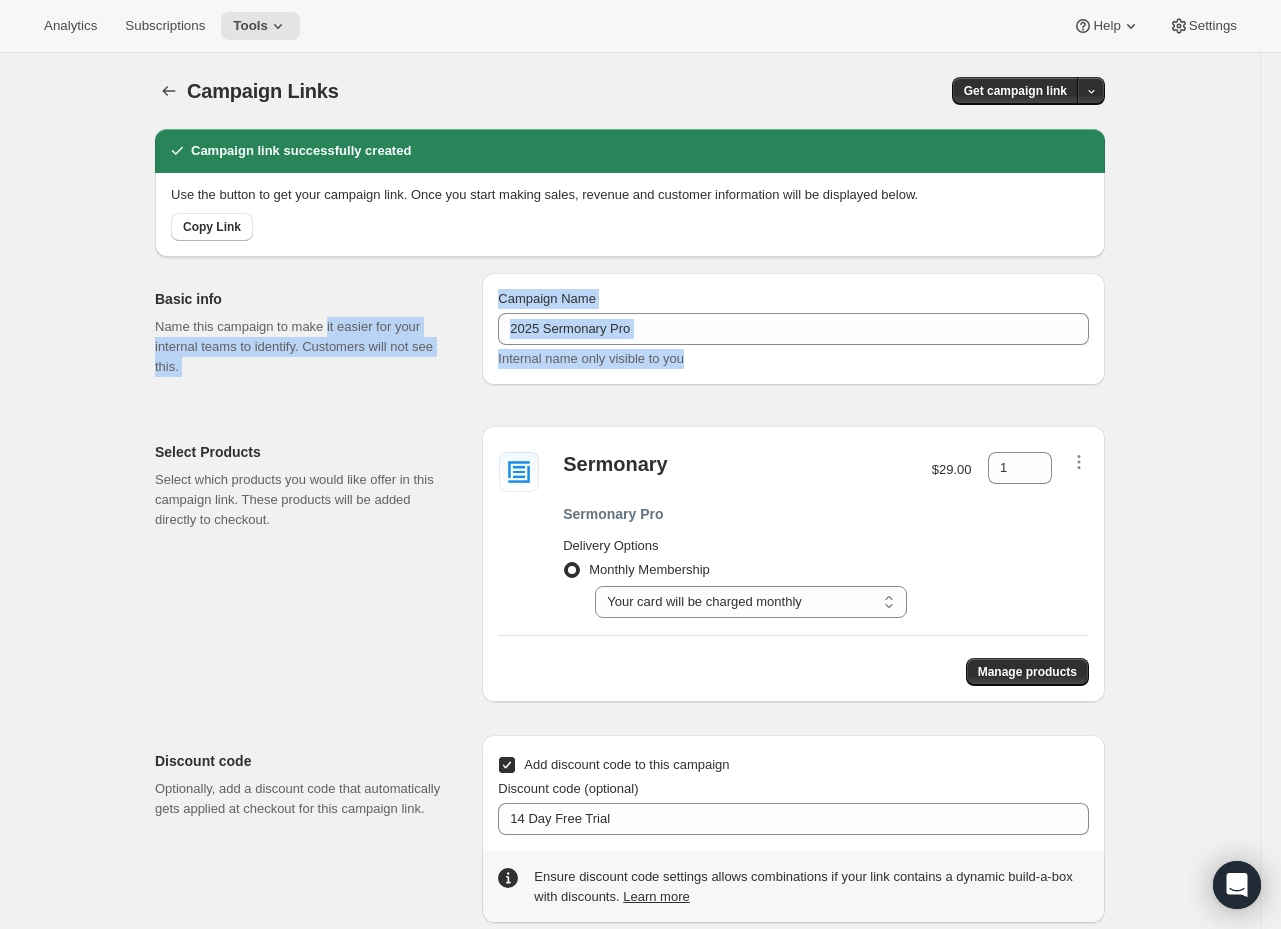 drag, startPoint x: 836, startPoint y: 345, endPoint x: 380, endPoint y: 324, distance: 456.4833 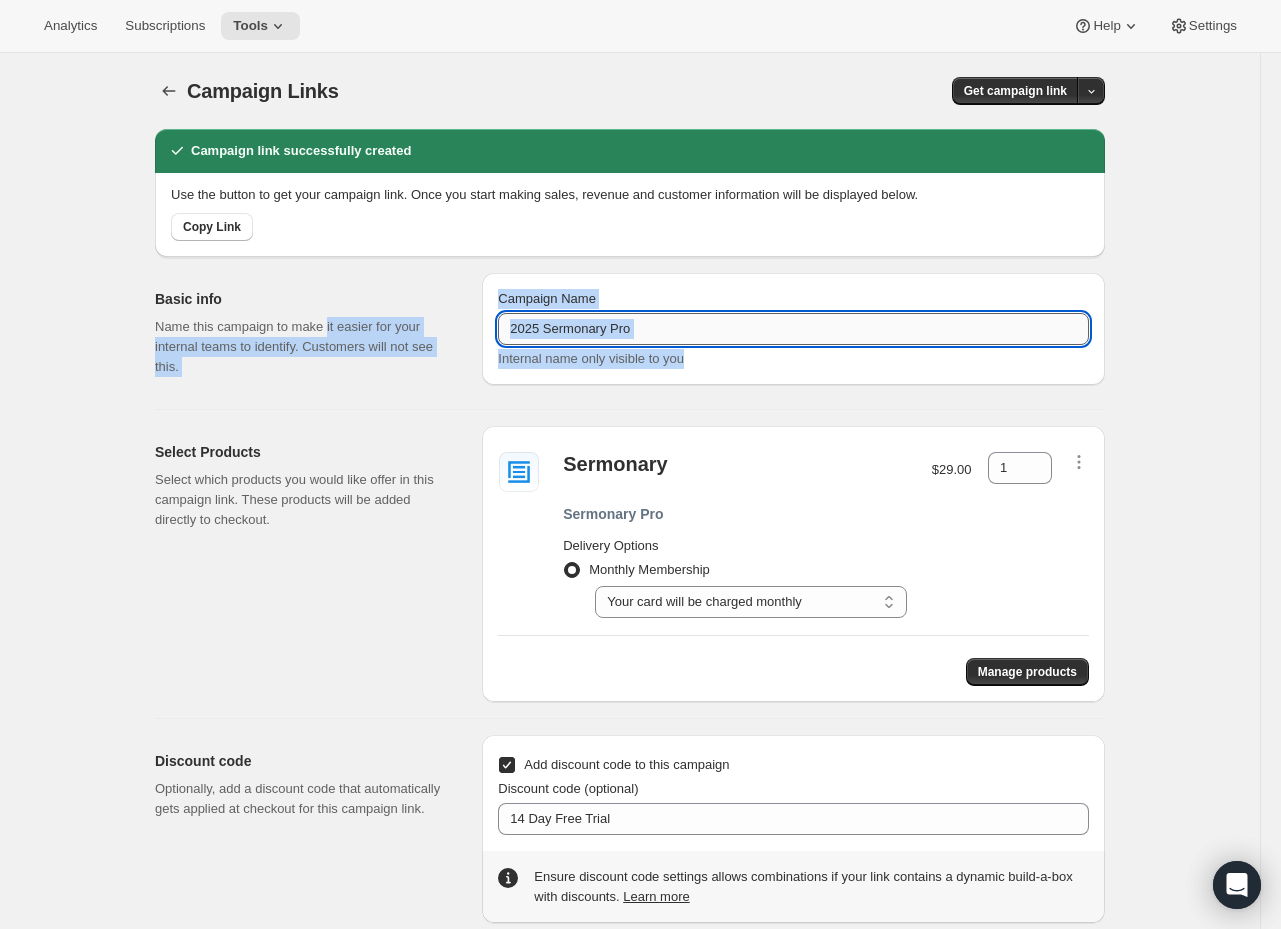 click on "2025 Sermonary Pro" at bounding box center (793, 329) 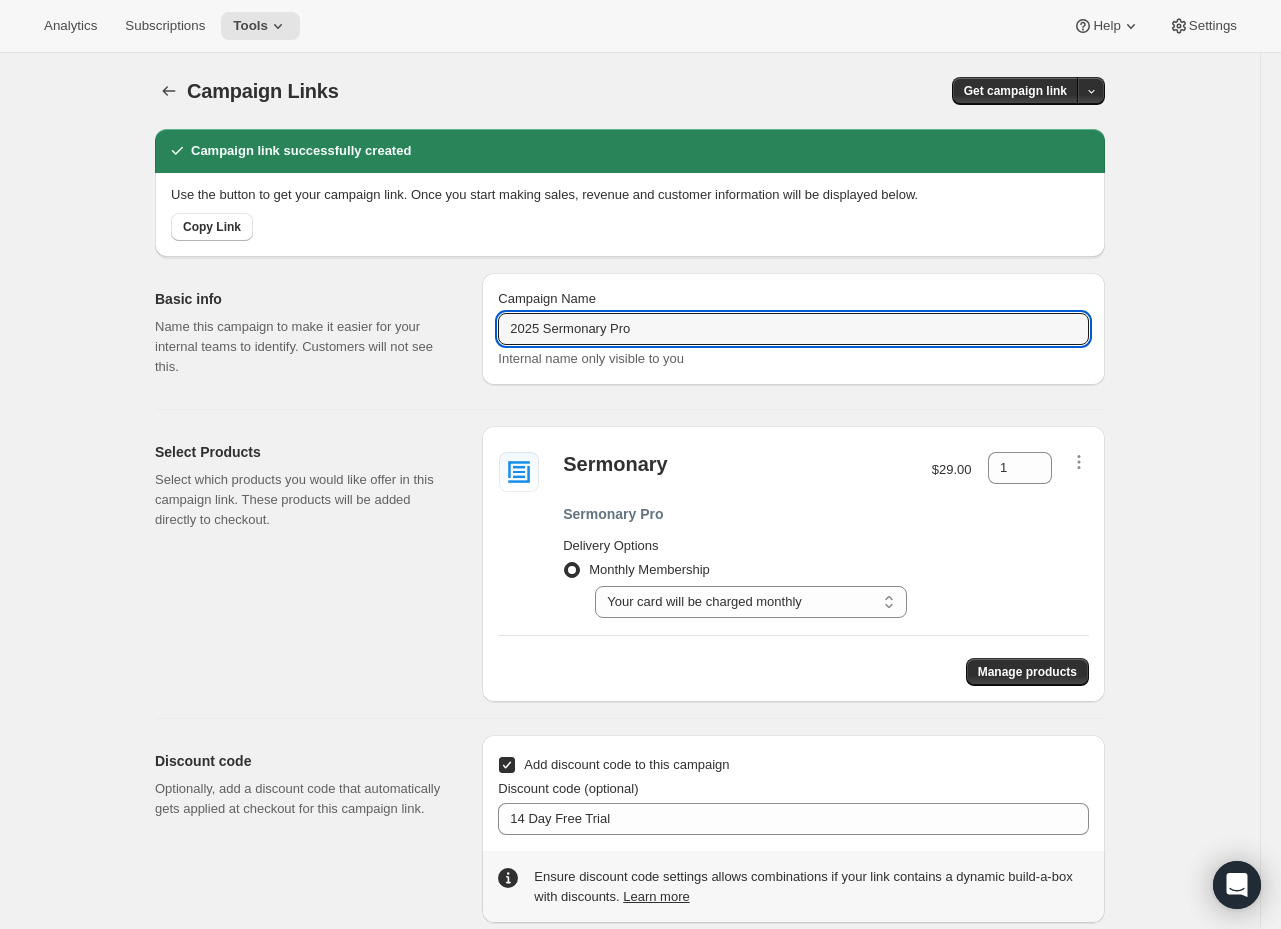 drag, startPoint x: 695, startPoint y: 337, endPoint x: 333, endPoint y: 326, distance: 362.16708 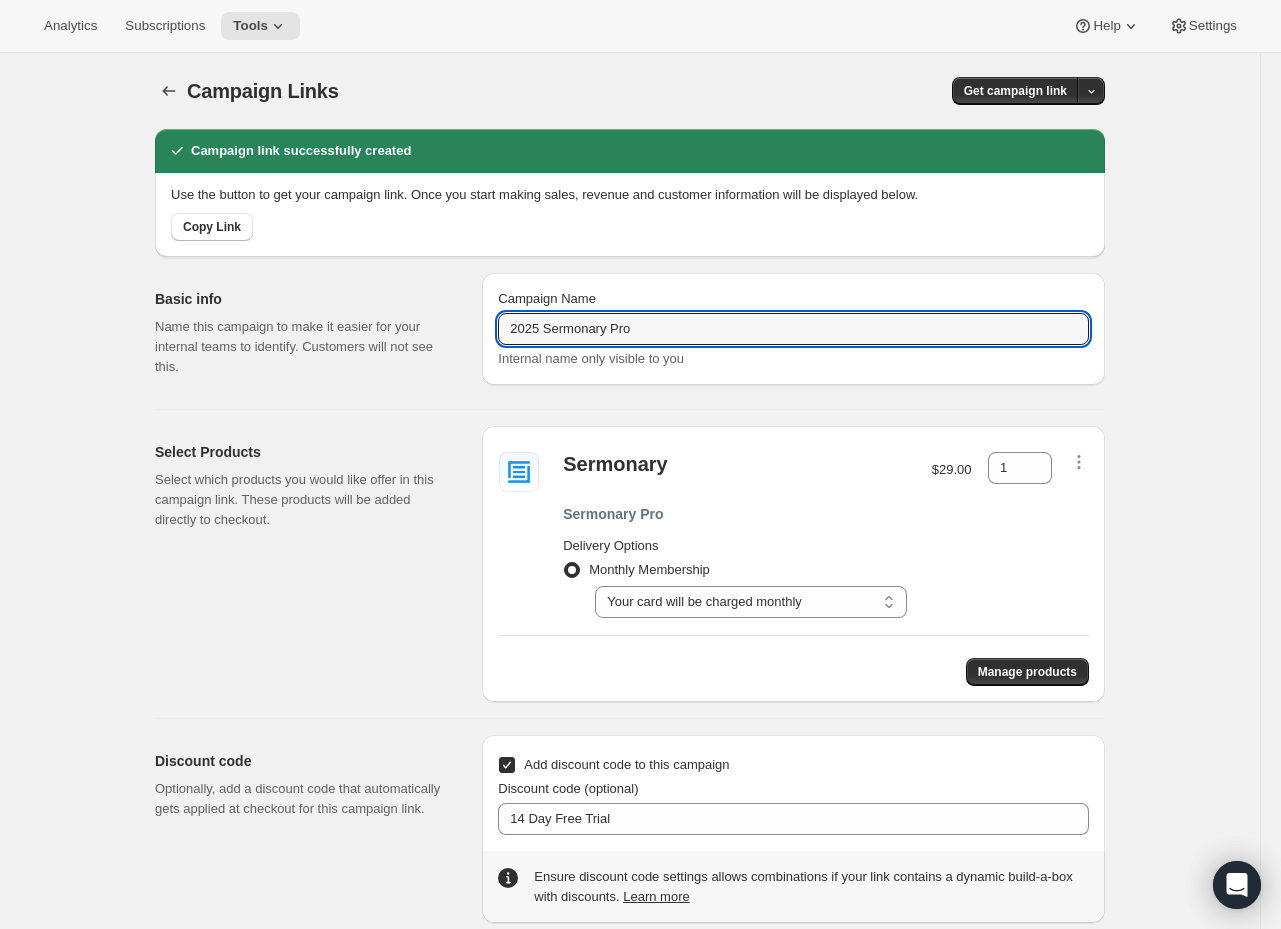 drag, startPoint x: 666, startPoint y: 324, endPoint x: 402, endPoint y: 326, distance: 264.00757 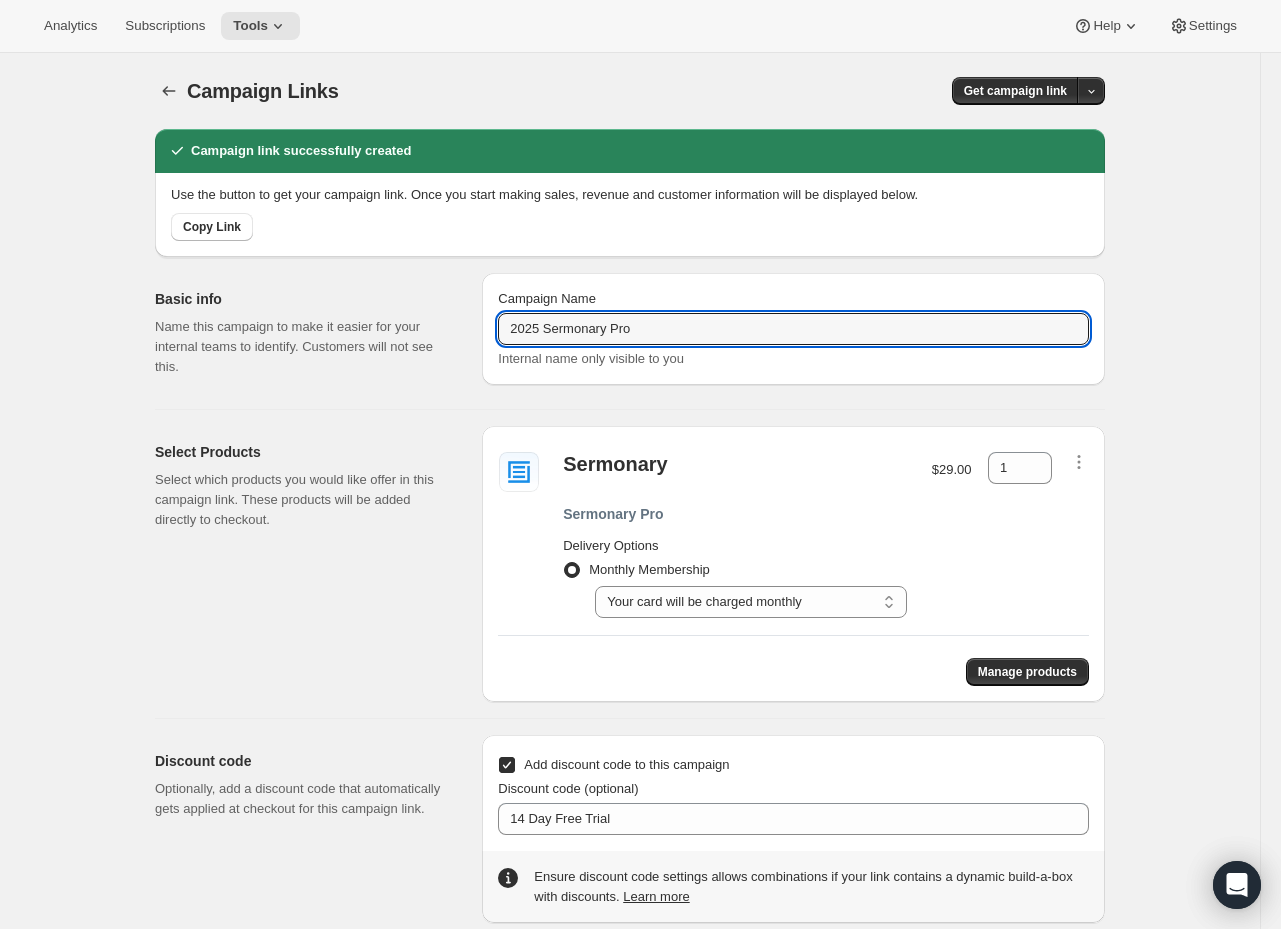 click on "Campaign Links. This page is ready Campaign Links Get campaign link Campaign link successfully created Use the button to get your campaign link. Once you start making sales, revenue and customer information will be displayed below. Copy Link Basic info Name this campaign to make it easier for your internal teams to identify. Customers will not see this. Campaign Name 2025 Sermonary Pro Internal name only visible to you Select Products Select which products you would like offer in this campaign link. These products will be added directly to checkout. Sermonary Sermonary Pro Delivery Options Monthly Membership Select Your card will be charged  monthly Your card will be charged  monthly $29.00 1 Manage products Discount code Optionally, add a discount code that automatically gets applied at checkout for this campaign link. Add discount code to this campaign Discount code (optional) 14 Day Free Trial Ensure discount code settings allows combinations if your link contains a dynamic build-a-box with discounts." at bounding box center (630, 488) 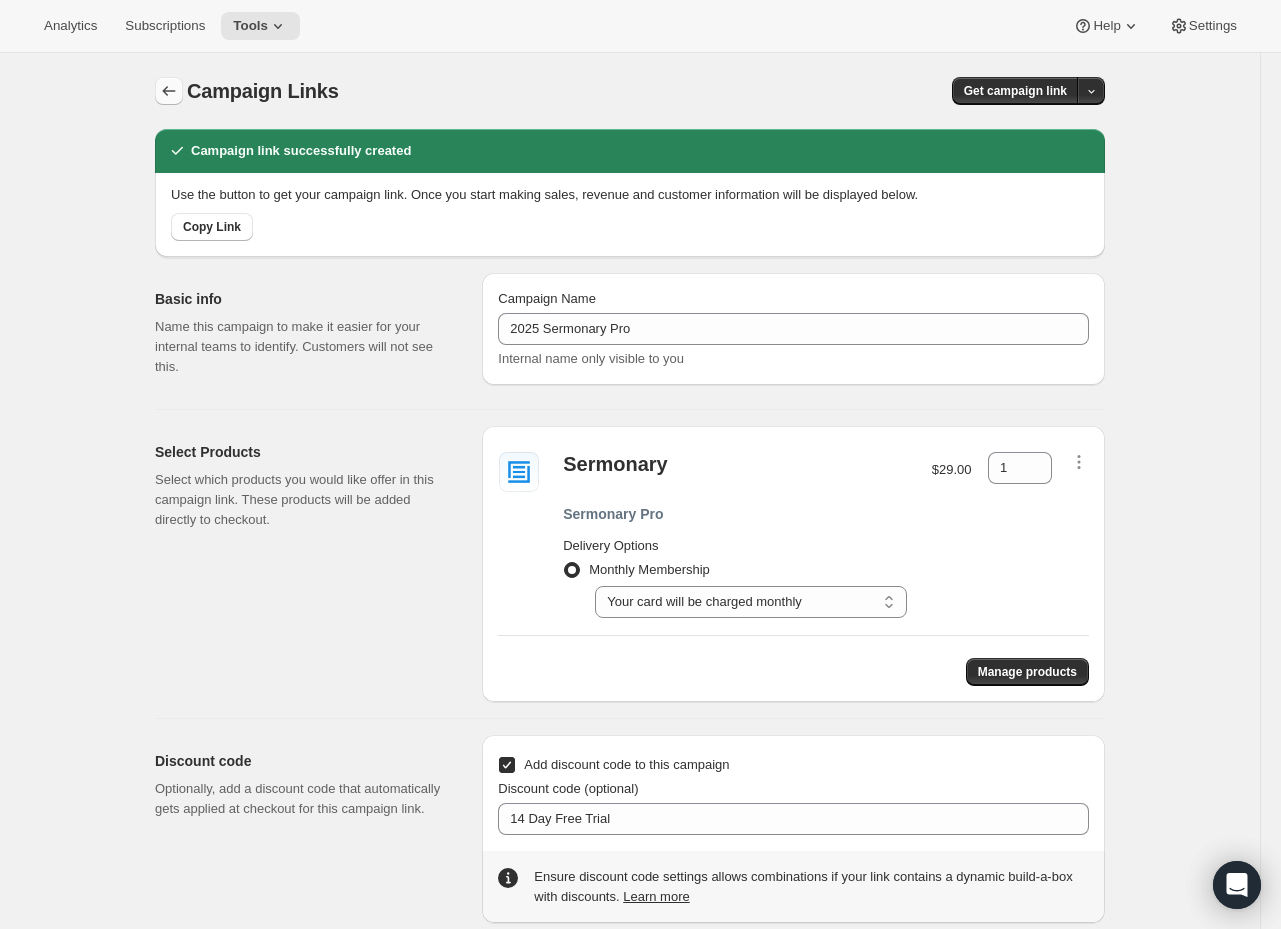 click 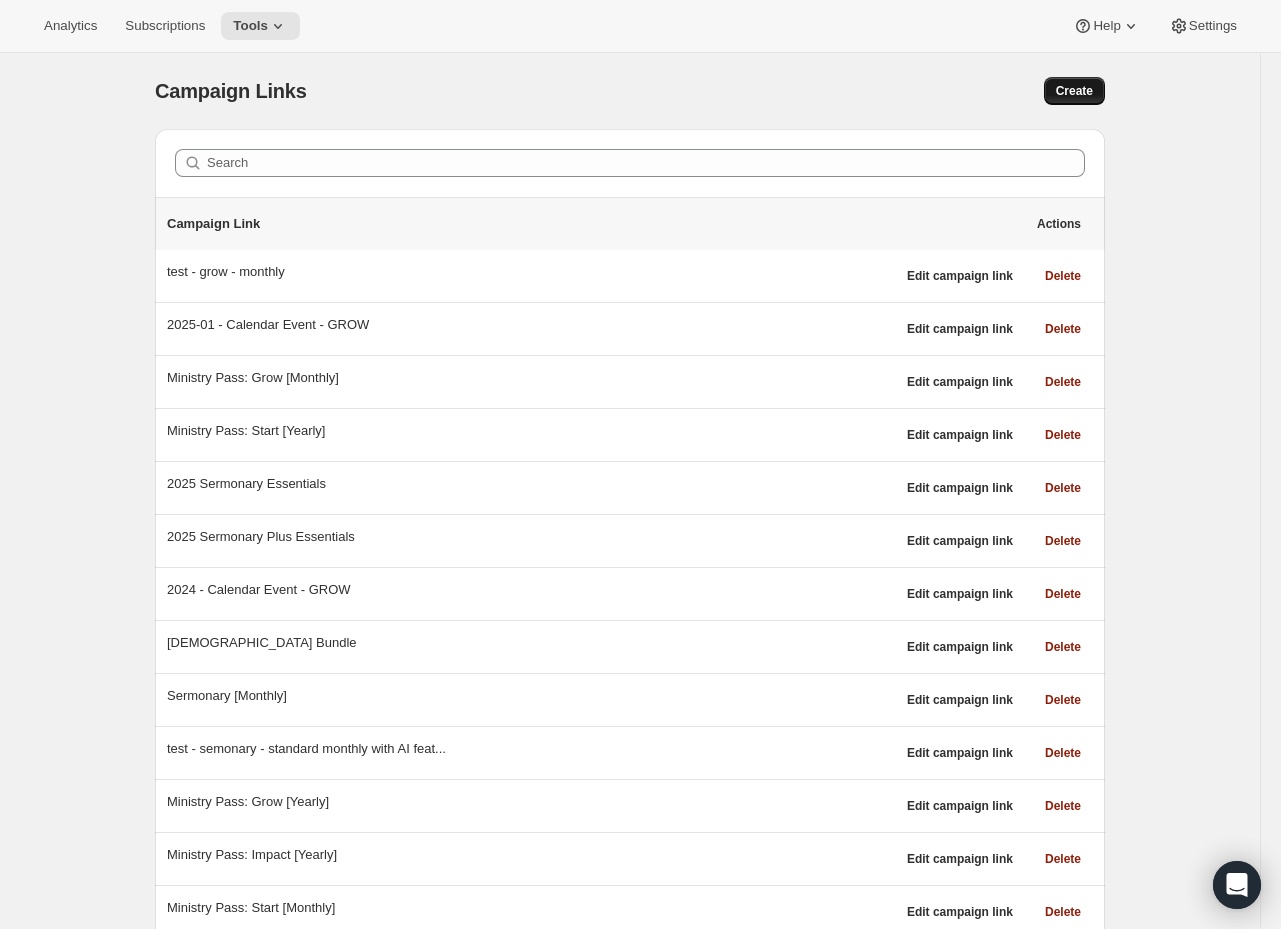 click on "Create" at bounding box center [1074, 91] 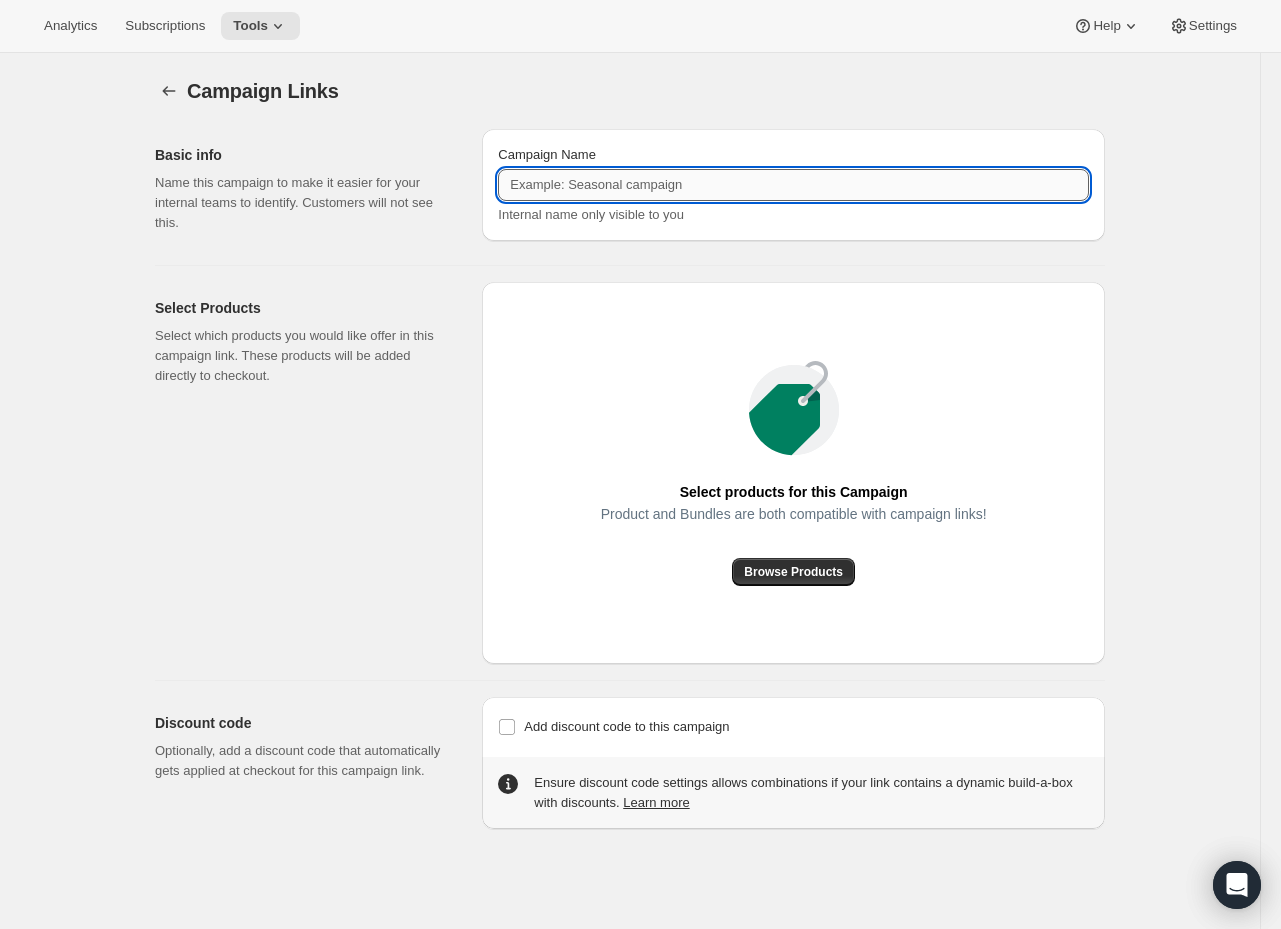 click on "Campaign Name" at bounding box center [793, 185] 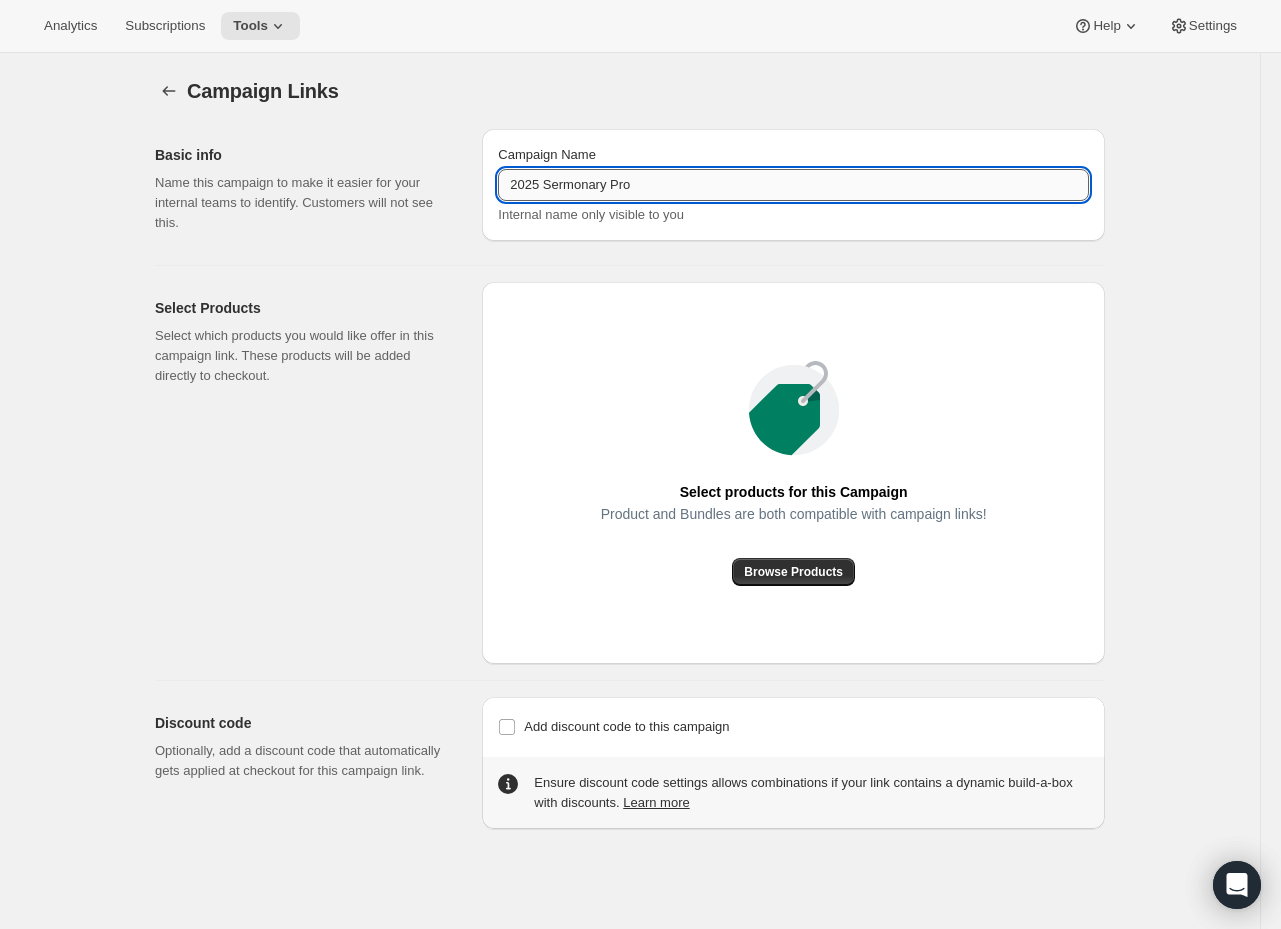 click on "2025 Sermonary Pro" at bounding box center (793, 185) 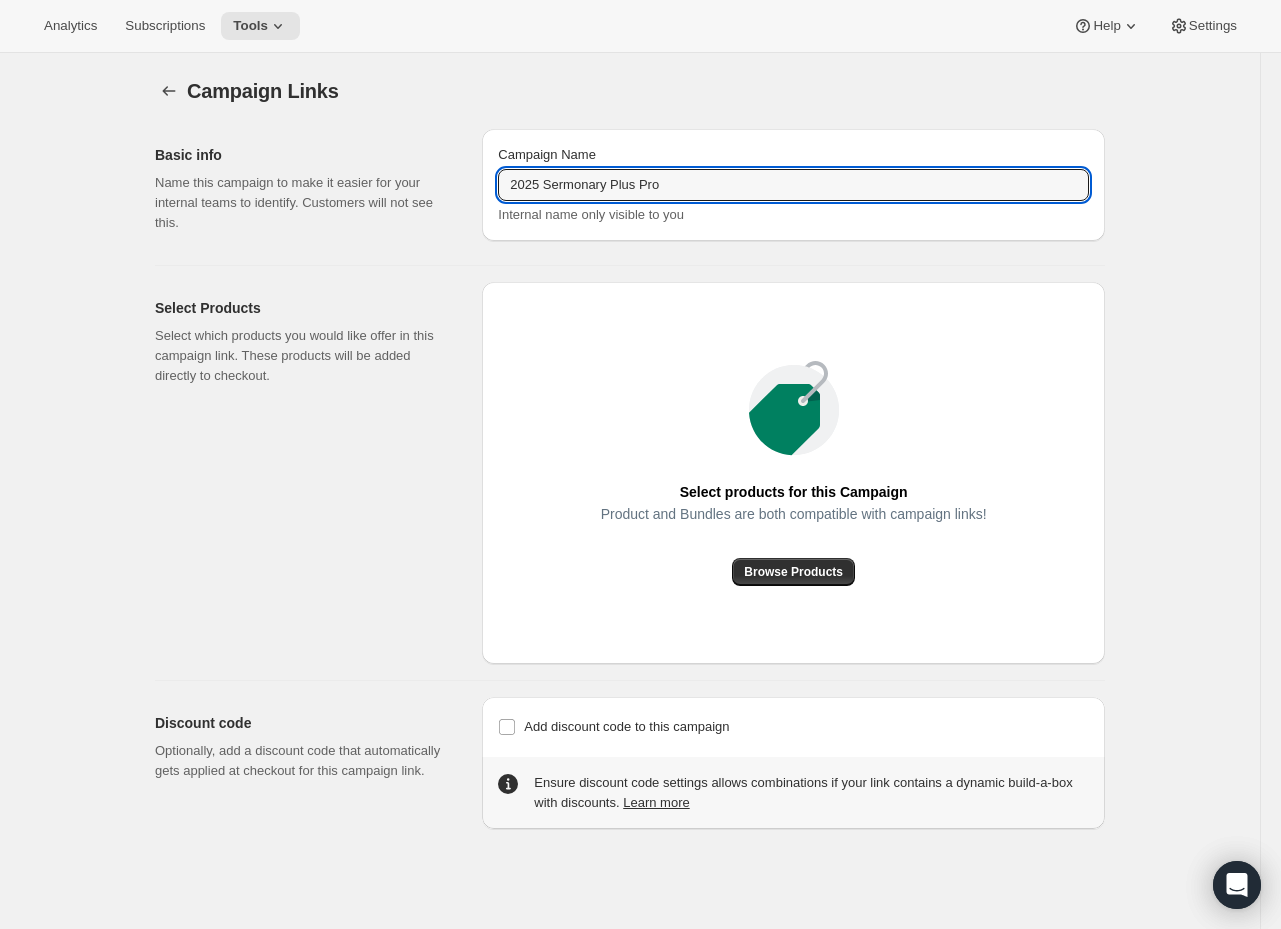 type on "2025 Sermonary Plus Pro" 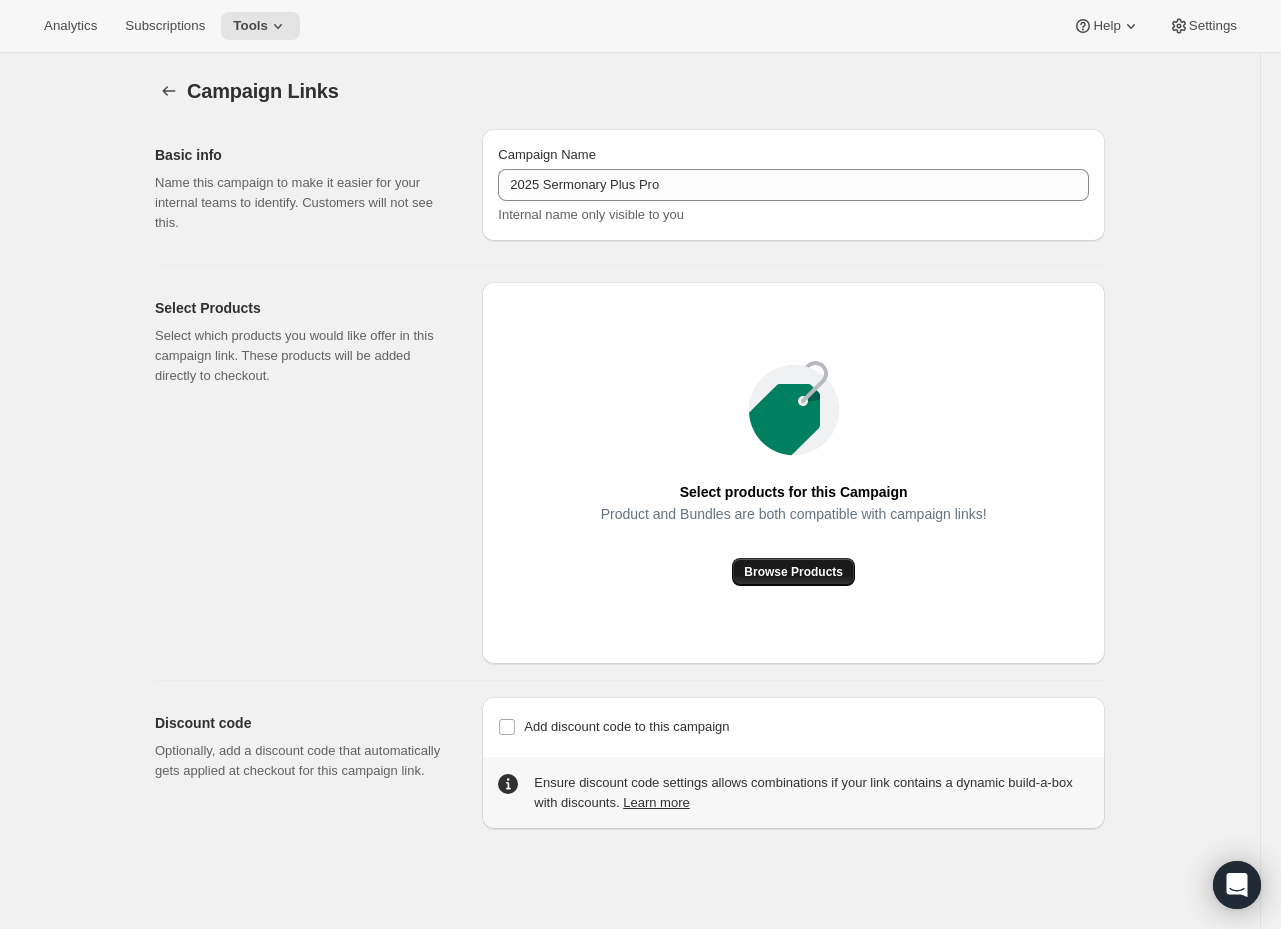 click on "Browse Products" at bounding box center (793, 572) 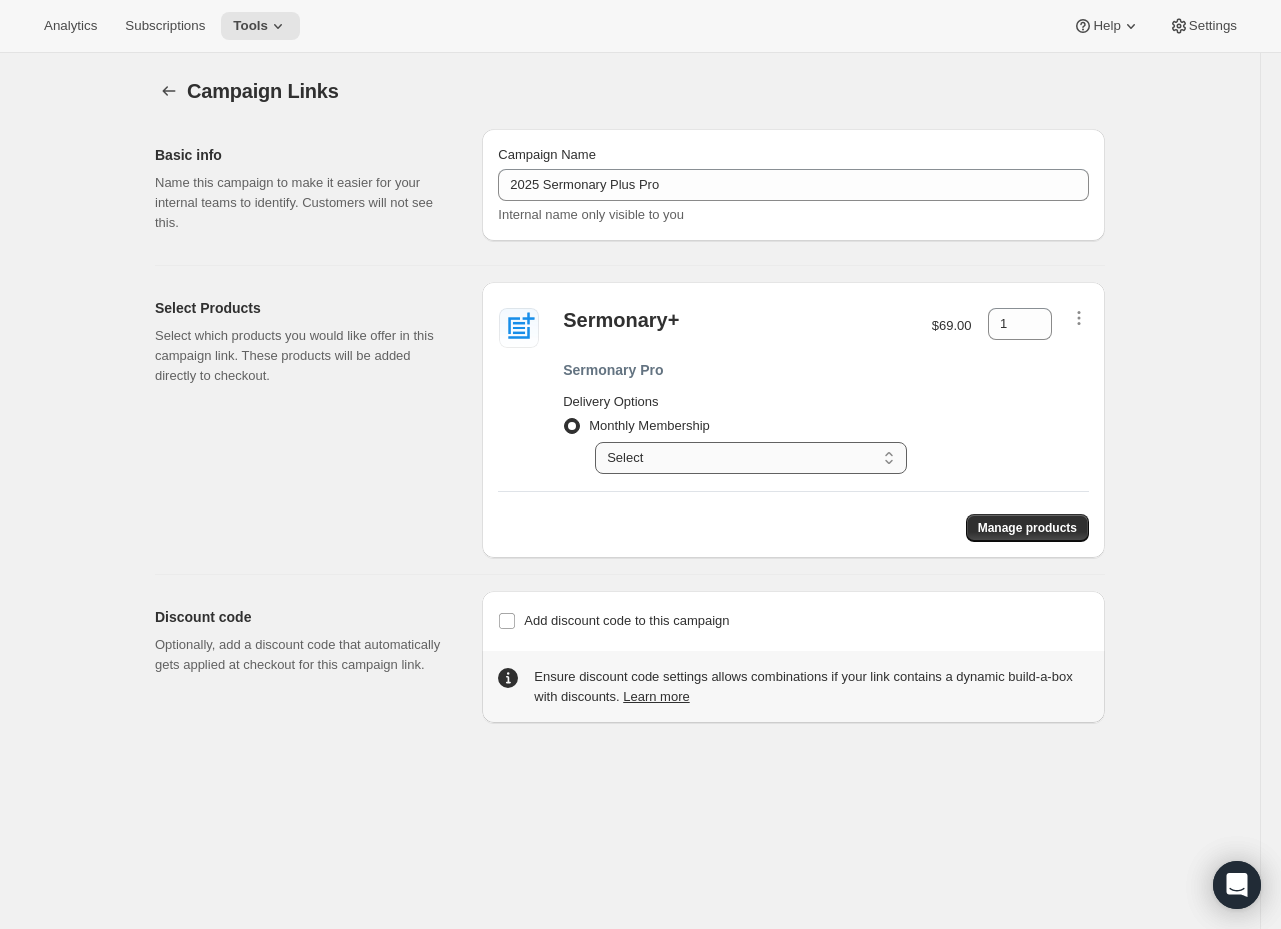 click on "Select Your card will be charged  monthly" at bounding box center [751, 458] 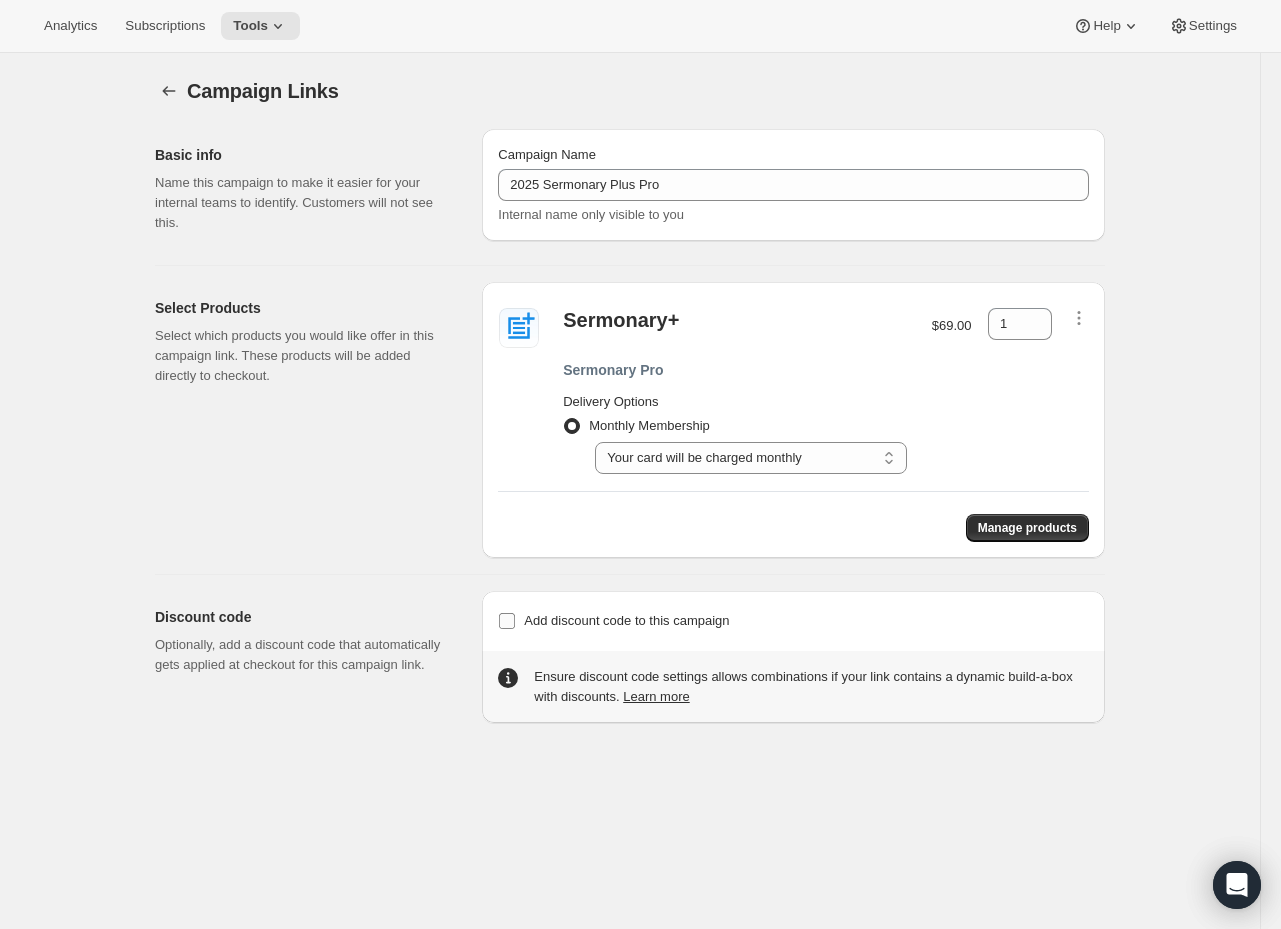 click on "Add discount code to this campaign" at bounding box center [626, 620] 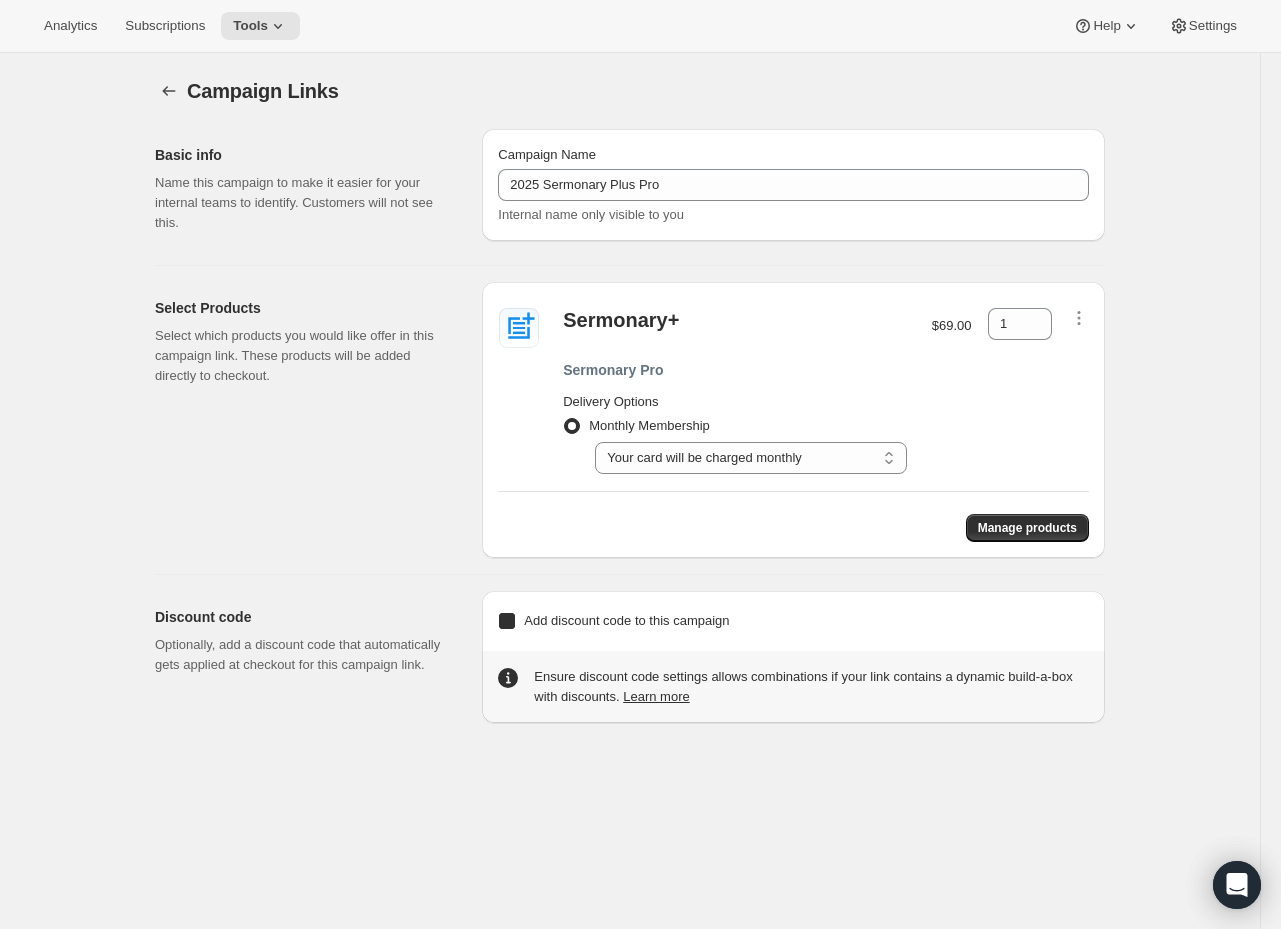 checkbox on "true" 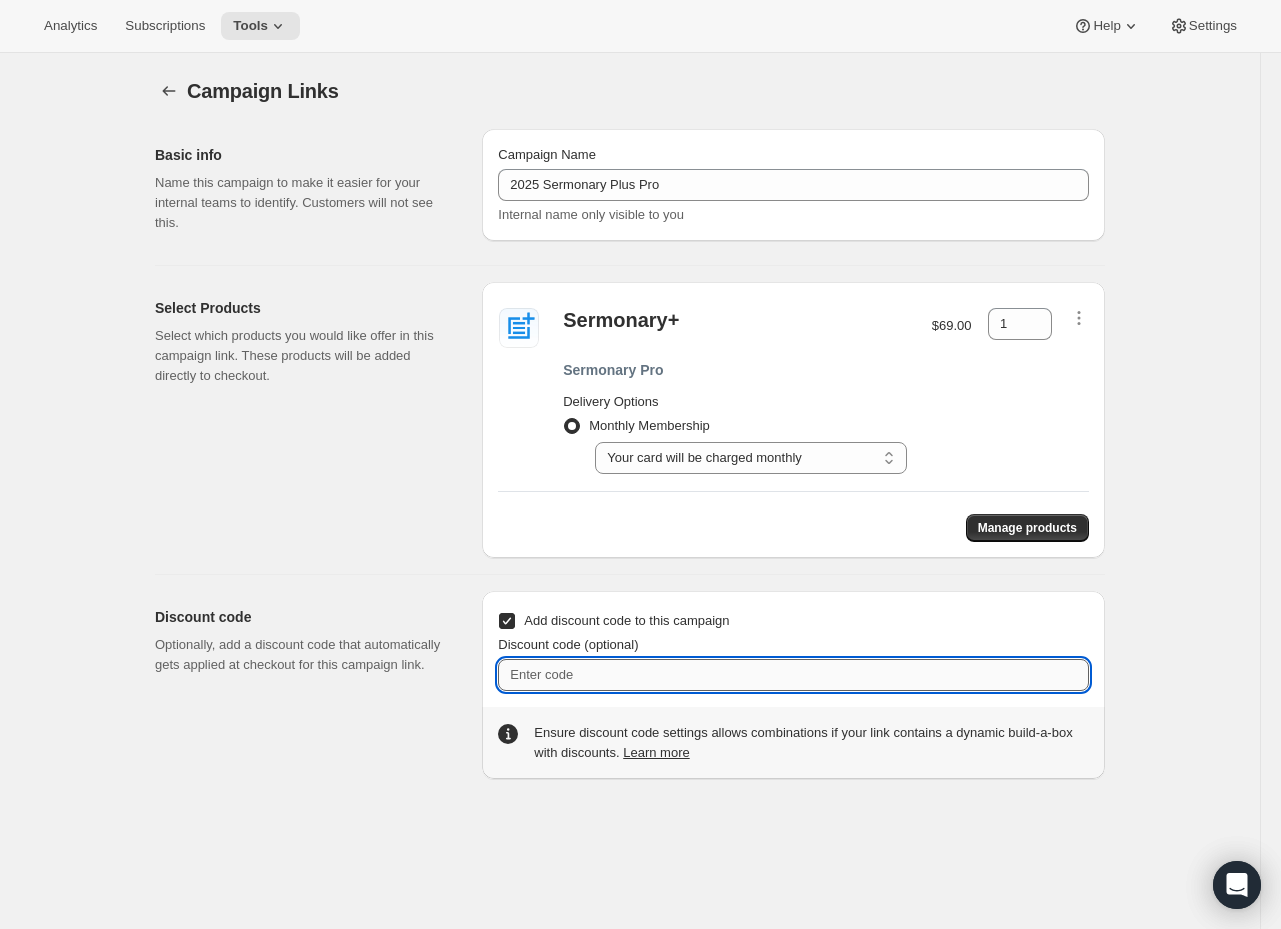 click on "Discount code (optional)" at bounding box center [793, 675] 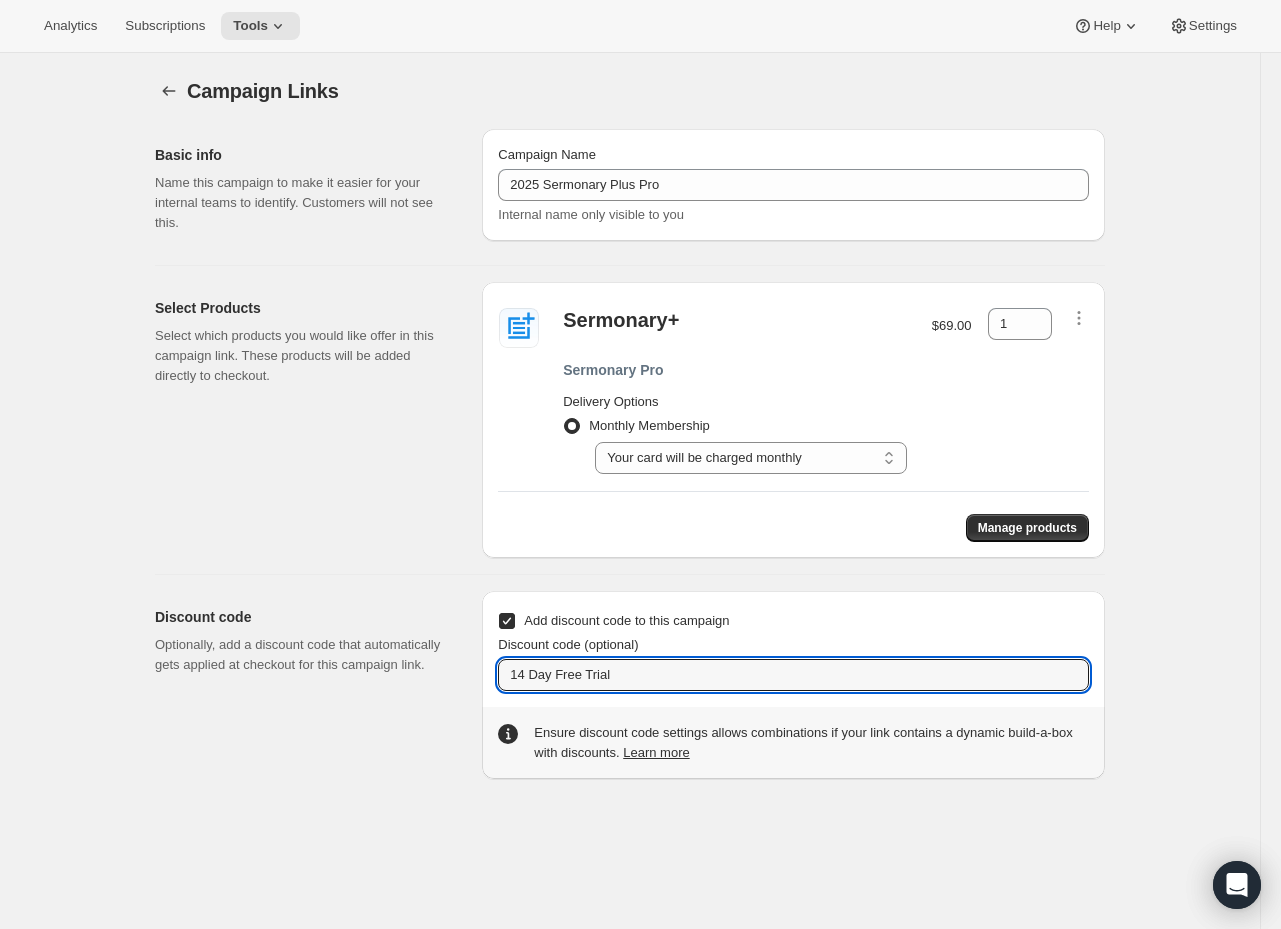 type on "14 Day Free Trial" 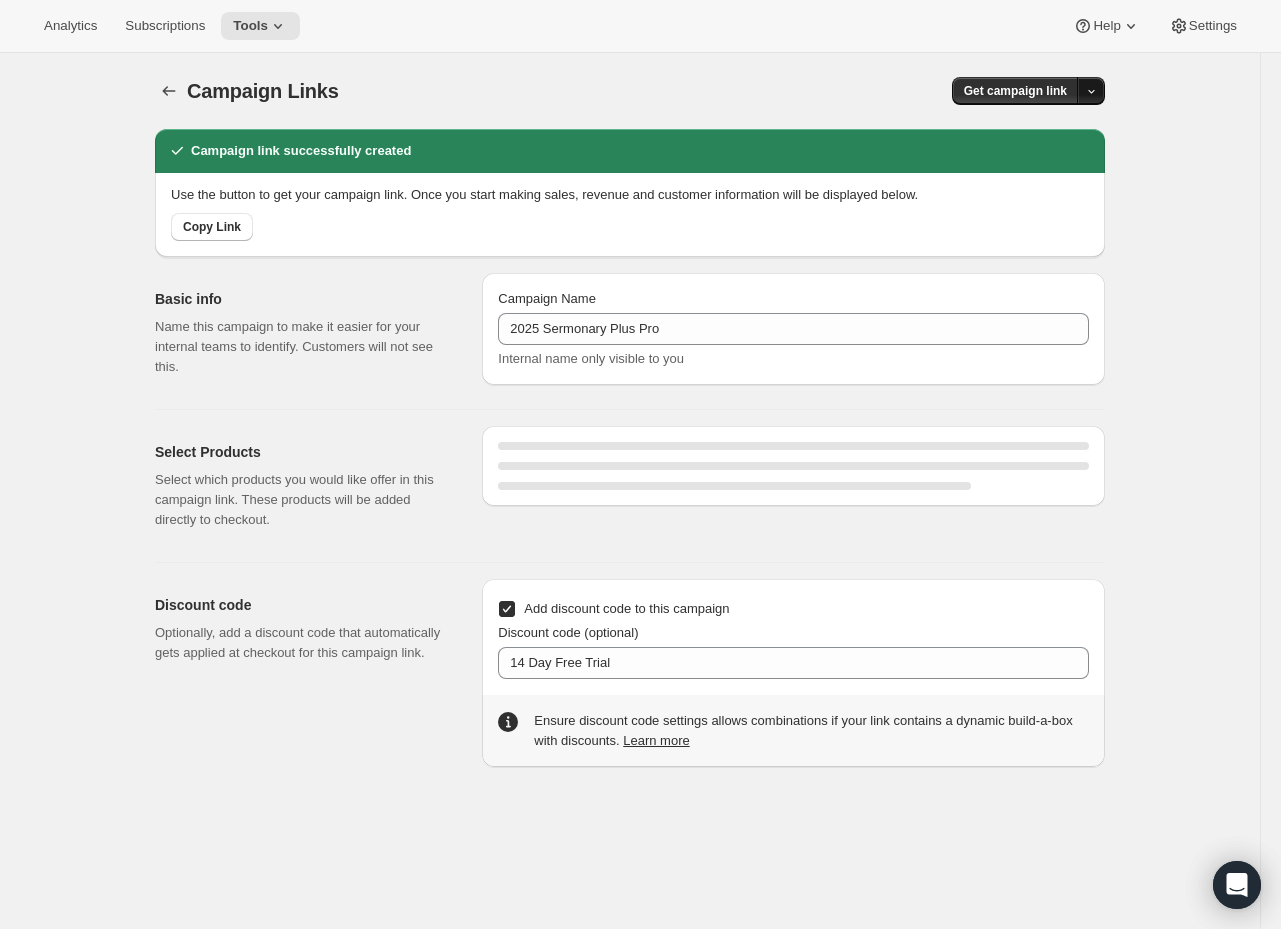 select on "gid://shopify/SellingPlan/690924028220" 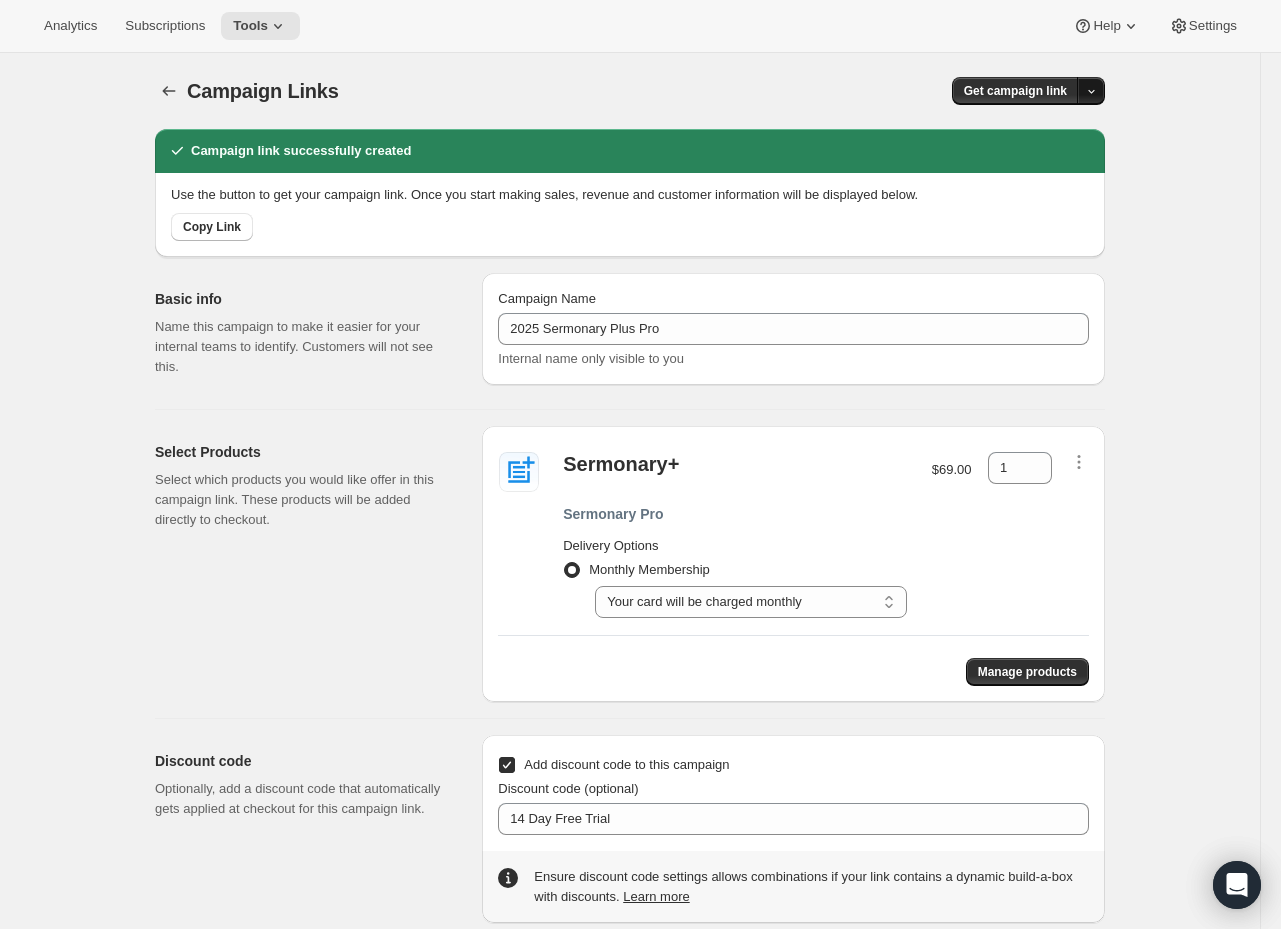 click 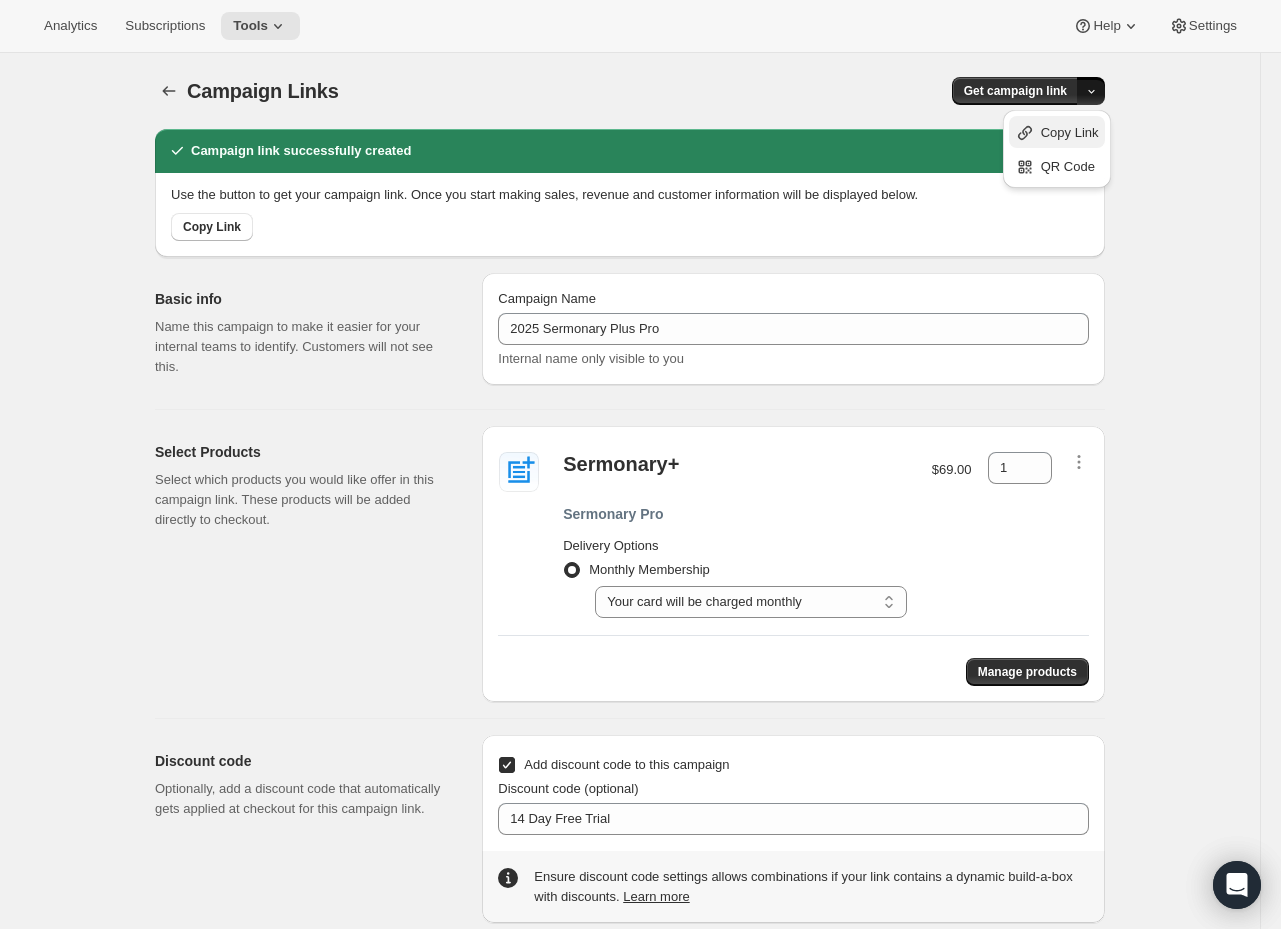 click on "Copy Link" at bounding box center (1070, 132) 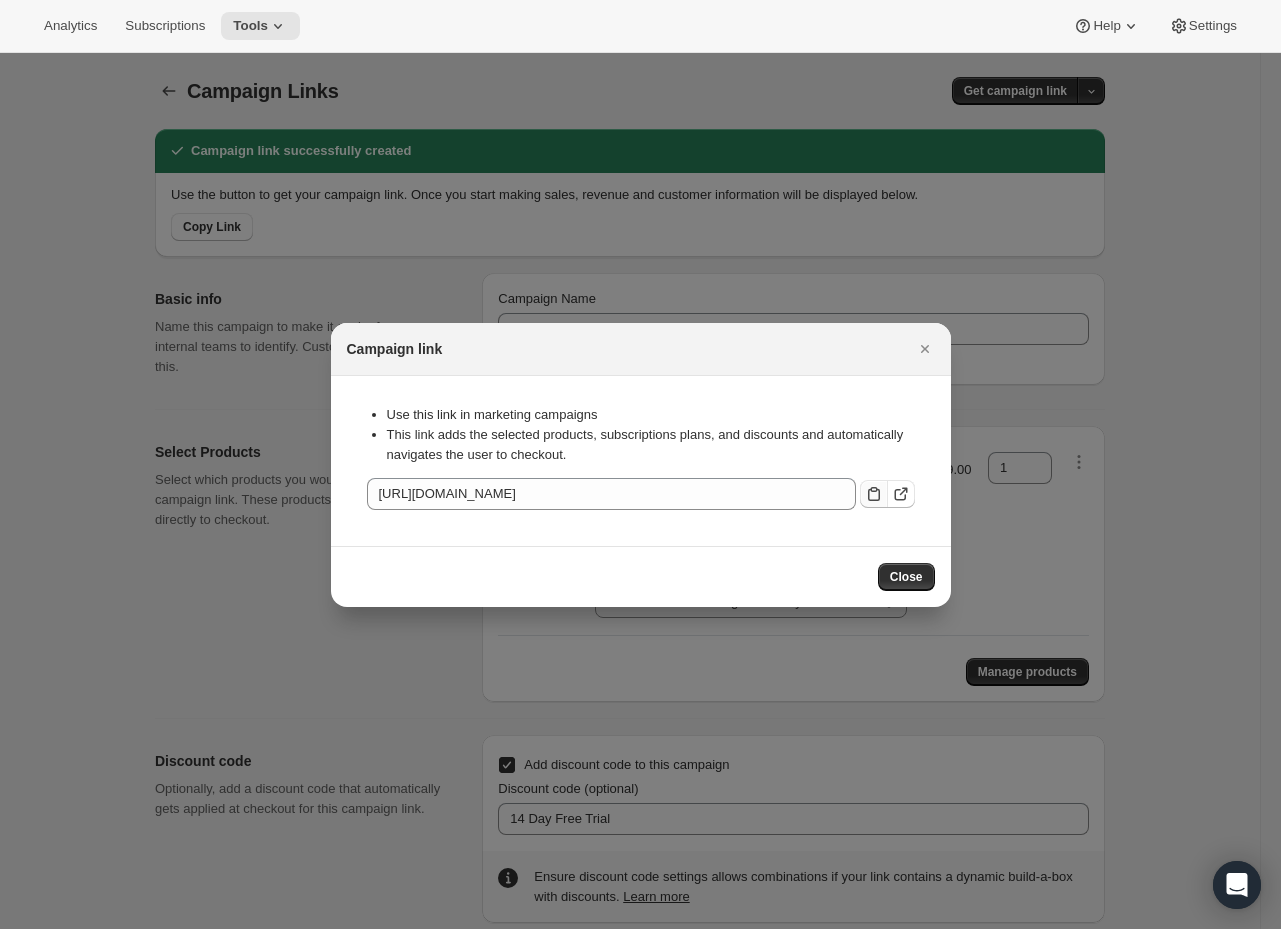click 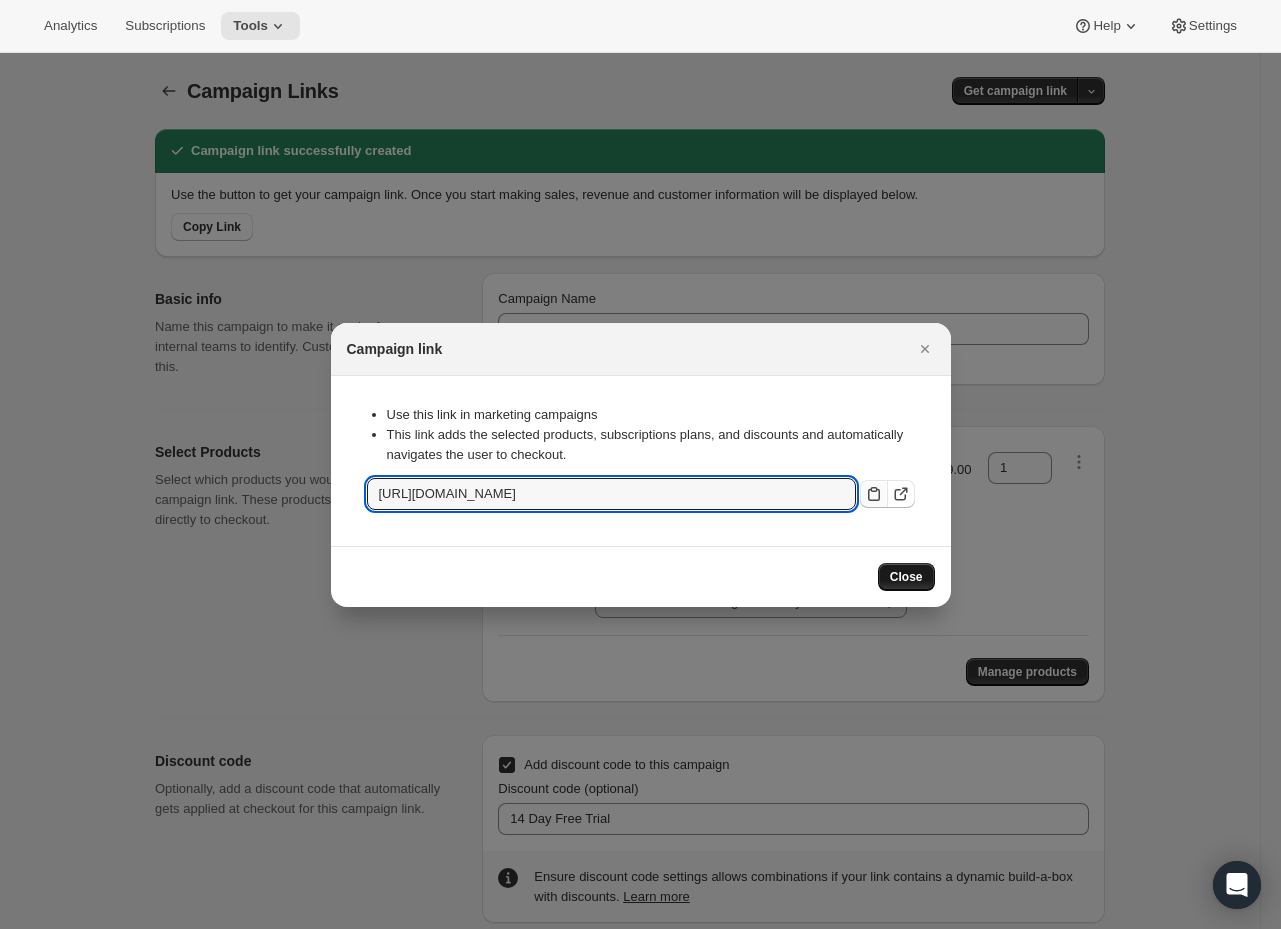click on "Close" at bounding box center [906, 577] 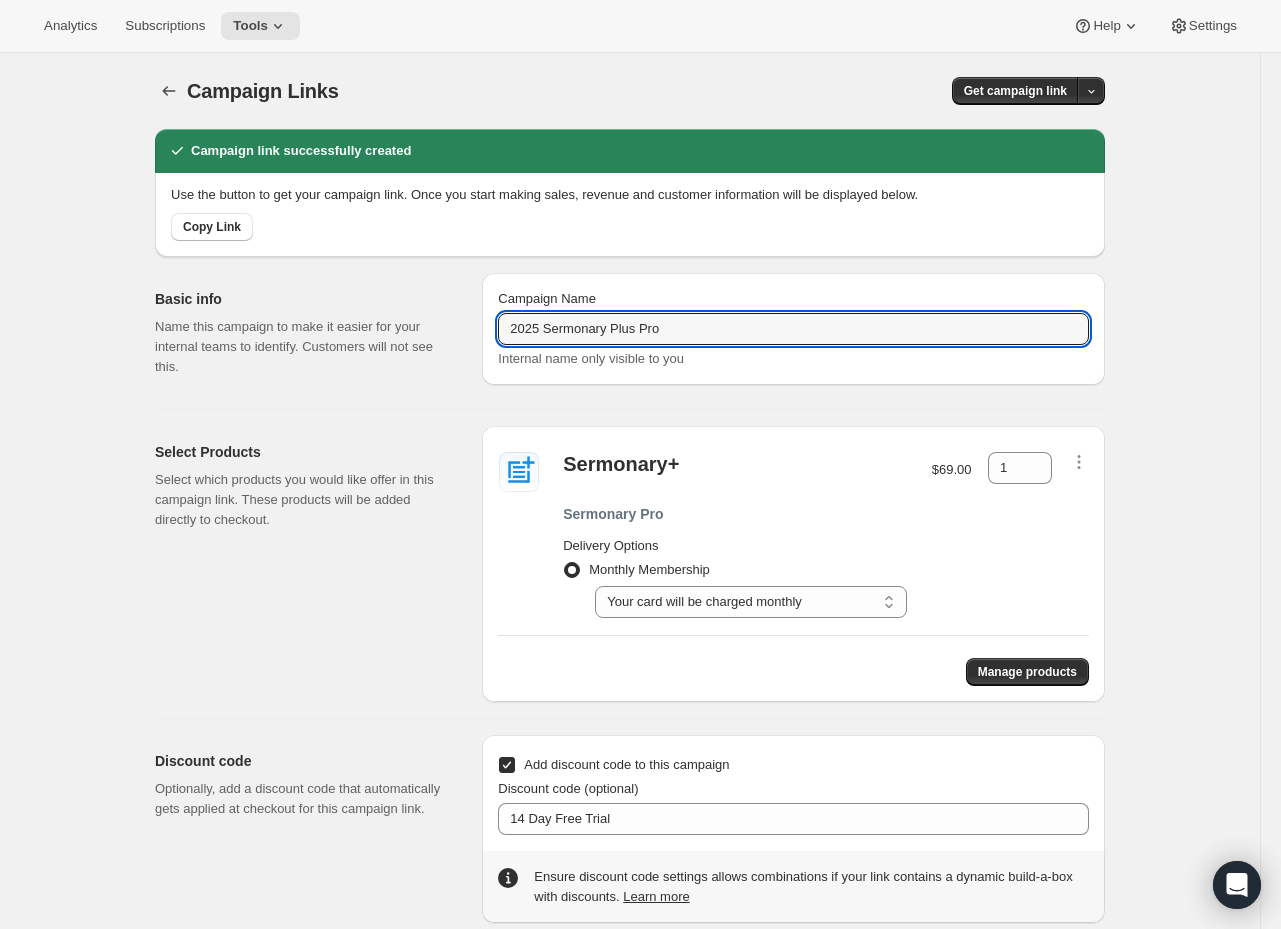 drag, startPoint x: 745, startPoint y: 335, endPoint x: 345, endPoint y: 308, distance: 400.91022 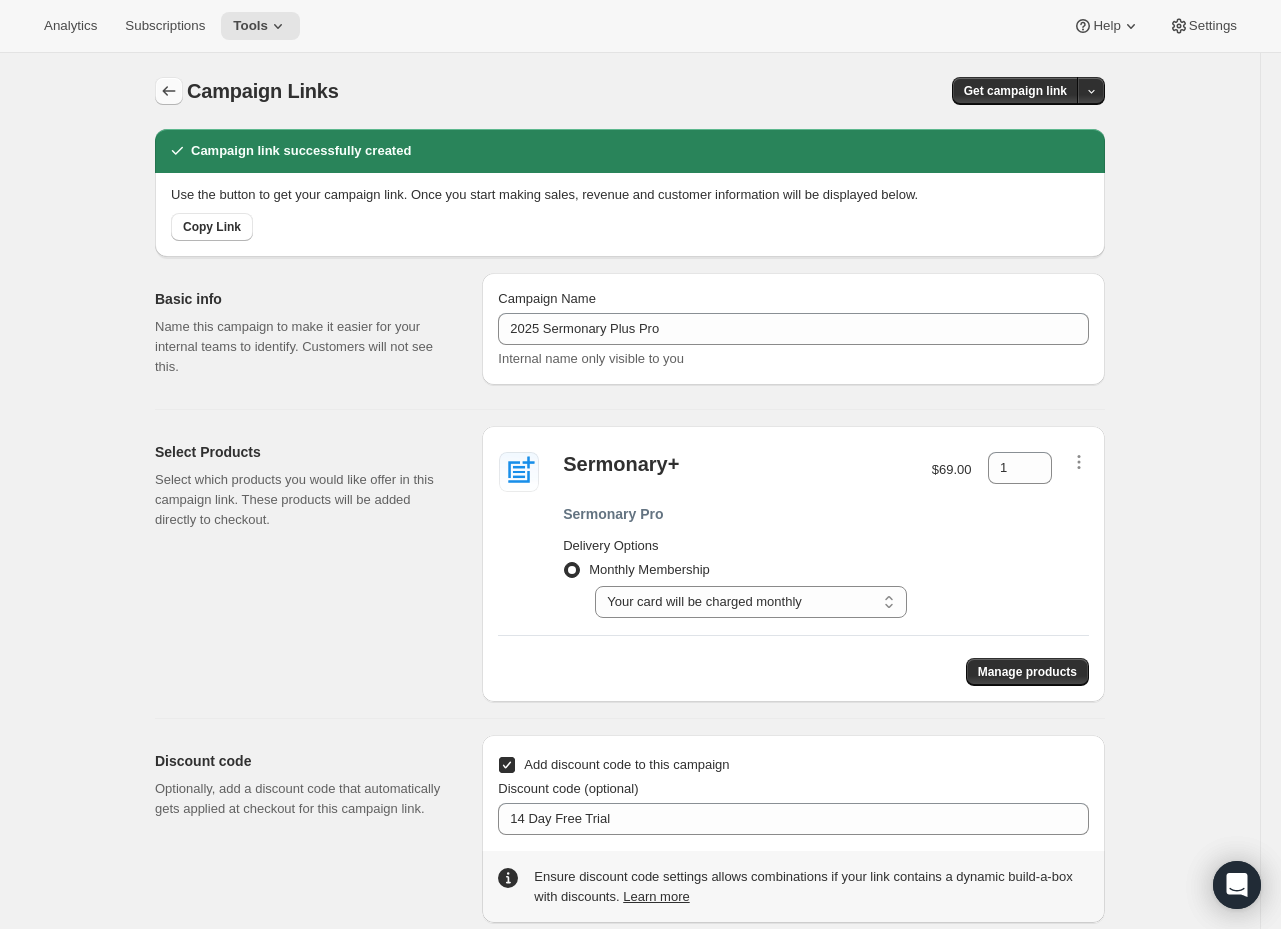 click 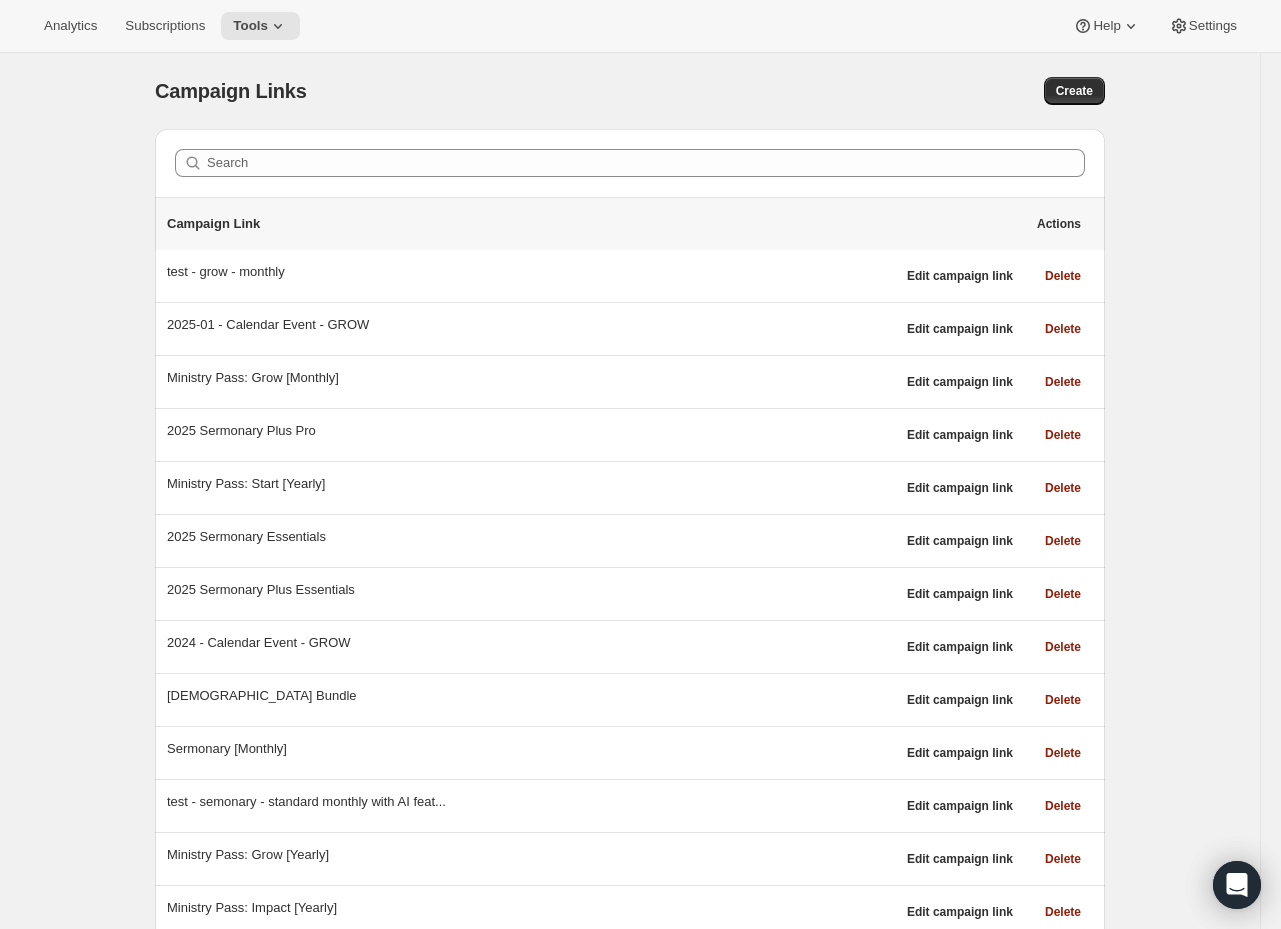 click on "Campaign Links. This page is ready Campaign Links Create" at bounding box center [630, 91] 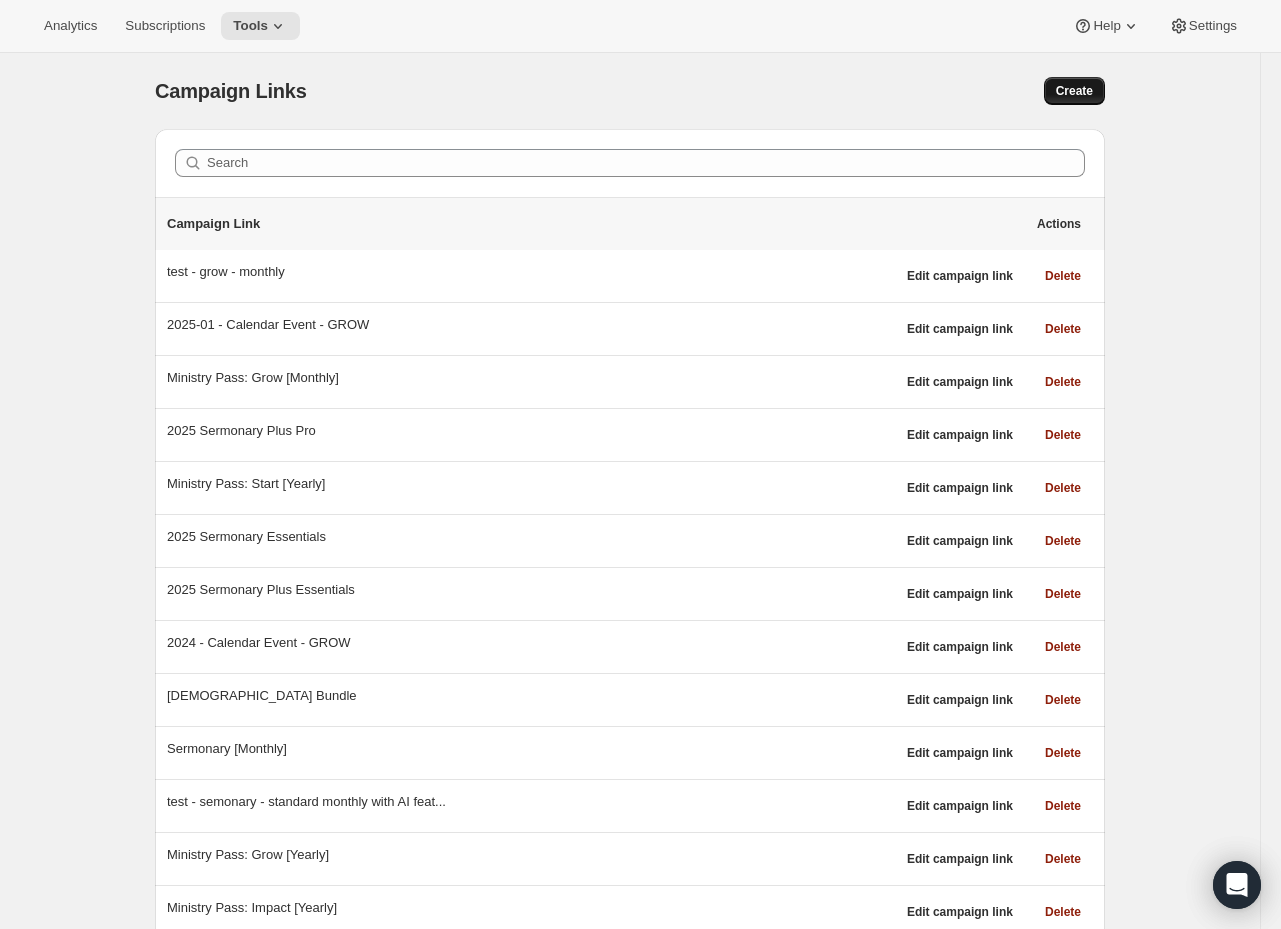 click on "Create" at bounding box center [1074, 91] 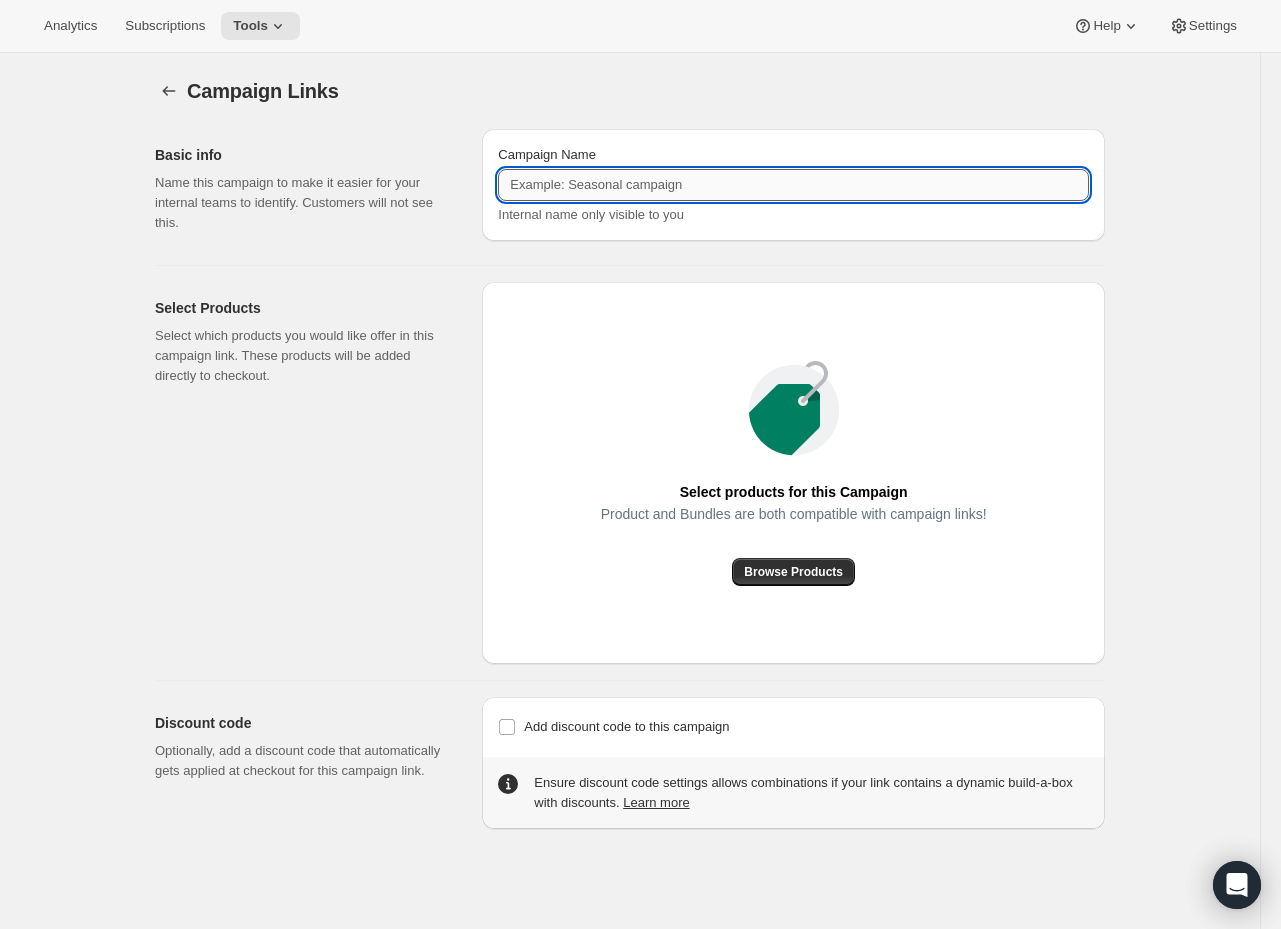 click on "Campaign Name" at bounding box center [793, 185] 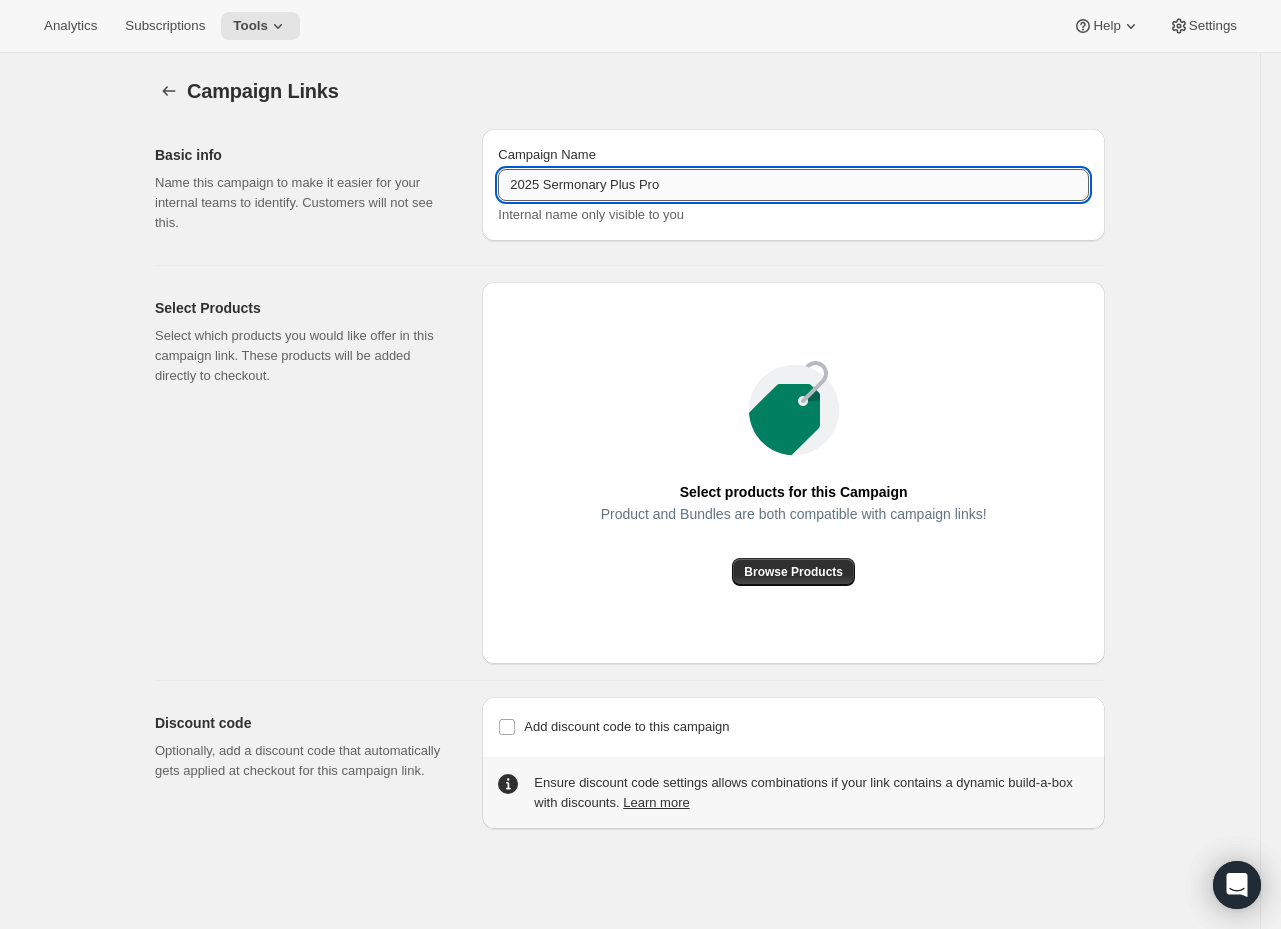 drag, startPoint x: 623, startPoint y: 185, endPoint x: 793, endPoint y: 185, distance: 170 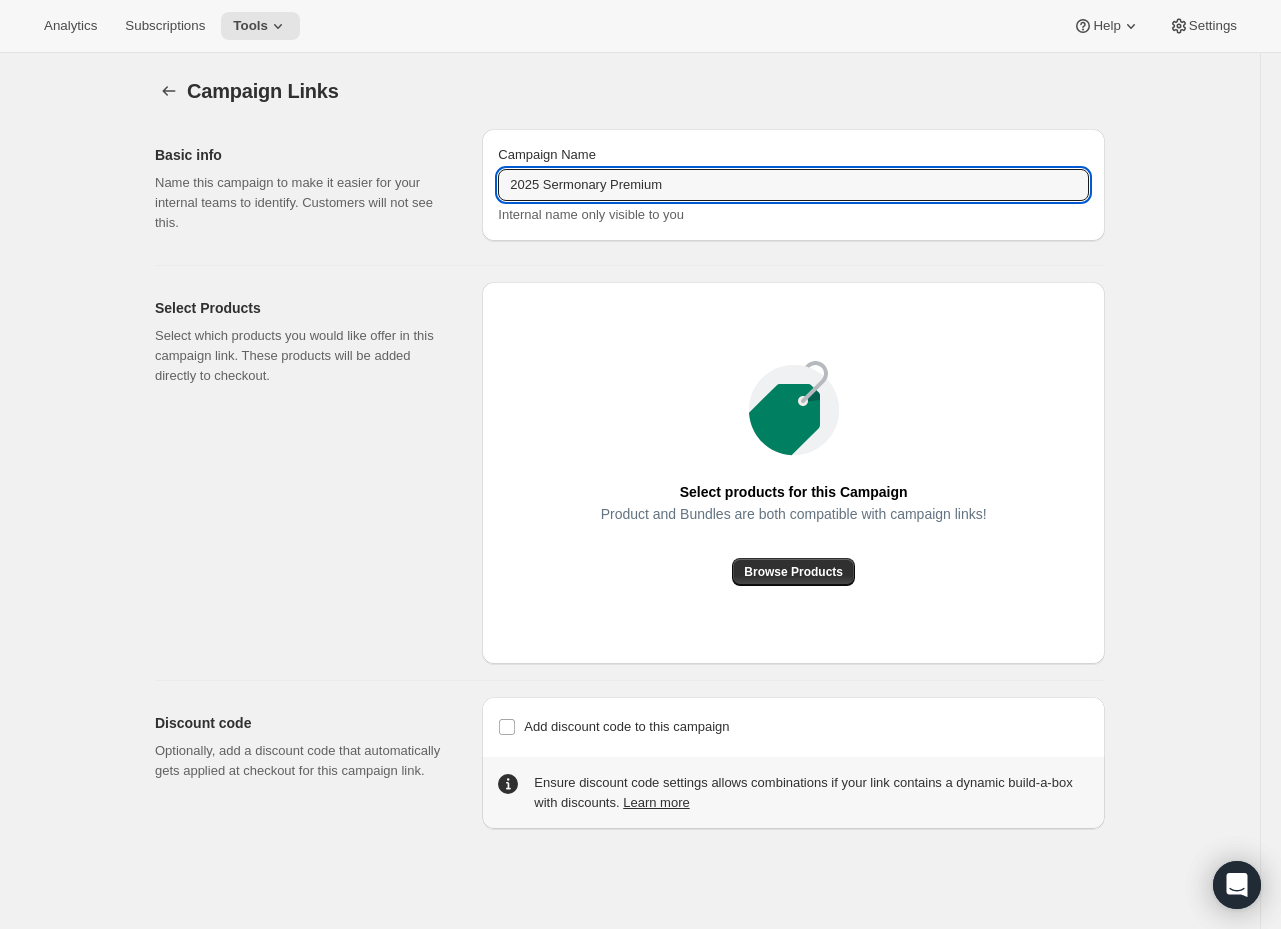 drag, startPoint x: 772, startPoint y: 189, endPoint x: 235, endPoint y: 176, distance: 537.15735 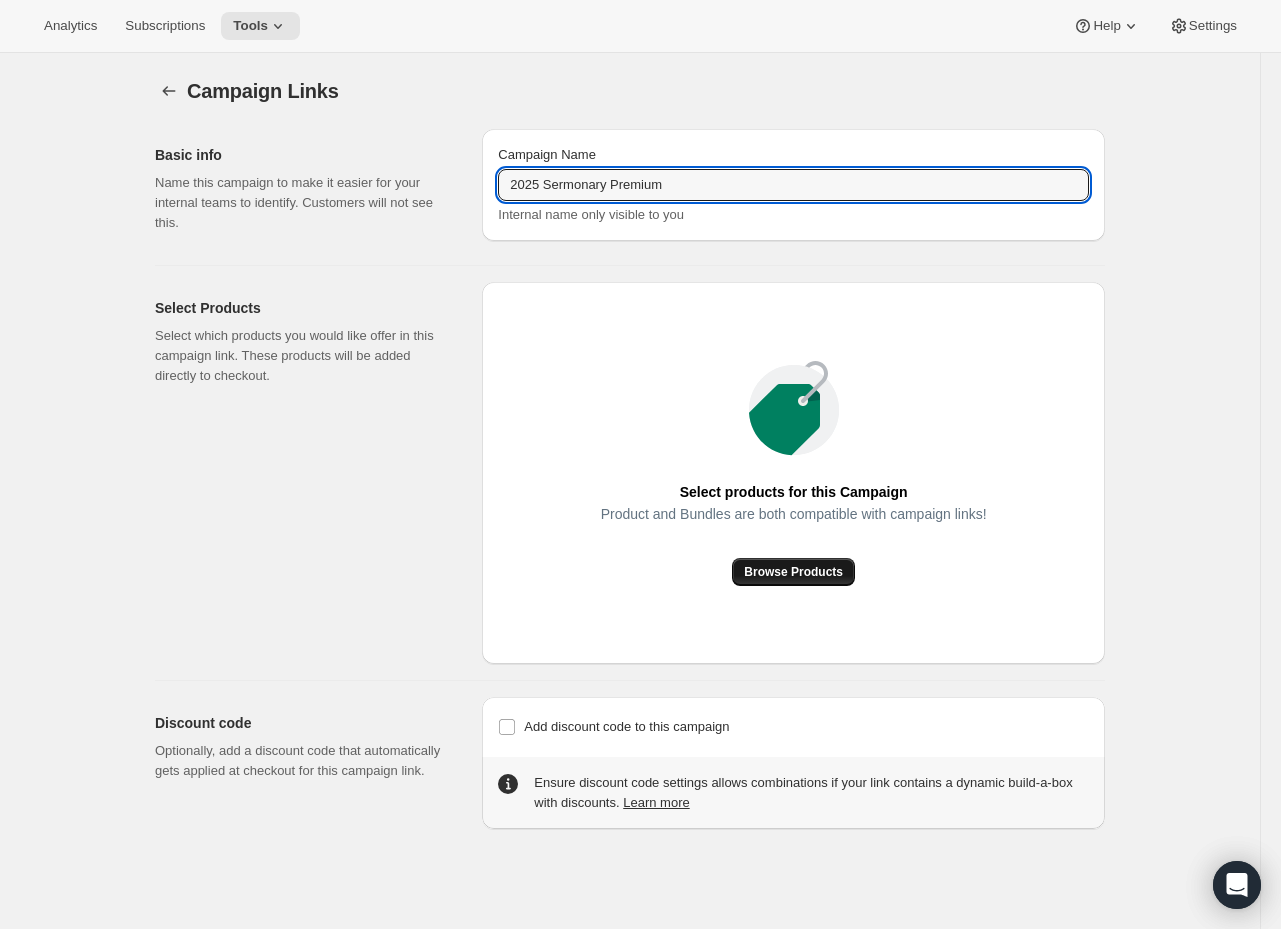 click on "Browse Products" at bounding box center [793, 572] 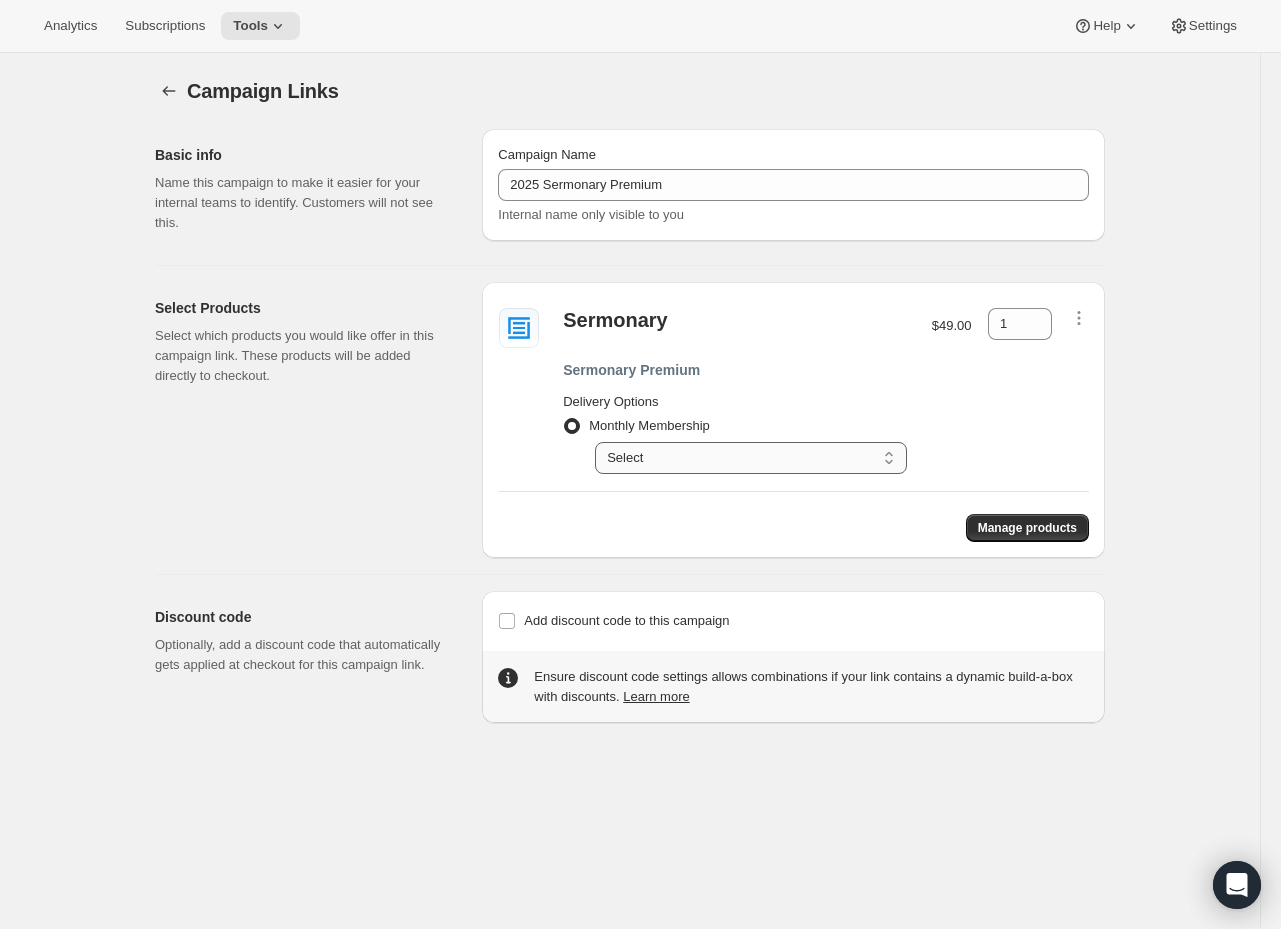 click on "Select Your card will be charged  monthly" at bounding box center [751, 458] 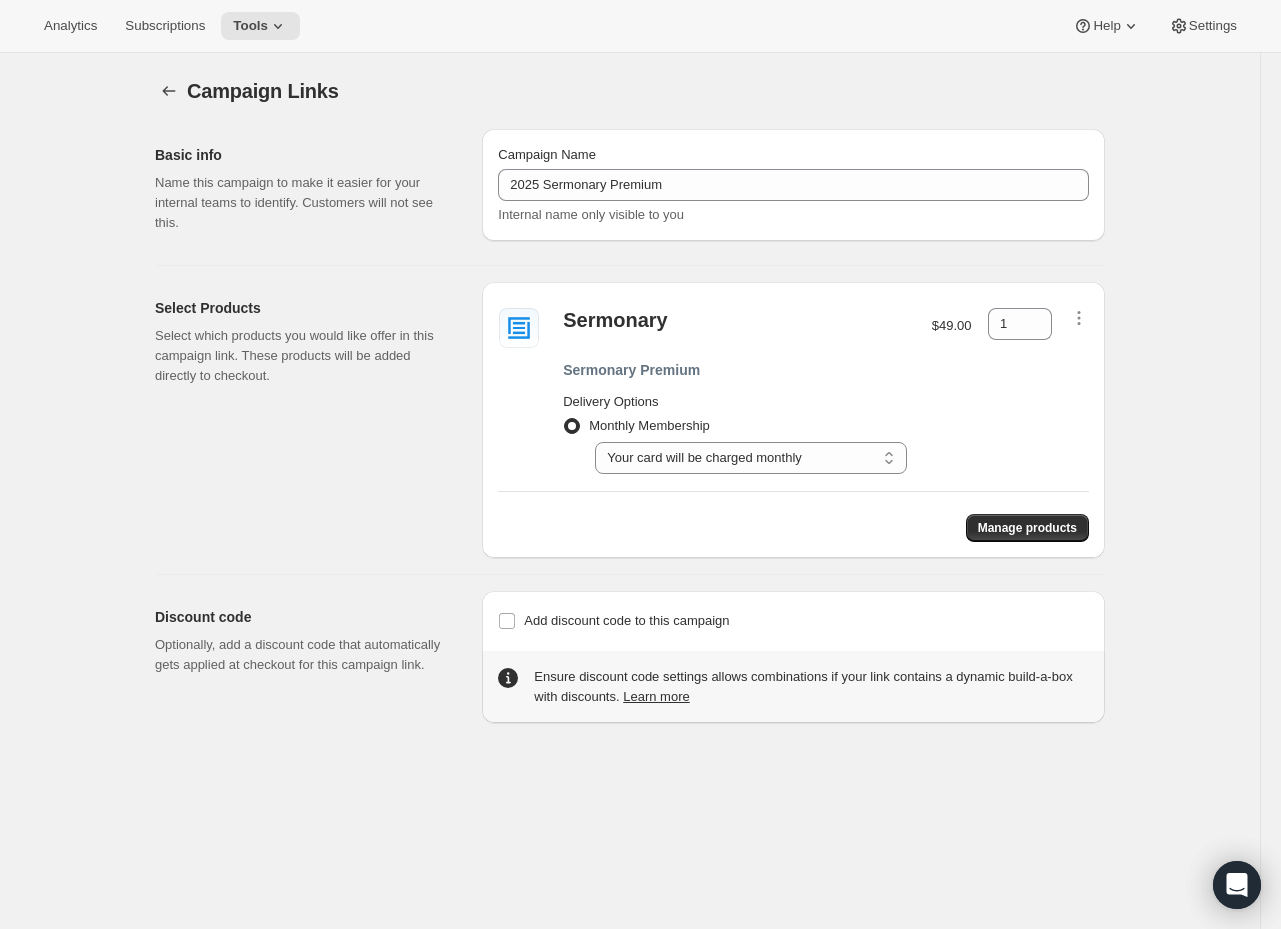 click on "Add discount code to this campaign Discount code (optional) Ensure discount code settings allows combinations if your link contains a dynamic build-a-box with discounts.   Learn more" at bounding box center (793, 657) 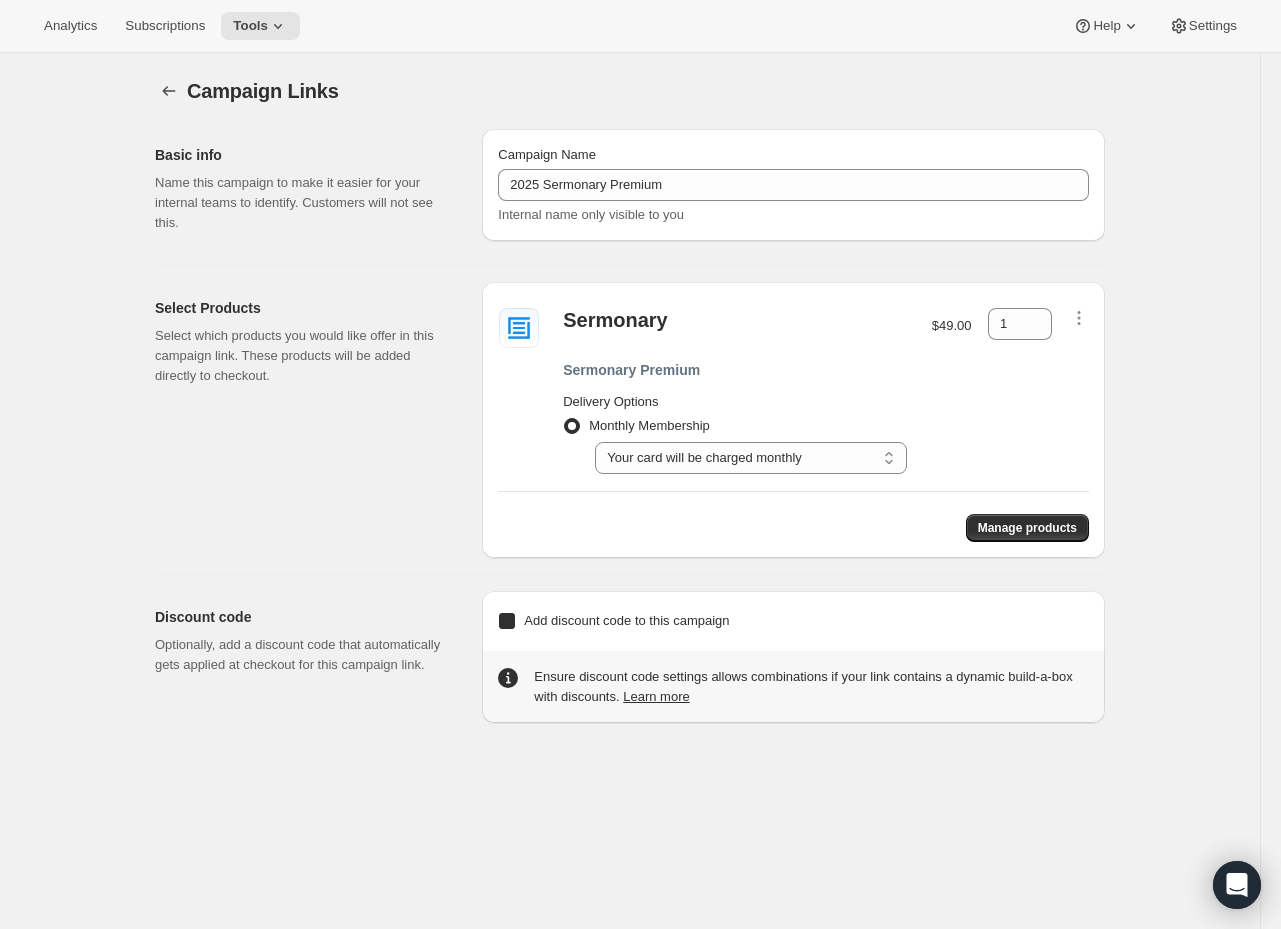 checkbox on "true" 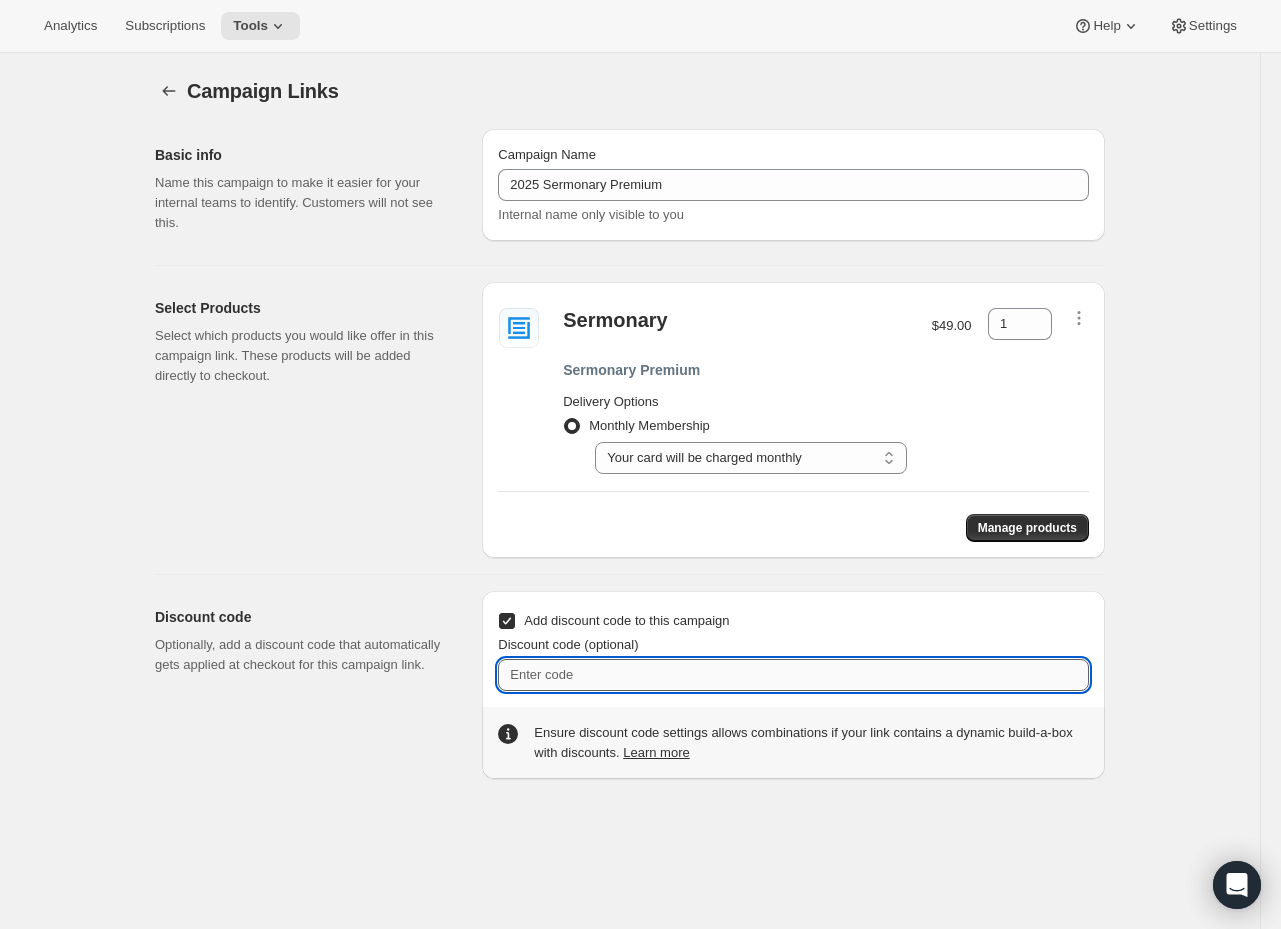 click on "Discount code (optional)" at bounding box center (793, 675) 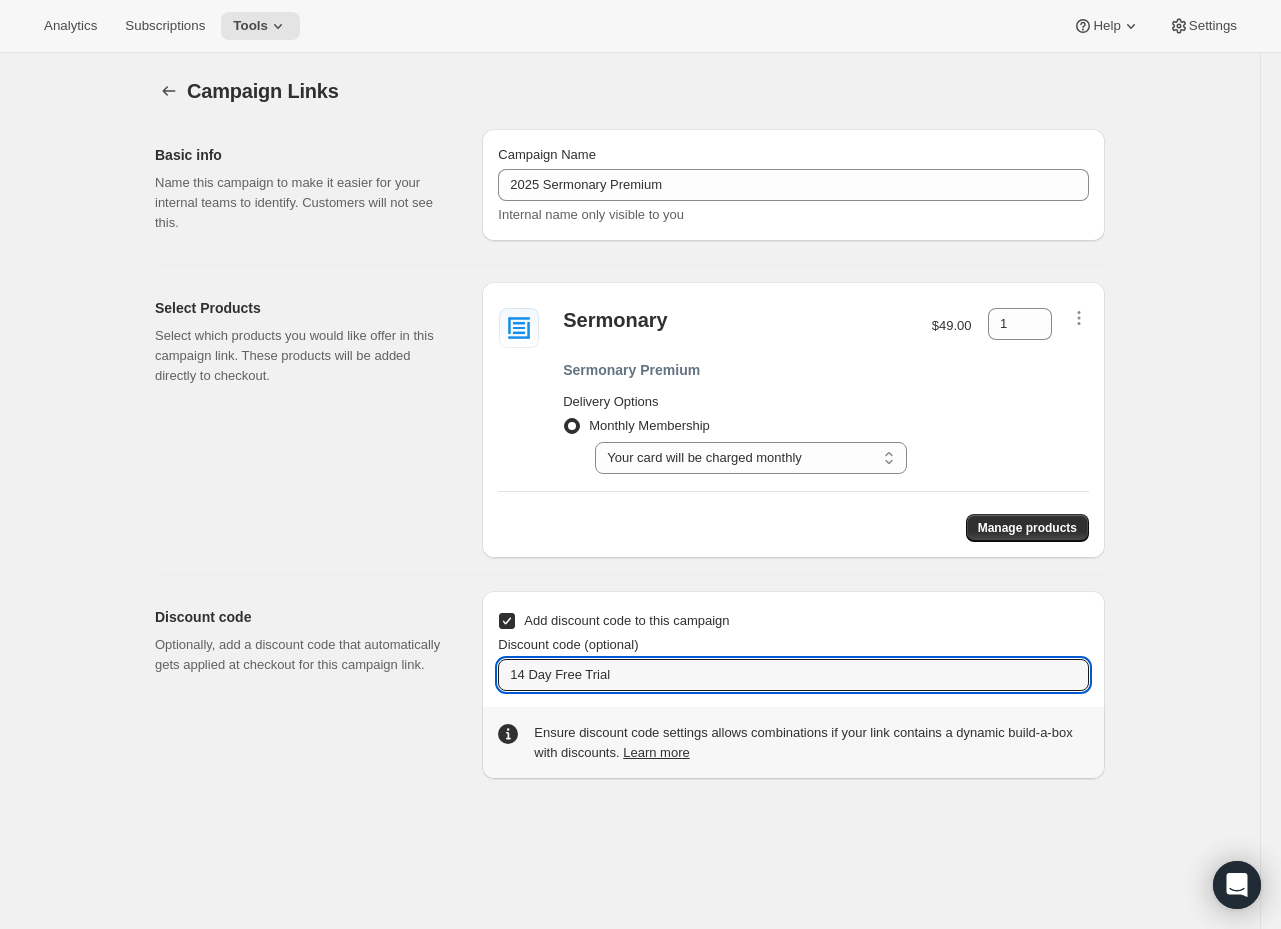 type on "14 Day Free Trial" 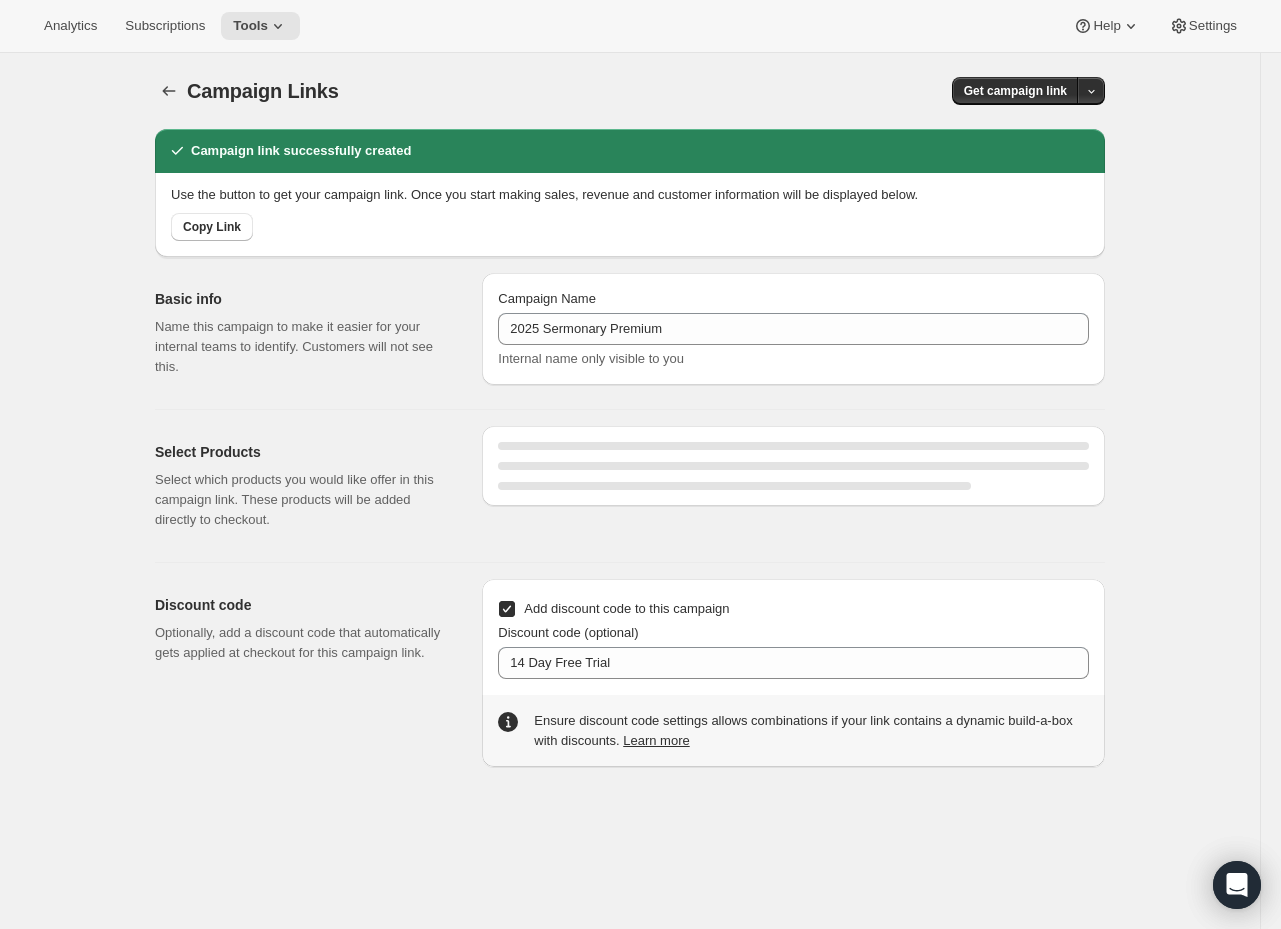 select on "gid://shopify/SellingPlan/689644241212" 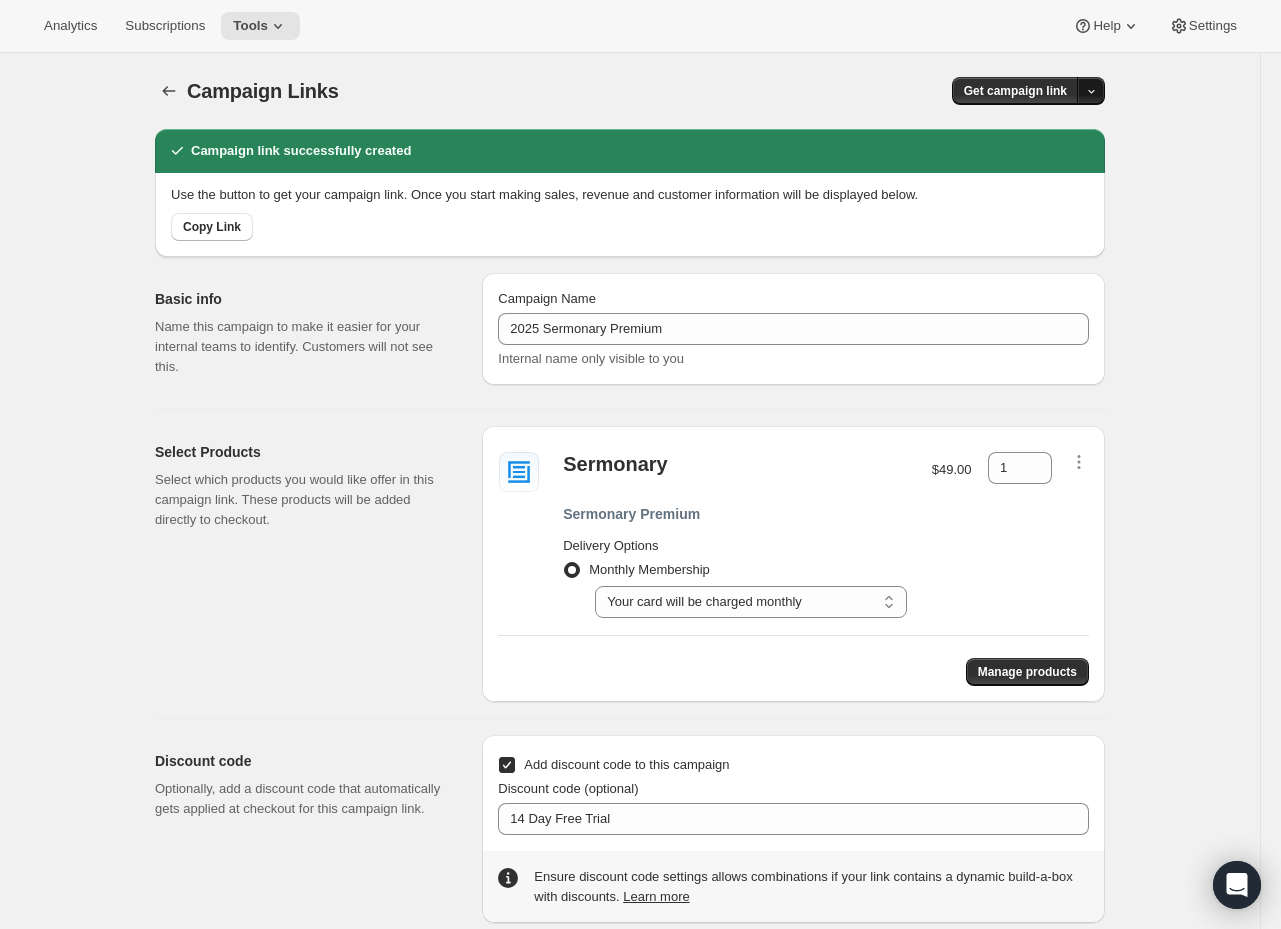 click 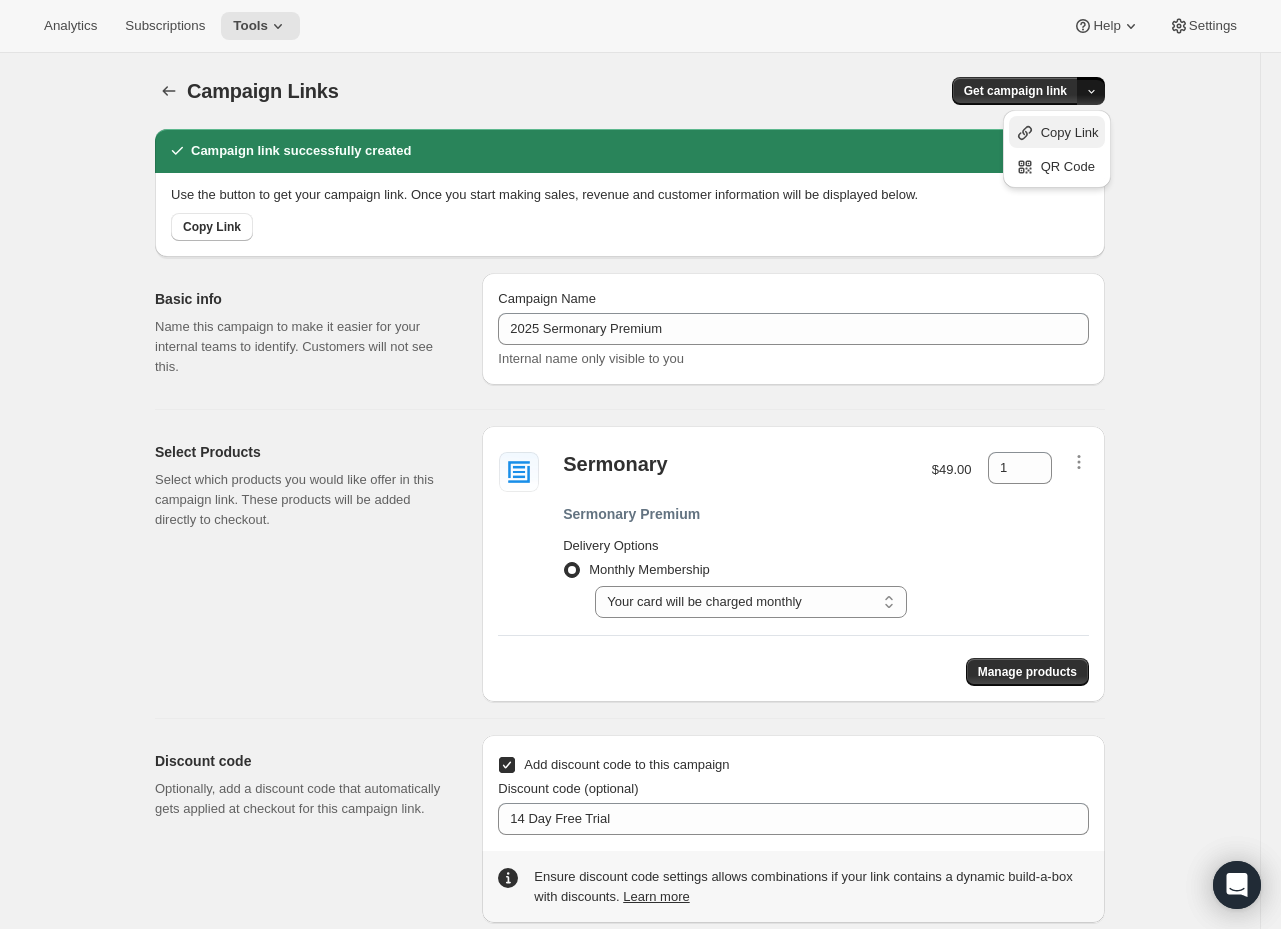 click on "Copy Link" at bounding box center [1070, 132] 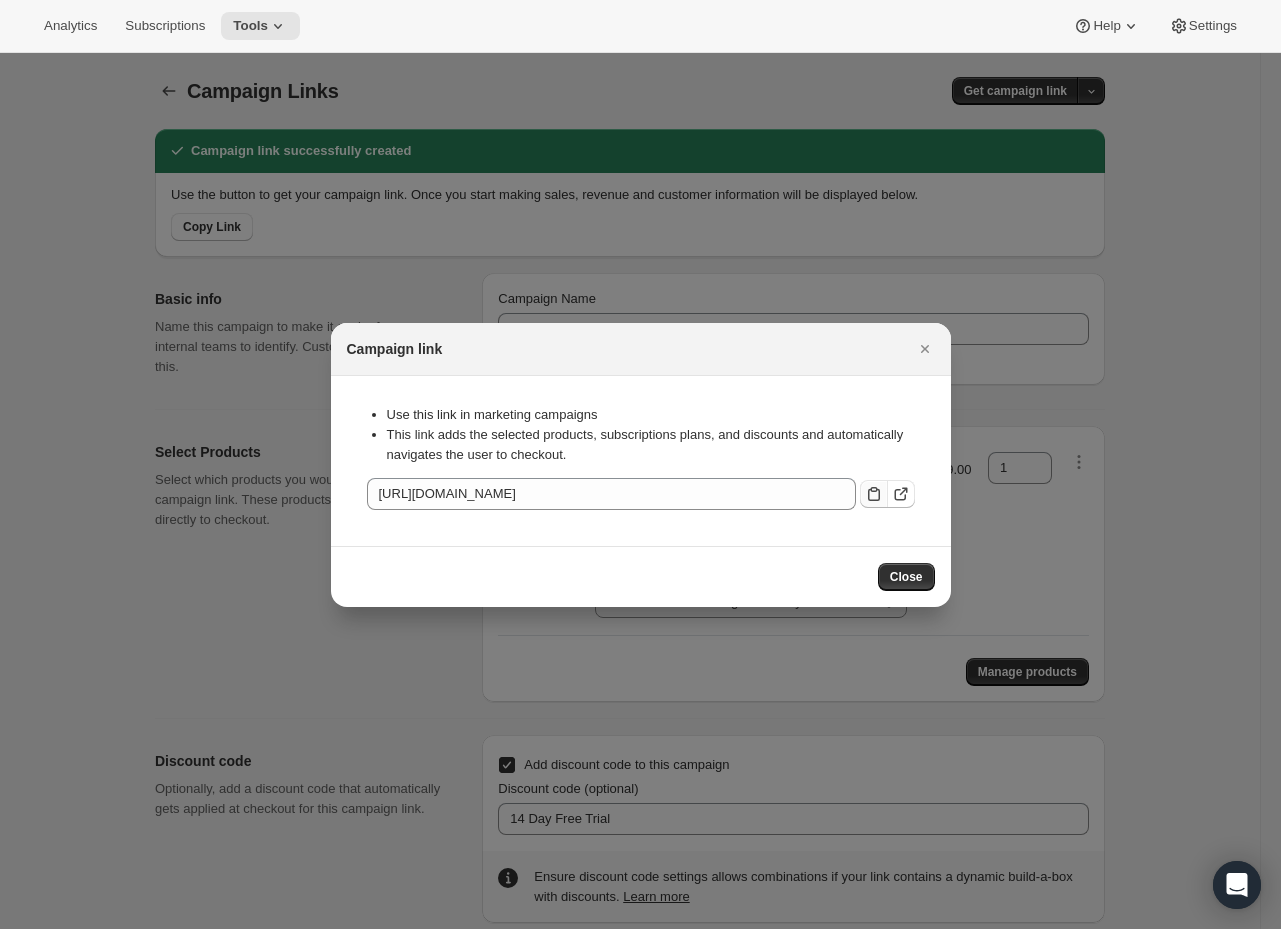 click 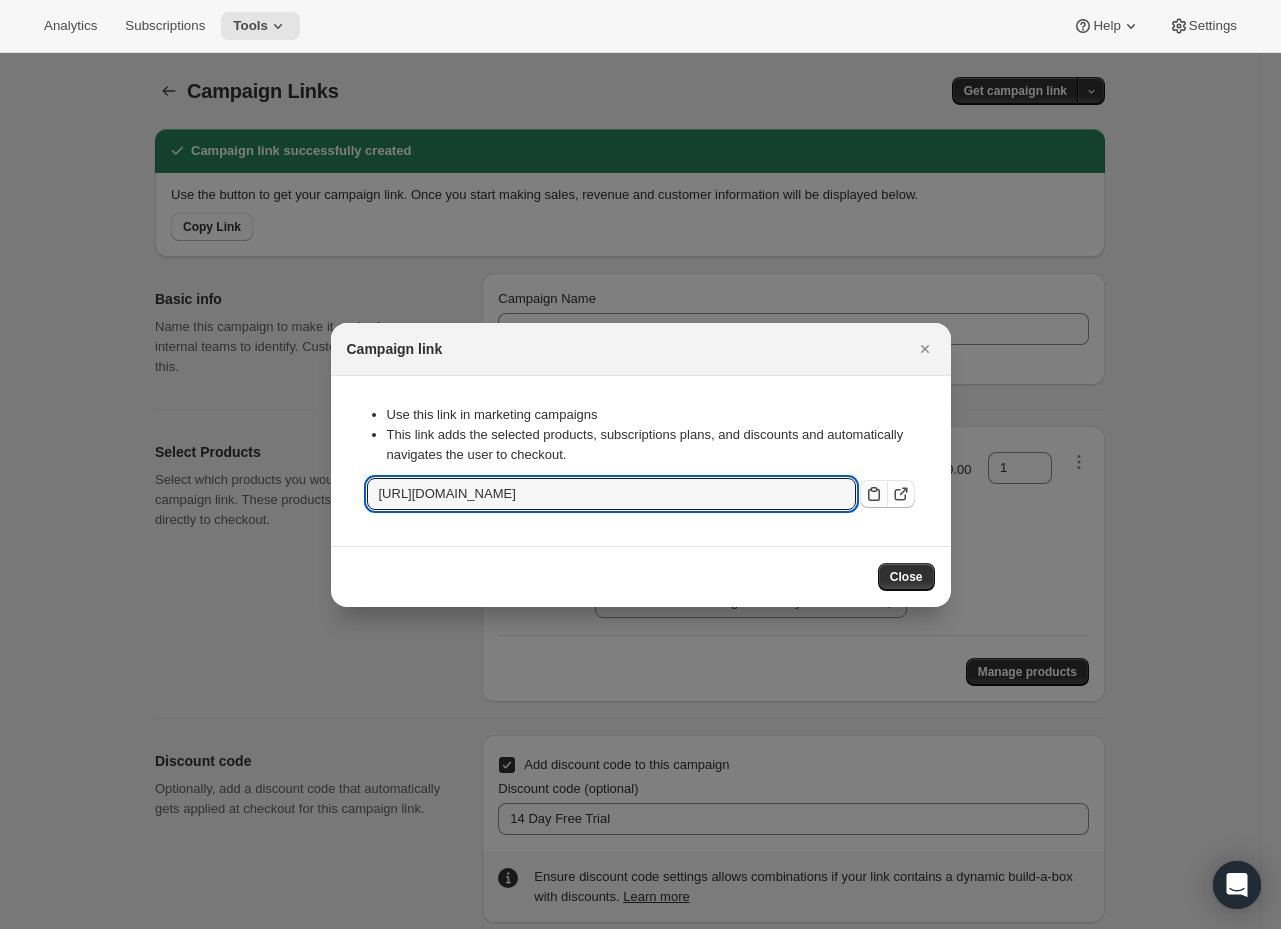 click 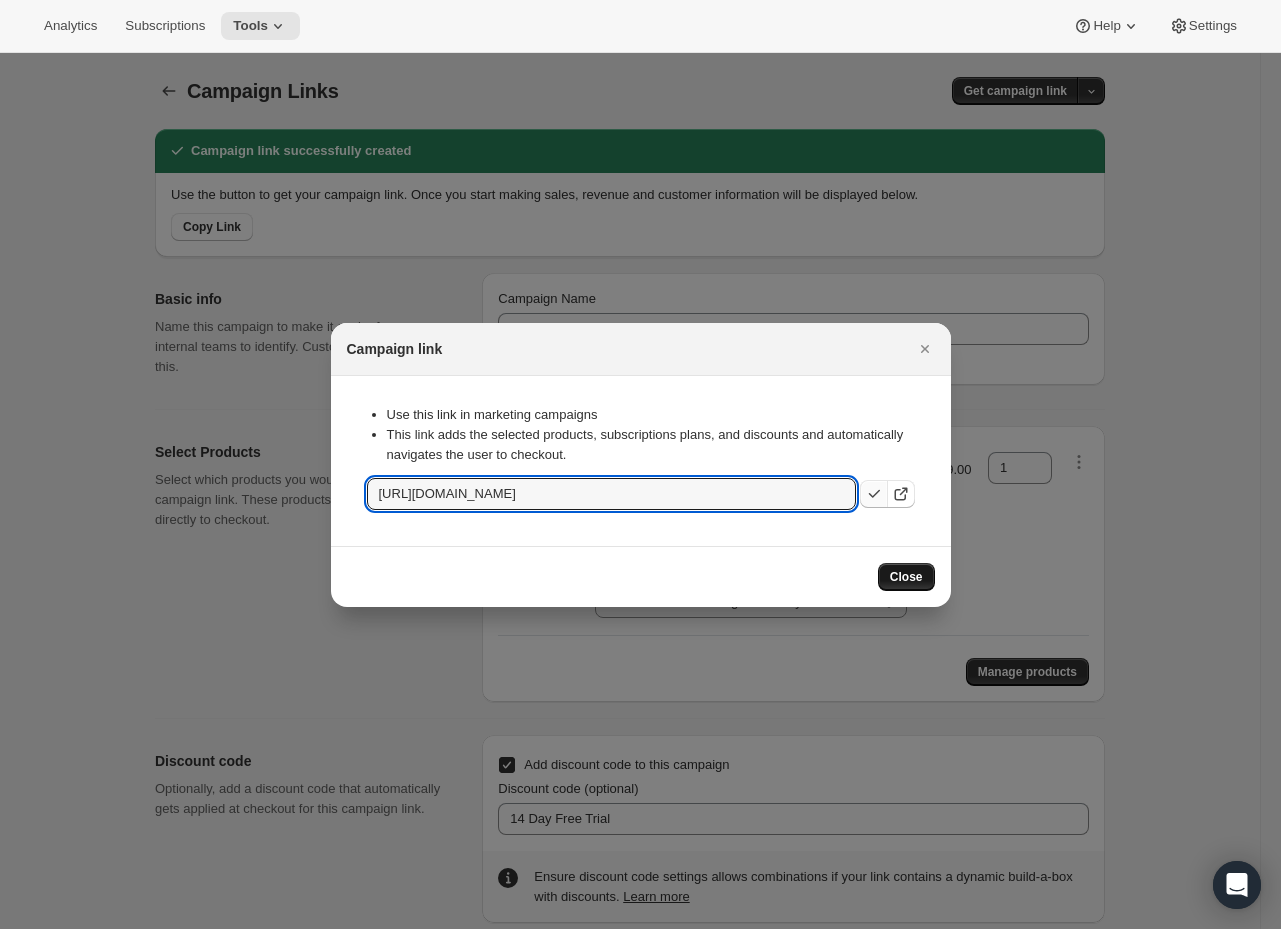 click on "Close" at bounding box center [906, 577] 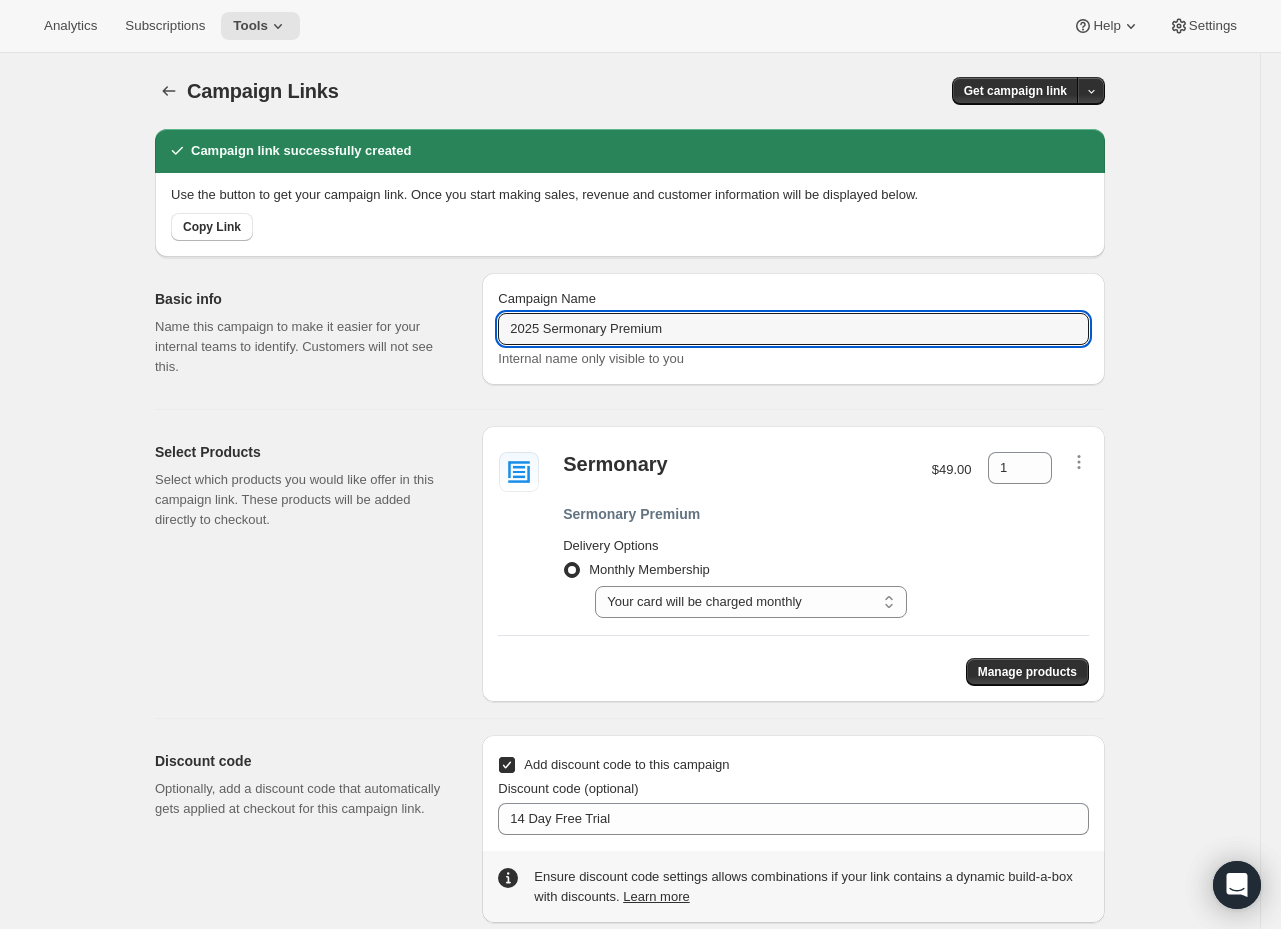 drag, startPoint x: 697, startPoint y: 333, endPoint x: 119, endPoint y: 301, distance: 578.88513 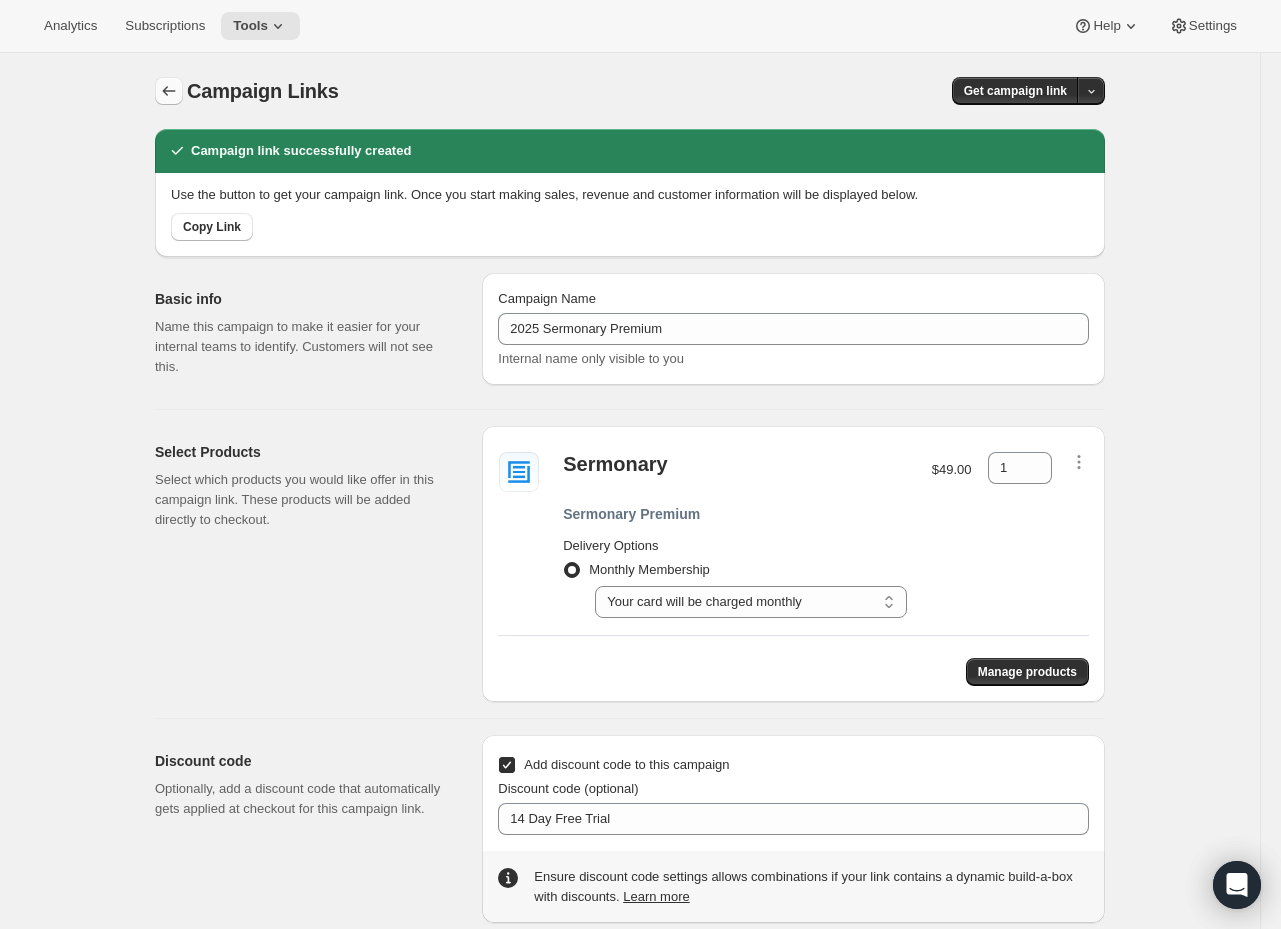 click at bounding box center [169, 91] 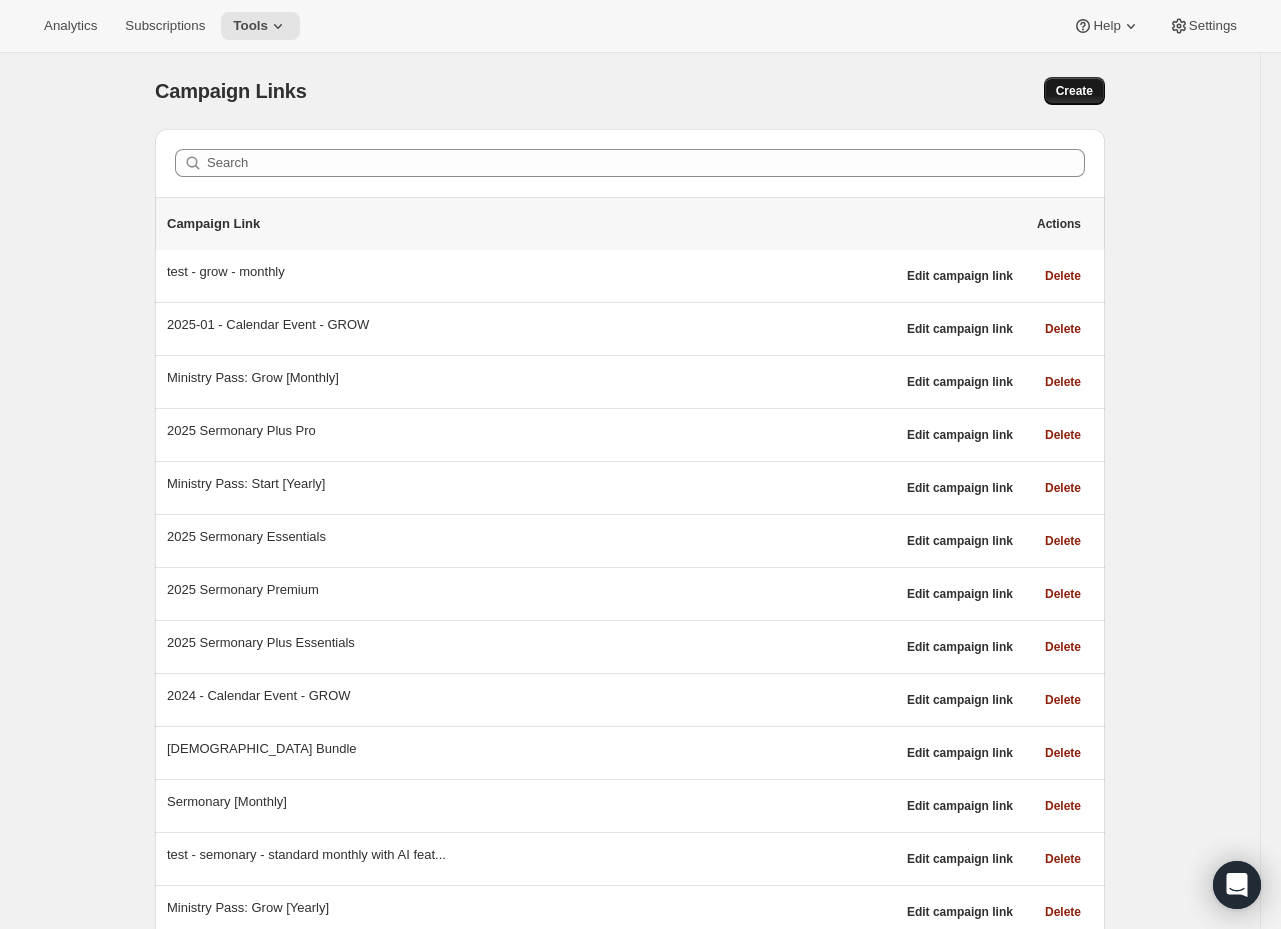 click on "Create" at bounding box center (1074, 91) 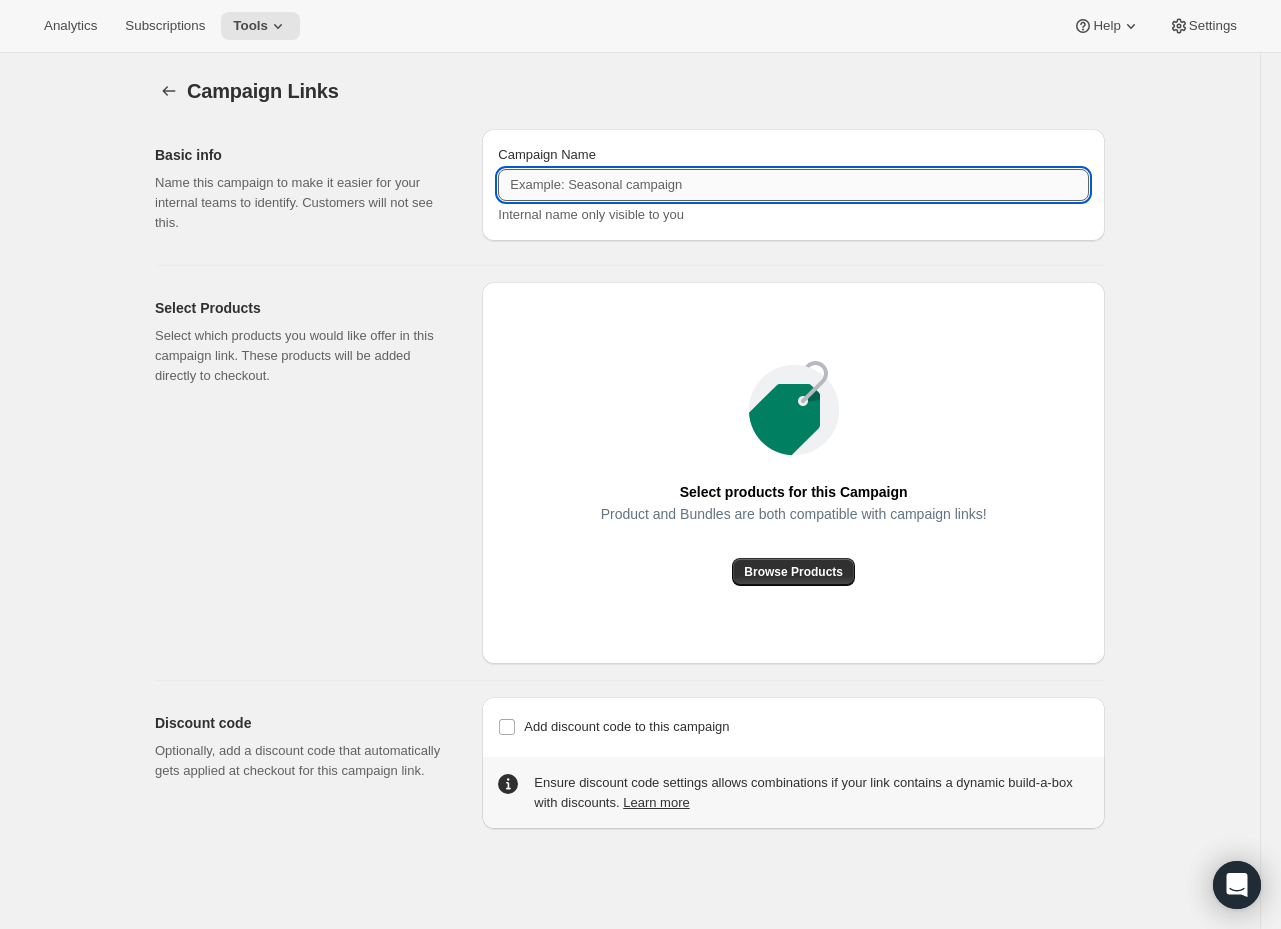 click on "Campaign Name" at bounding box center (793, 185) 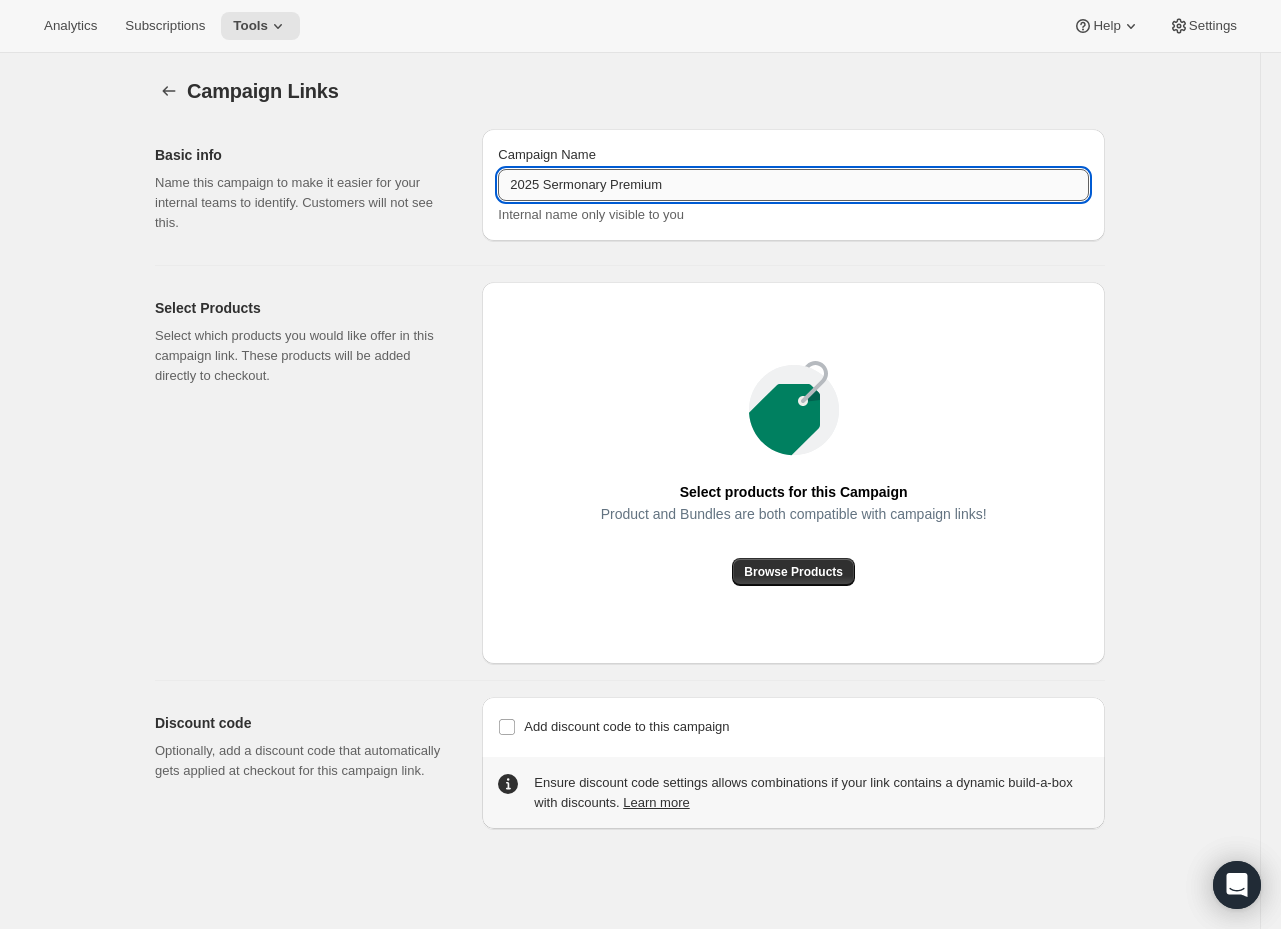 click on "2025 Sermonary Premium" at bounding box center (793, 185) 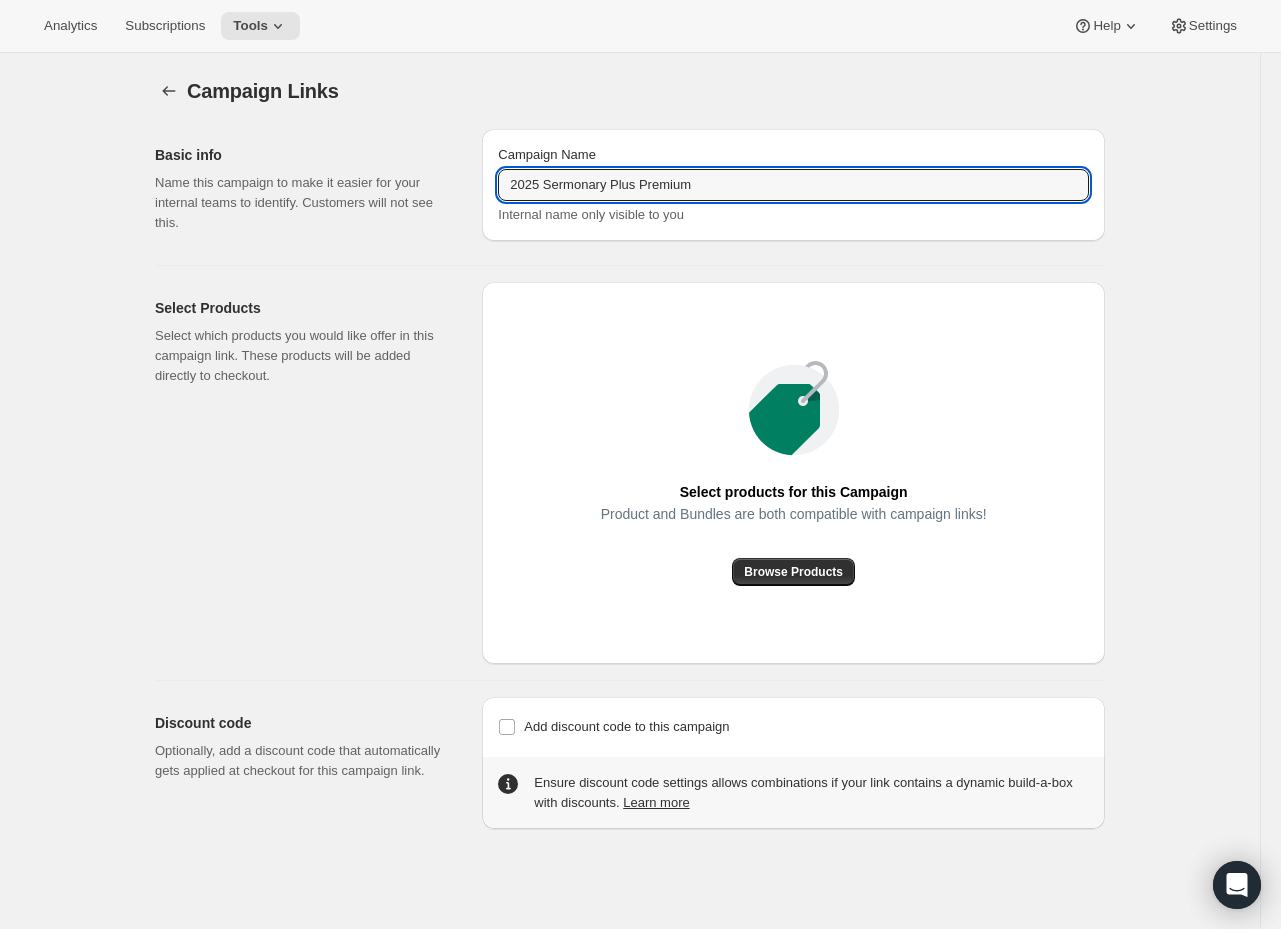 drag, startPoint x: 907, startPoint y: 177, endPoint x: -88, endPoint y: 178, distance: 995.0005 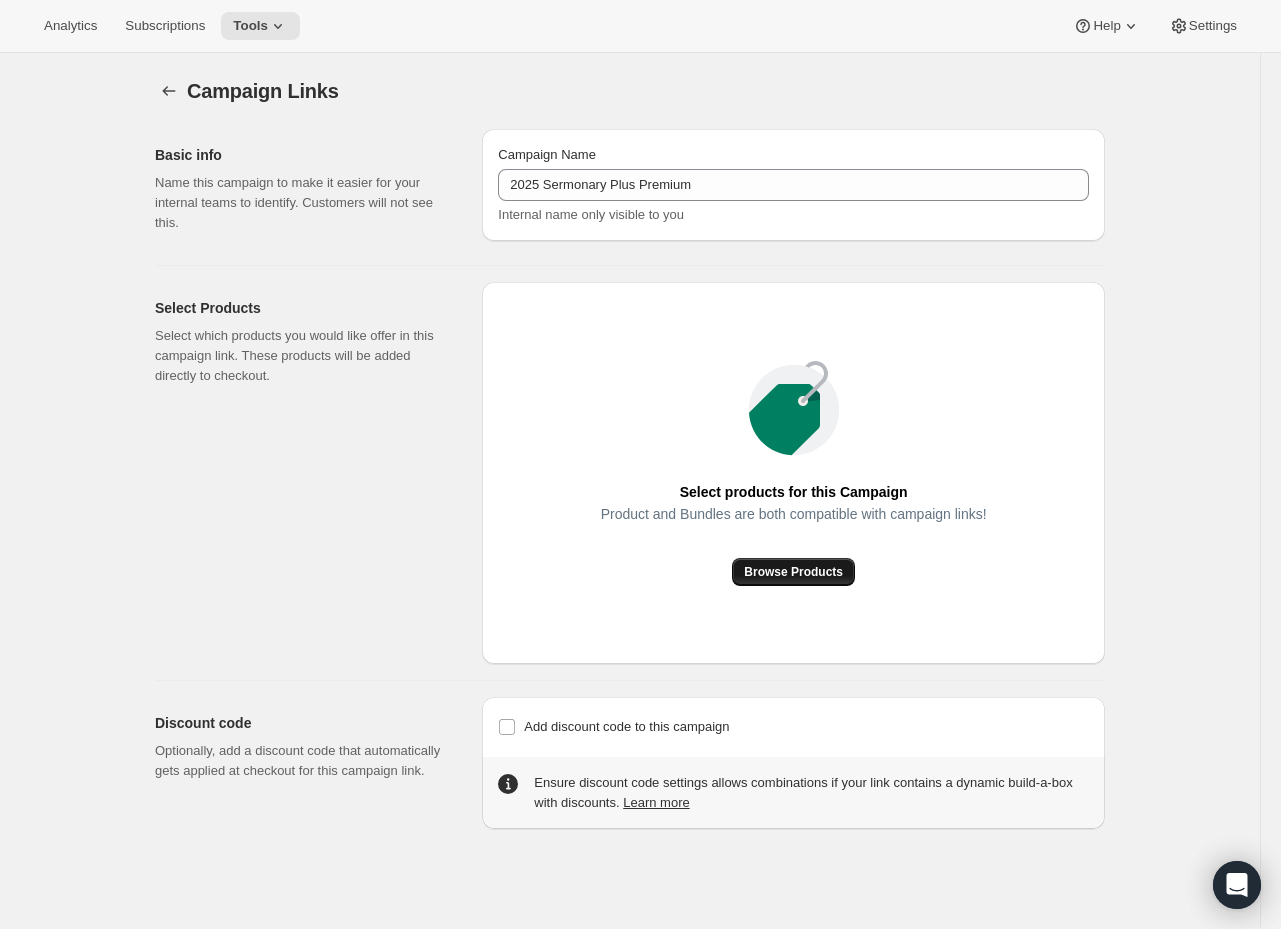 click on "Browse Products" at bounding box center [793, 572] 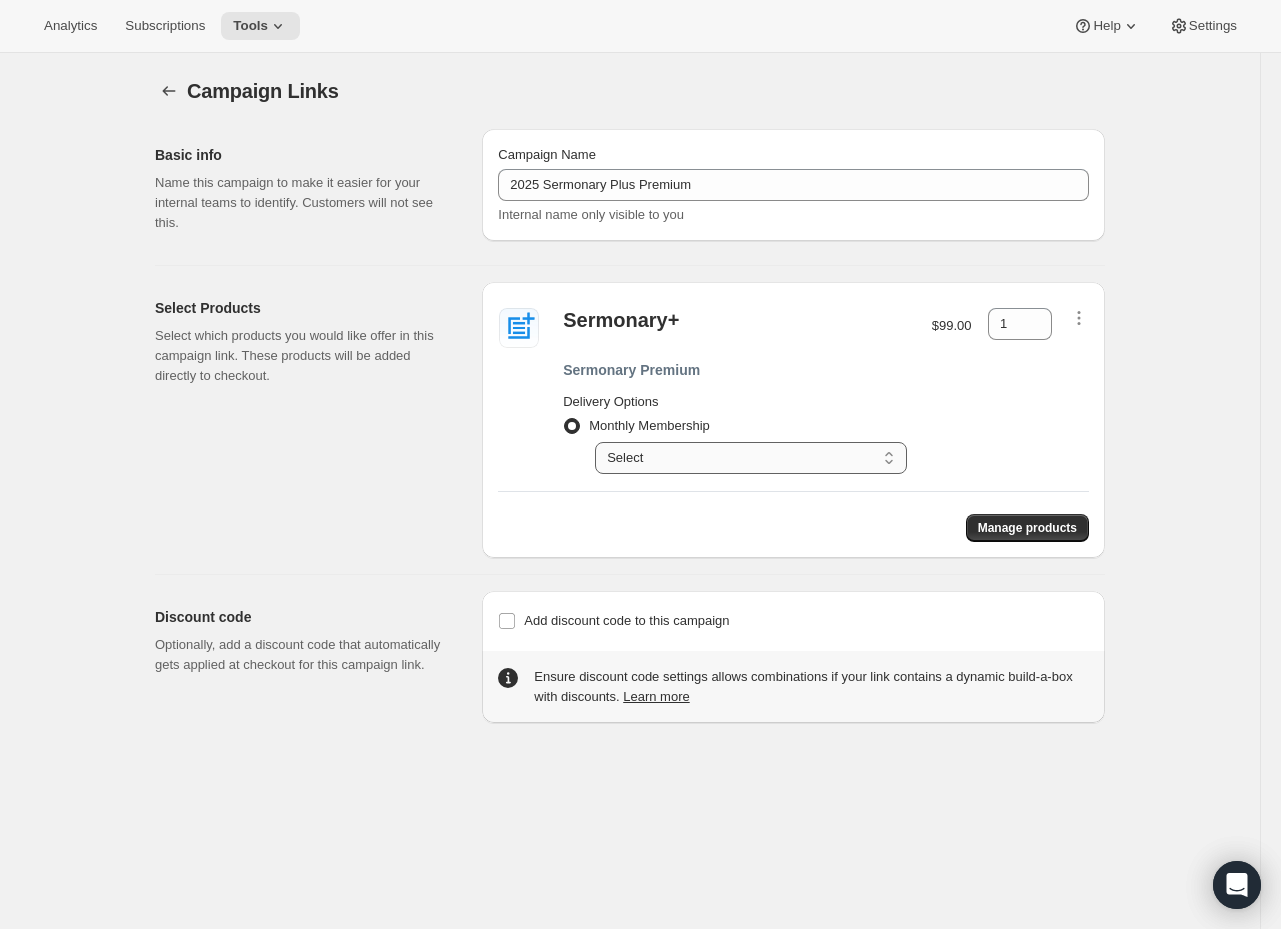 click on "Select Your card will be charged  monthly" at bounding box center [751, 458] 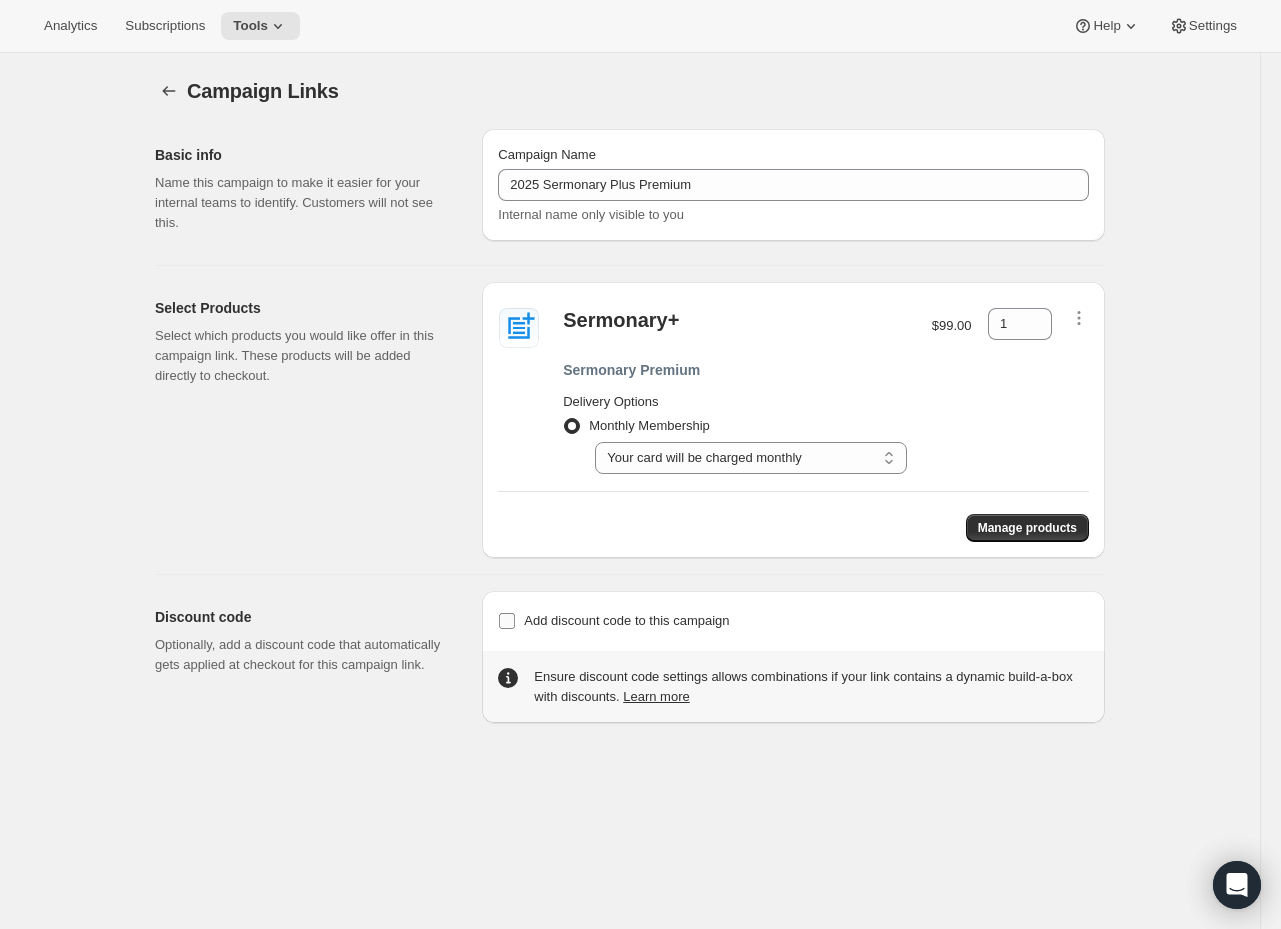 click on "Add discount code to this campaign" at bounding box center [613, 621] 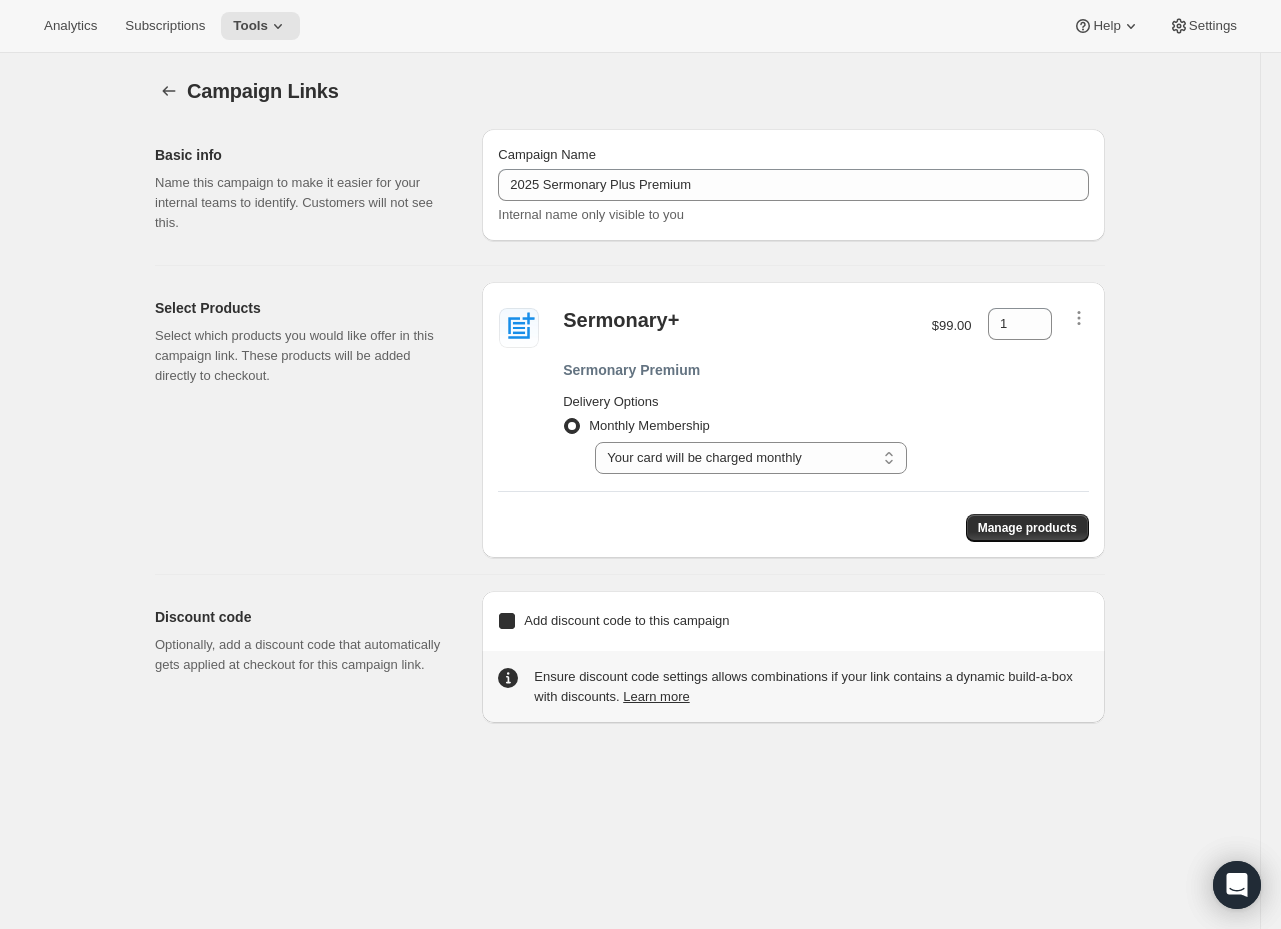 checkbox on "true" 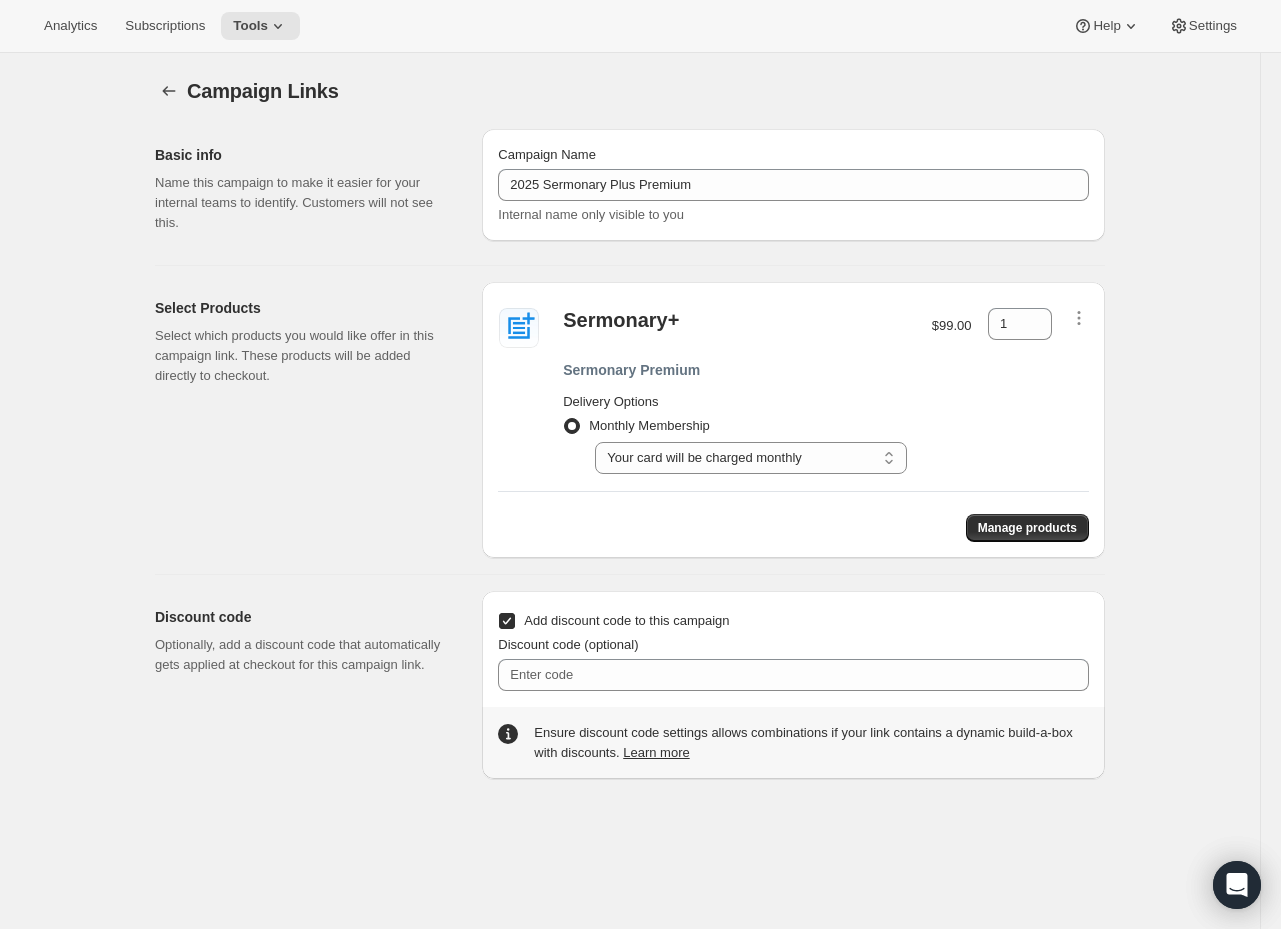 click on "Skip to content Campaign Links. This page is ready Campaign Links Basic info Name this campaign to make it easier for your internal teams to identify. Customers will not see this. Campaign Name 2025 Sermonary Plus Premium Internal name only visible to you Select Products Select which products you would like offer in this campaign link. These products will be added directly to checkout. Sermonary+ Sermonary Premium Delivery Options Monthly Membership Select Your card will be charged  monthly Your card will be charged  monthly $99.00 1 Manage products Discount code Optionally, add a discount code that automatically gets applied at checkout for this campaign link. Add discount code to this campaign Discount code (optional) Ensure discount code settings allows combinations if your link contains a dynamic build-a-box with discounts.   Learn more" at bounding box center [640, 517] 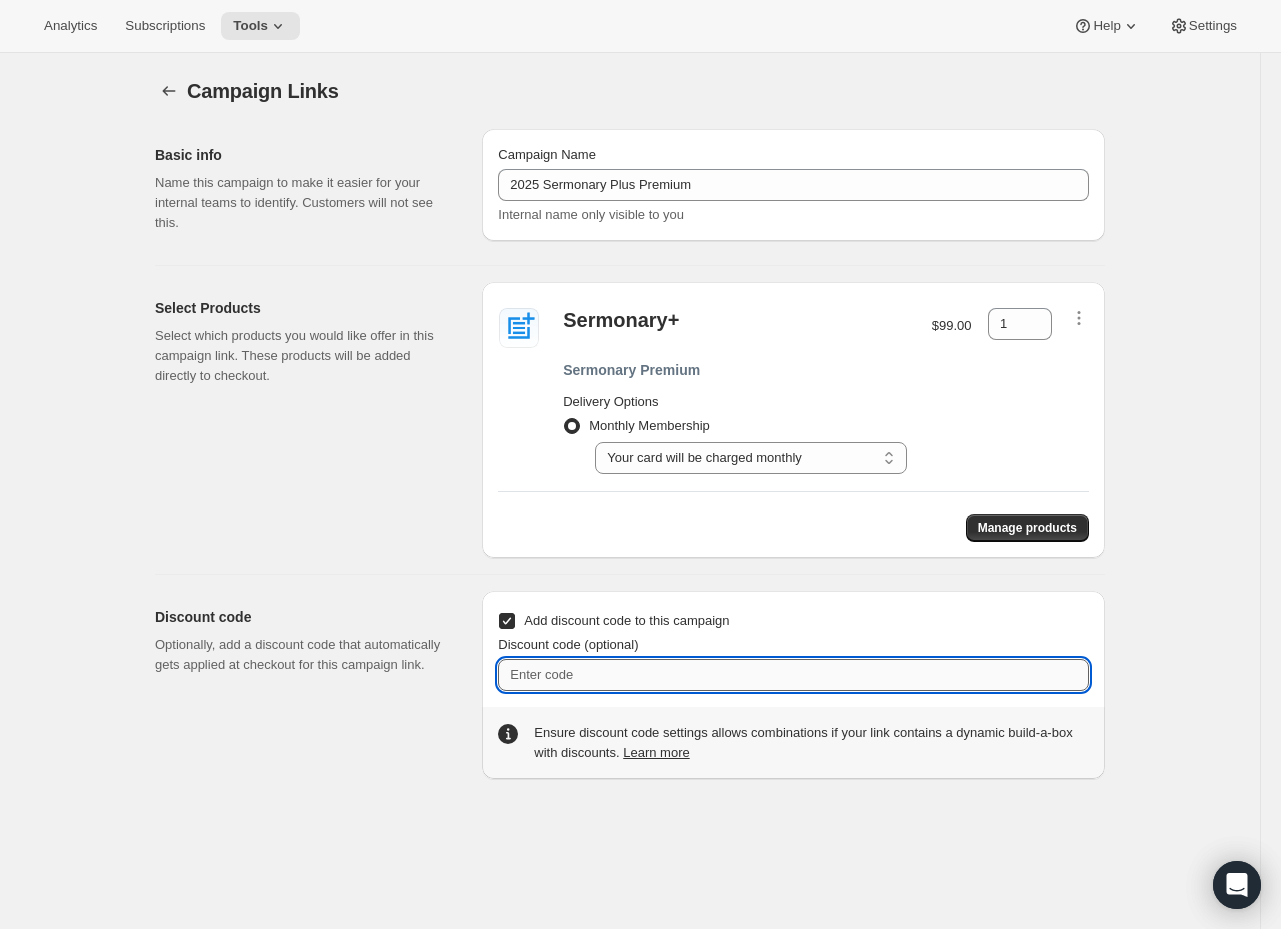 click on "Discount code (optional)" at bounding box center [793, 675] 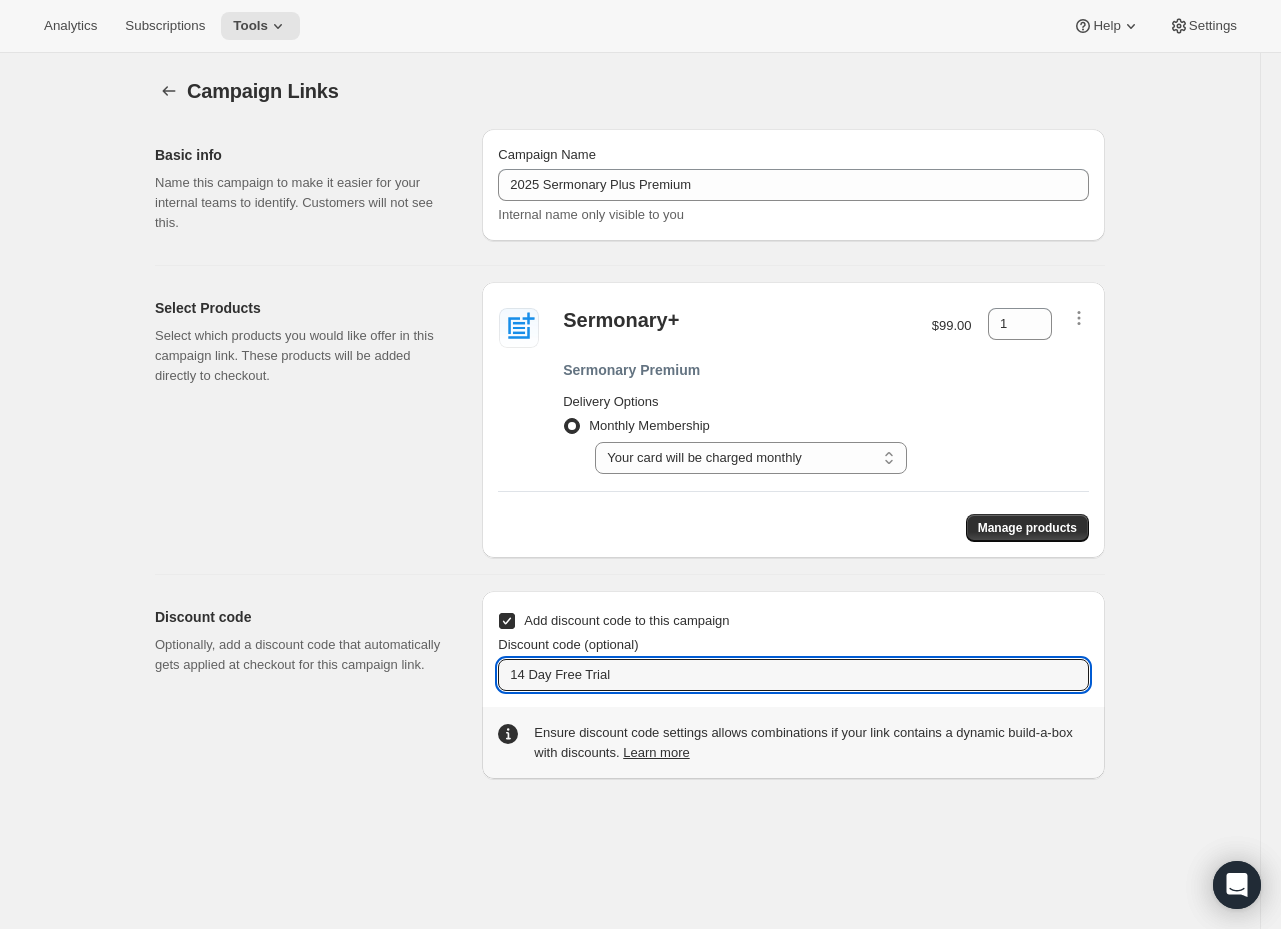type on "14 Day Free Trial" 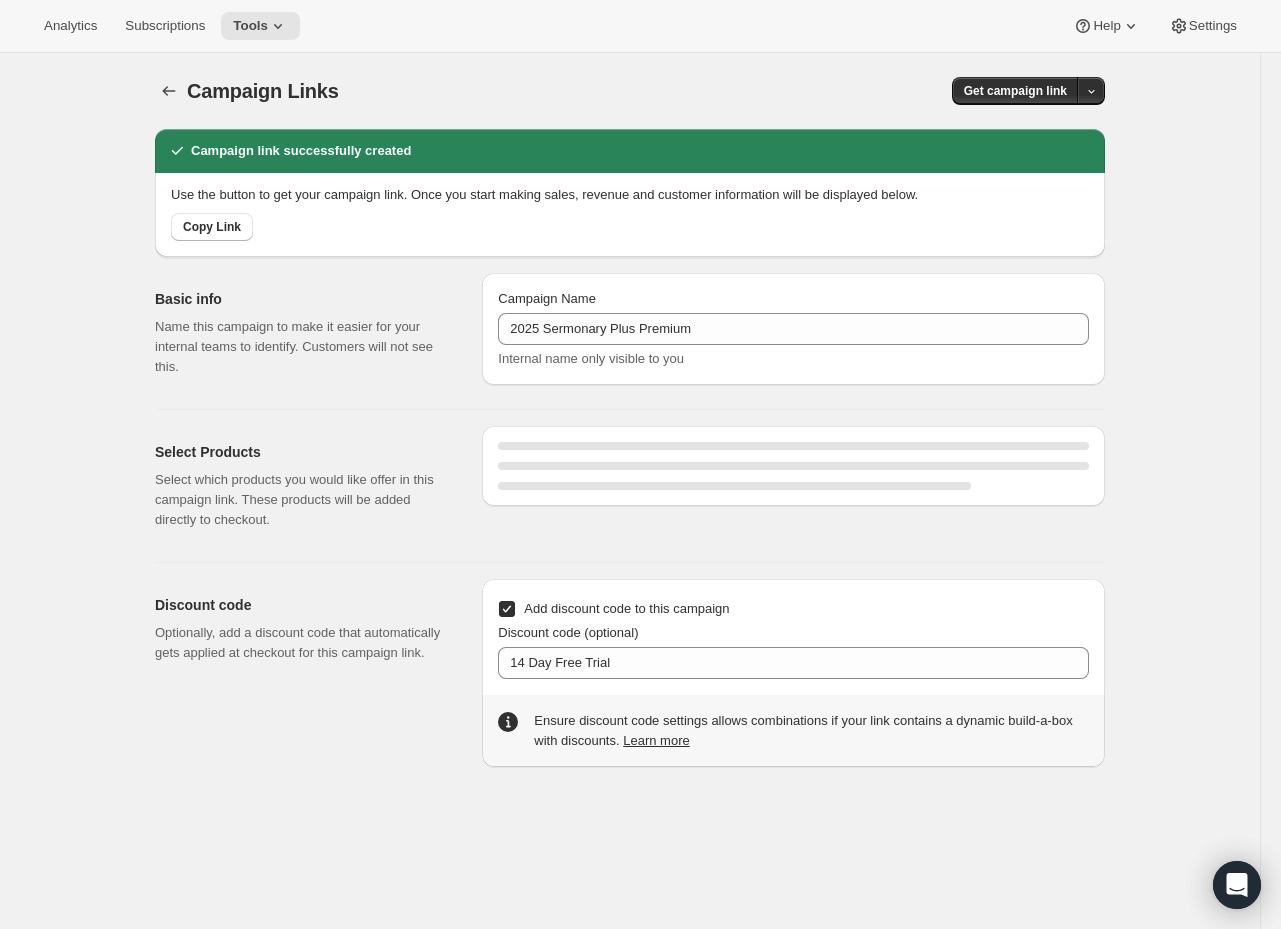 select on "gid://shopify/SellingPlan/690924028220" 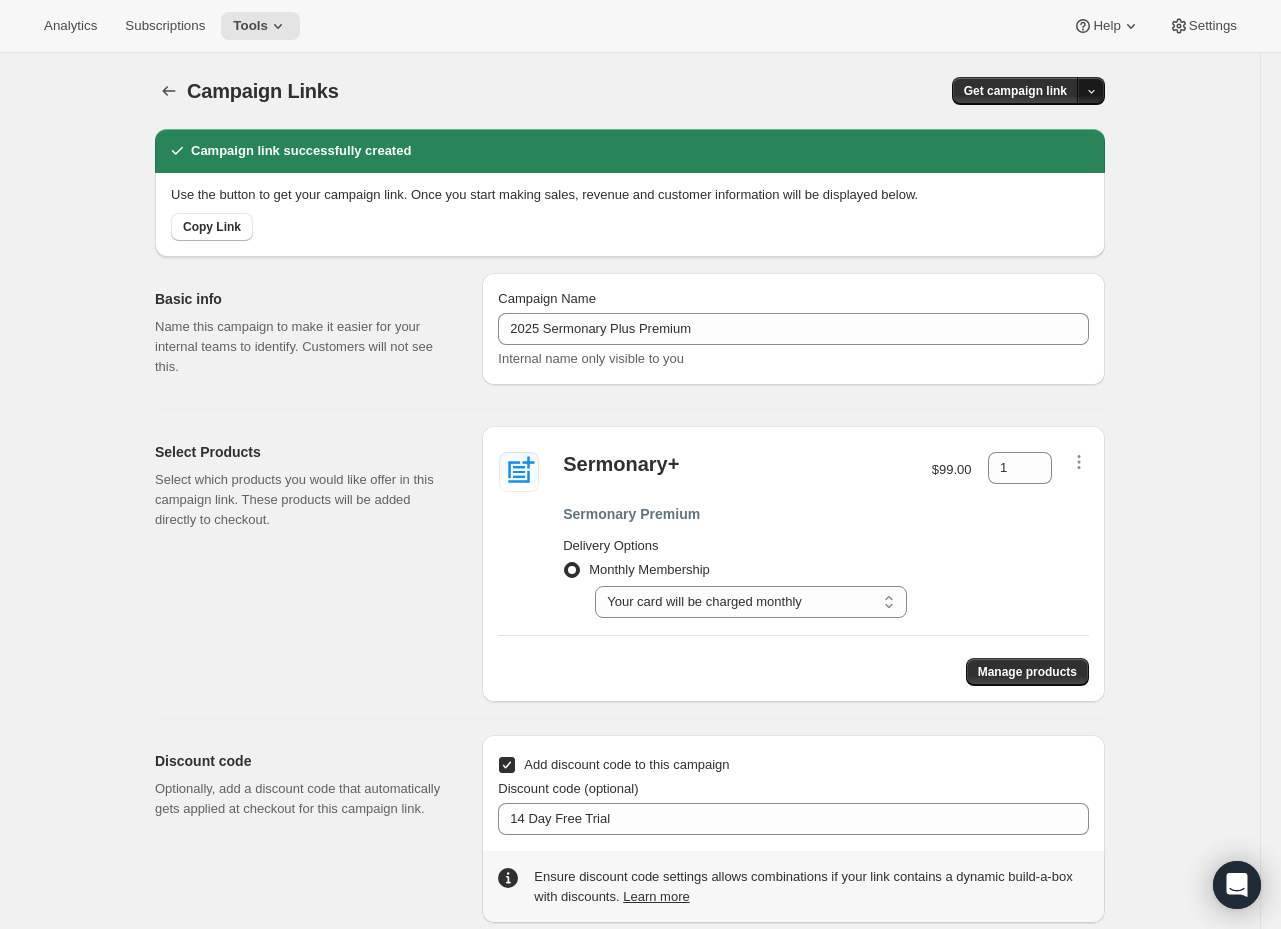 click at bounding box center (1091, 91) 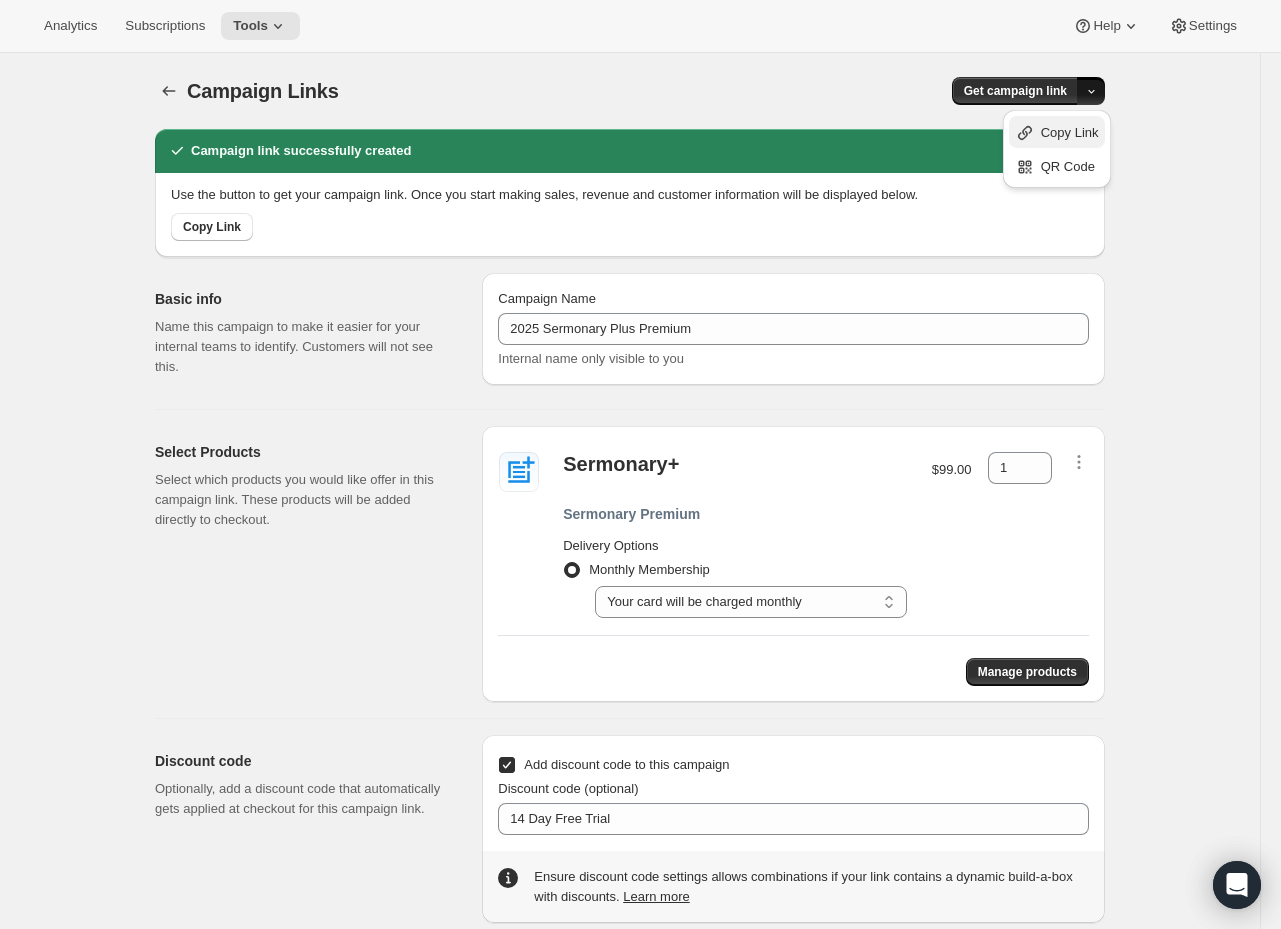 drag, startPoint x: 1062, startPoint y: 168, endPoint x: 1068, endPoint y: 145, distance: 23.769728 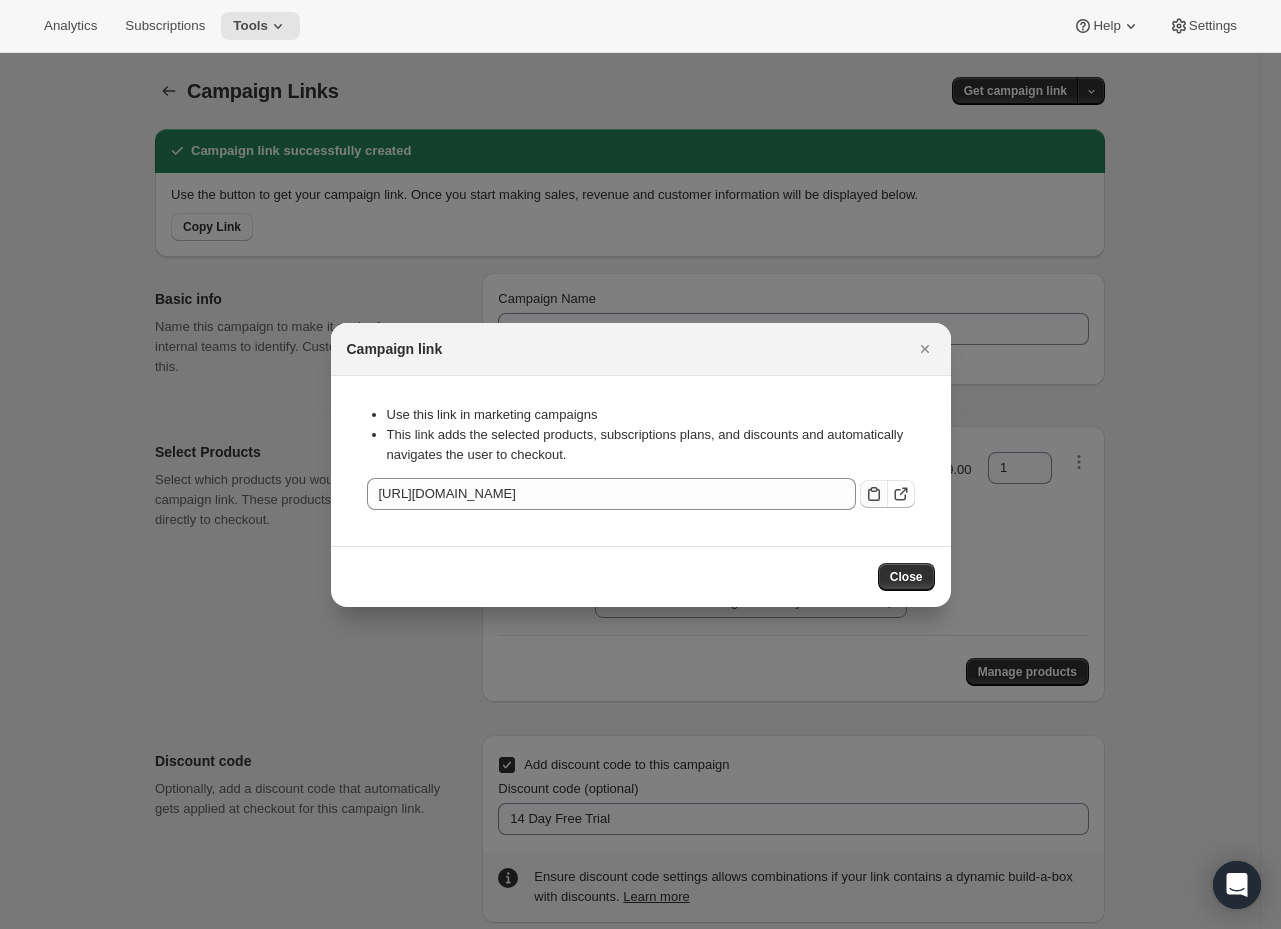 click 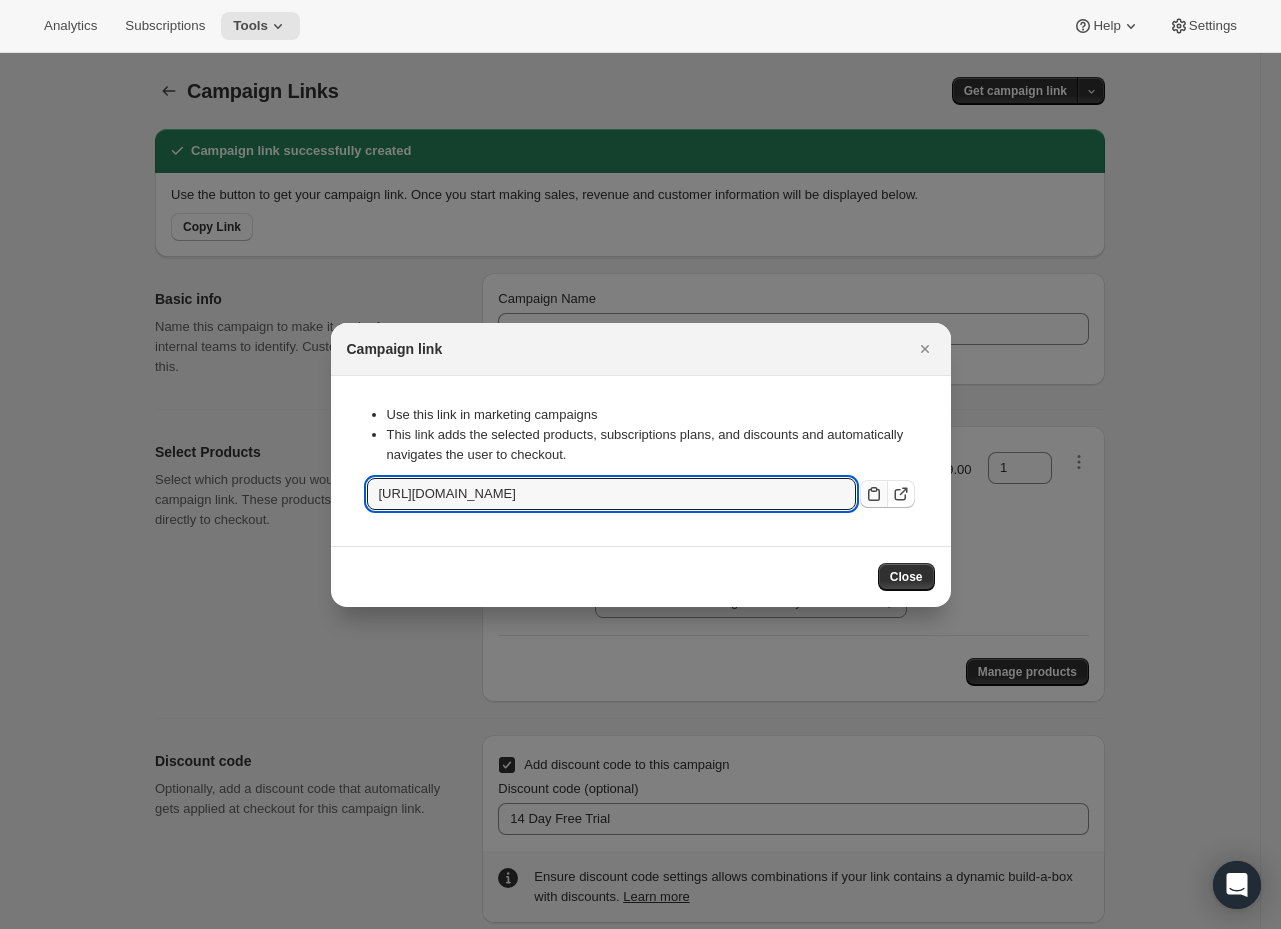click on "Close" at bounding box center (641, 576) 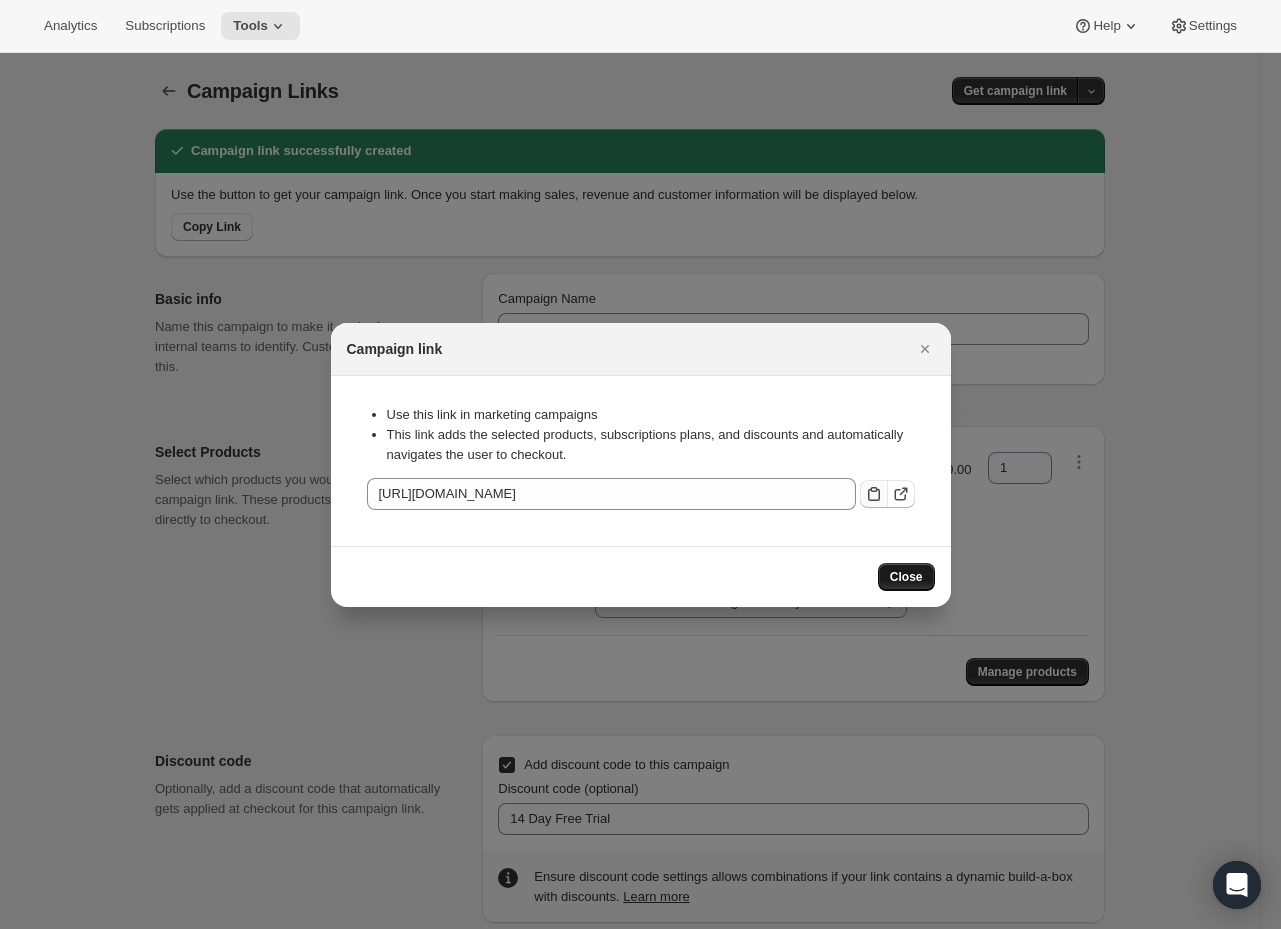 click on "Close" at bounding box center (906, 577) 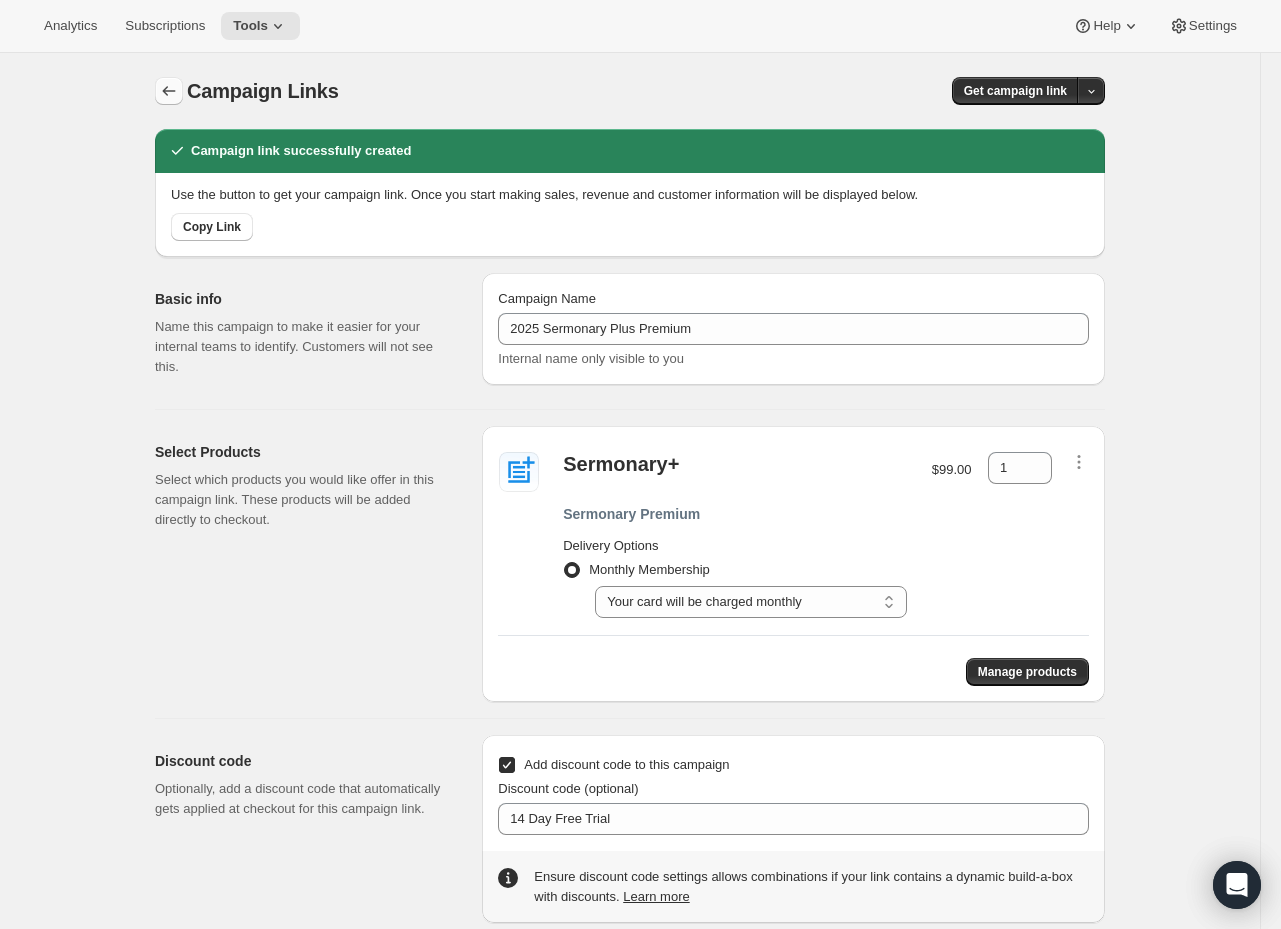 click 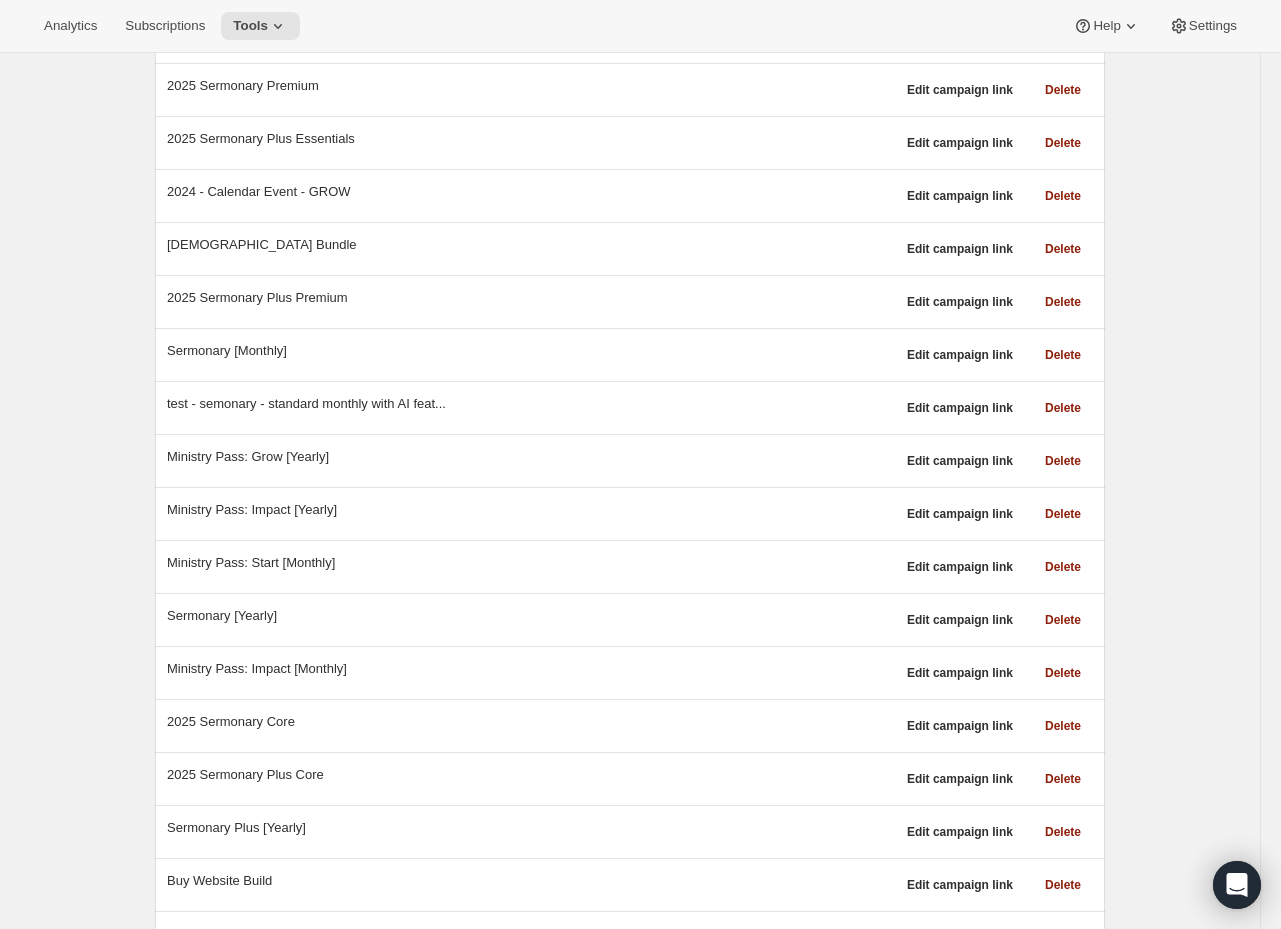 scroll, scrollTop: 592, scrollLeft: 0, axis: vertical 